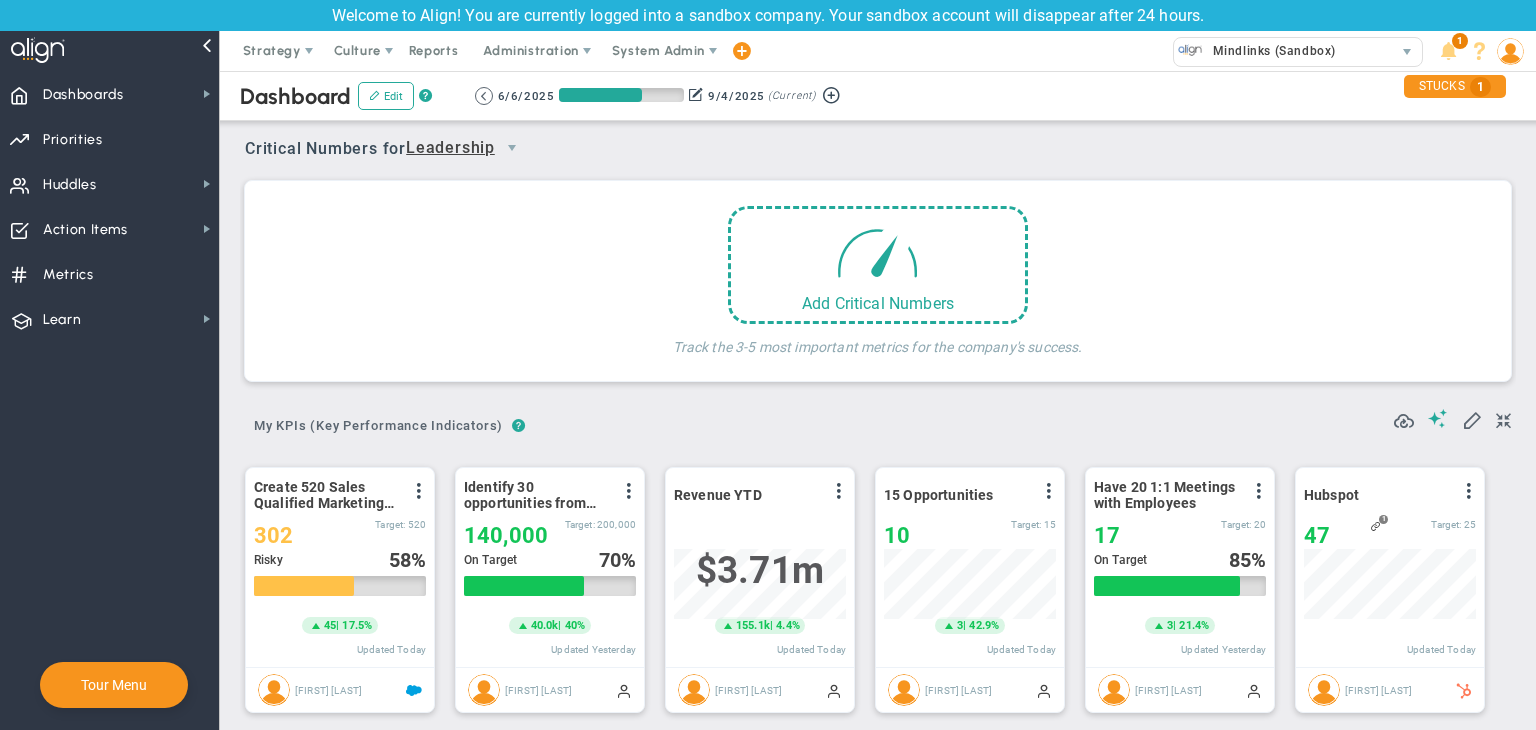scroll, scrollTop: 0, scrollLeft: 0, axis: both 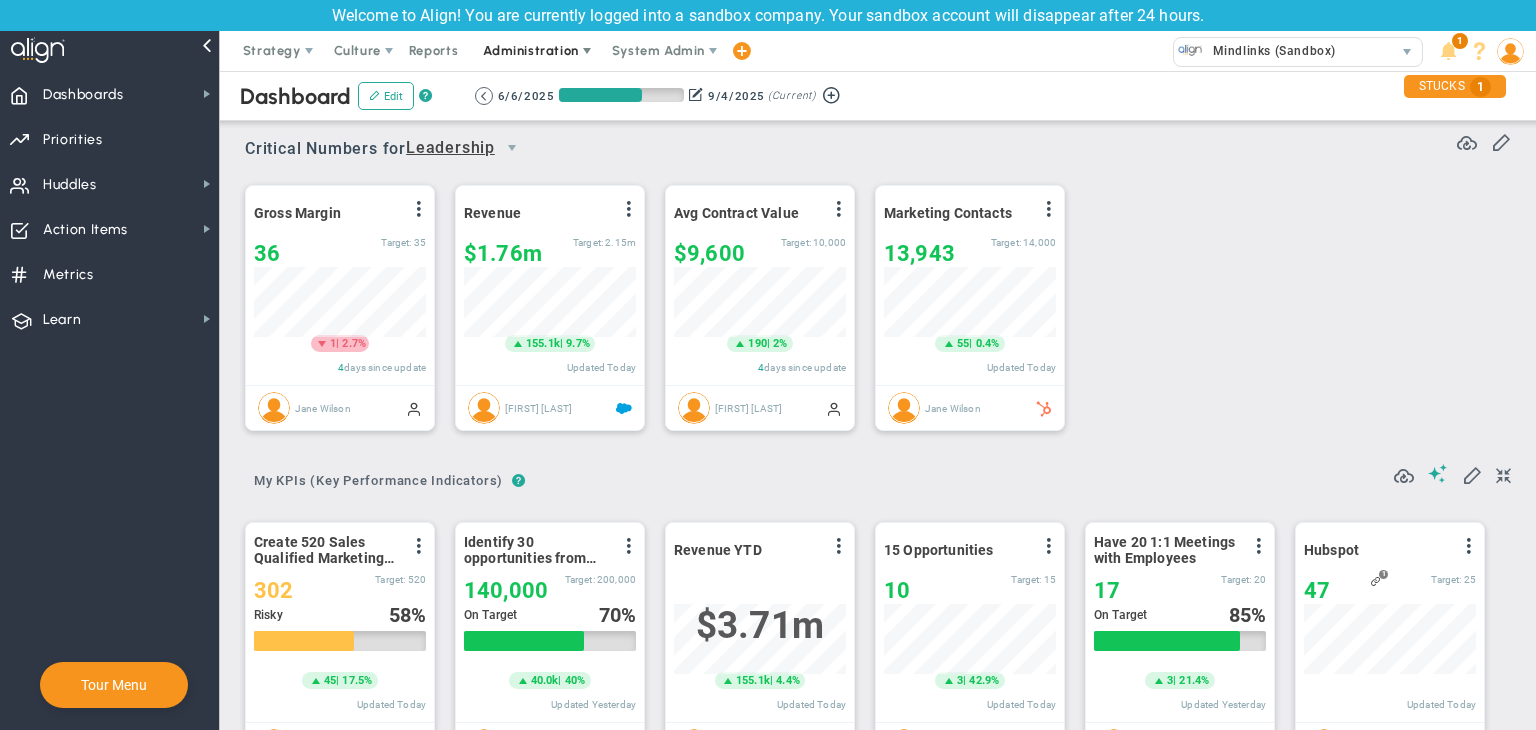 click on "Administration" at bounding box center (530, 50) 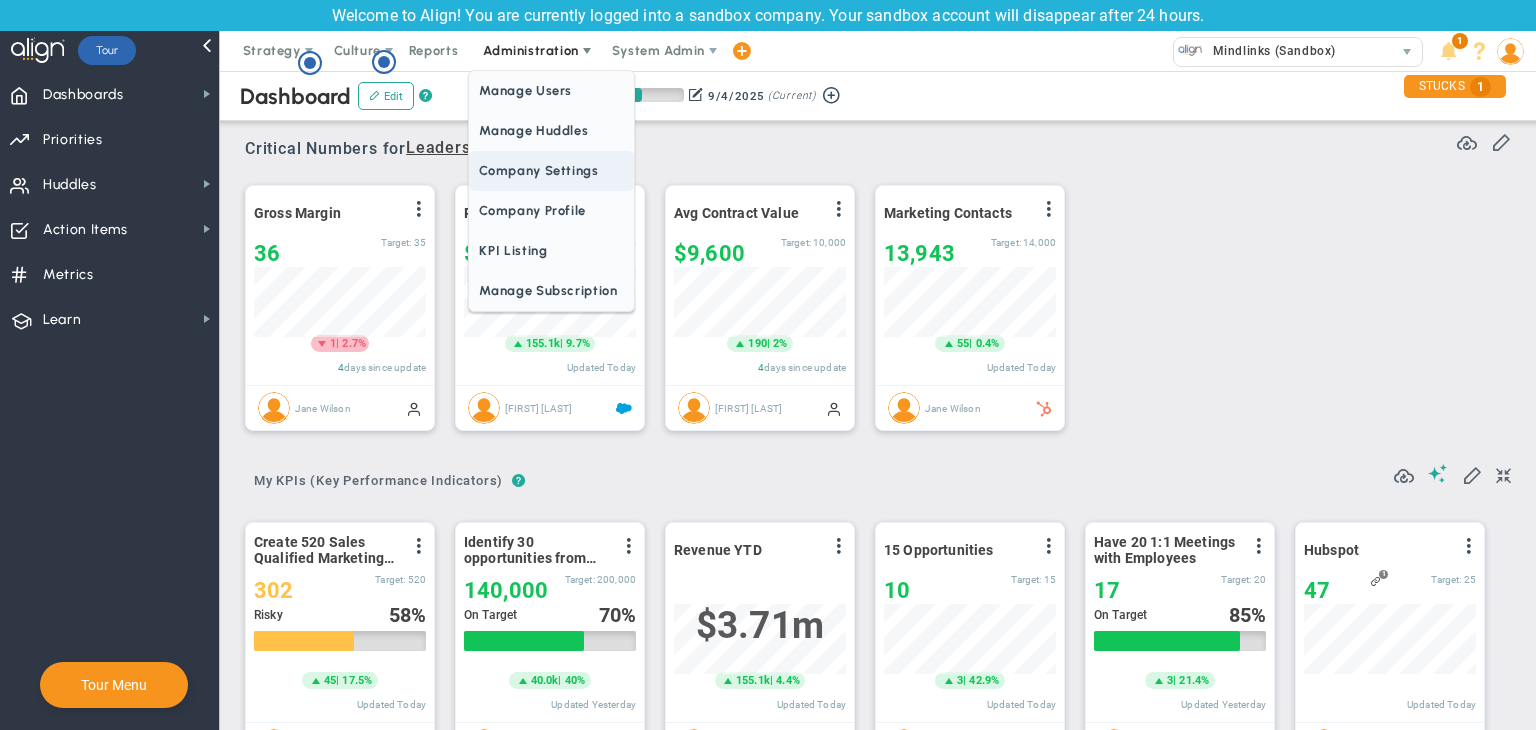 click on "Company Settings" at bounding box center [551, 171] 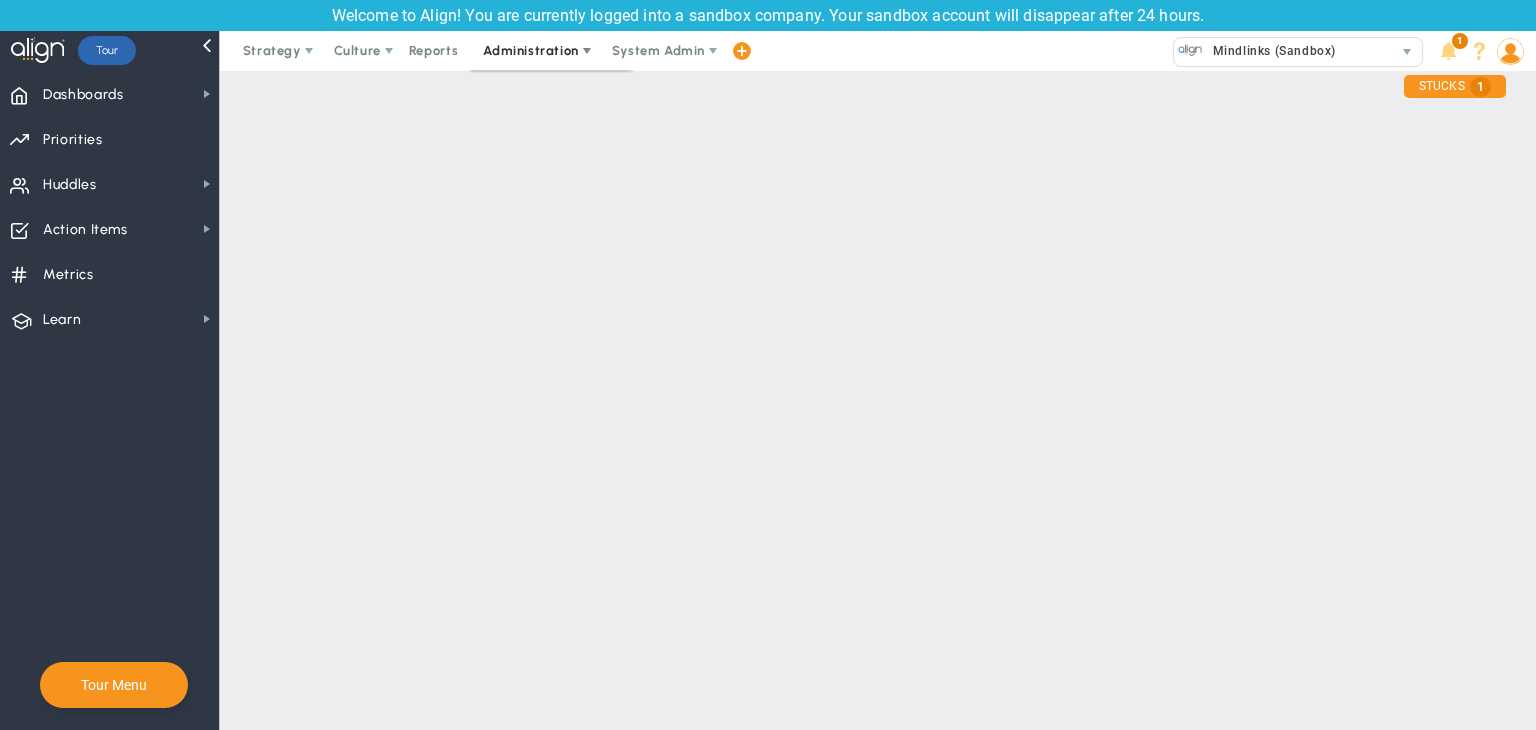 checkbox on "true" 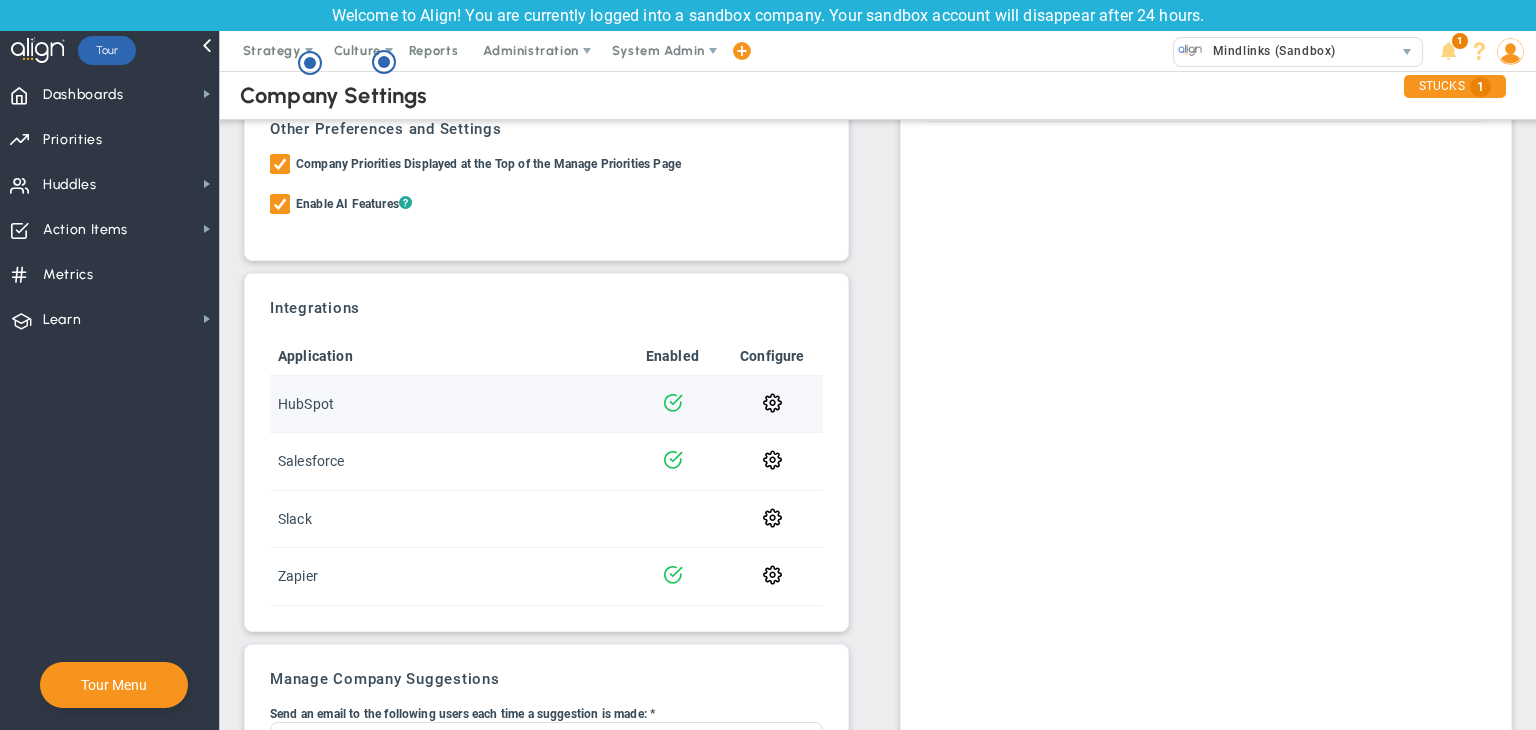 click 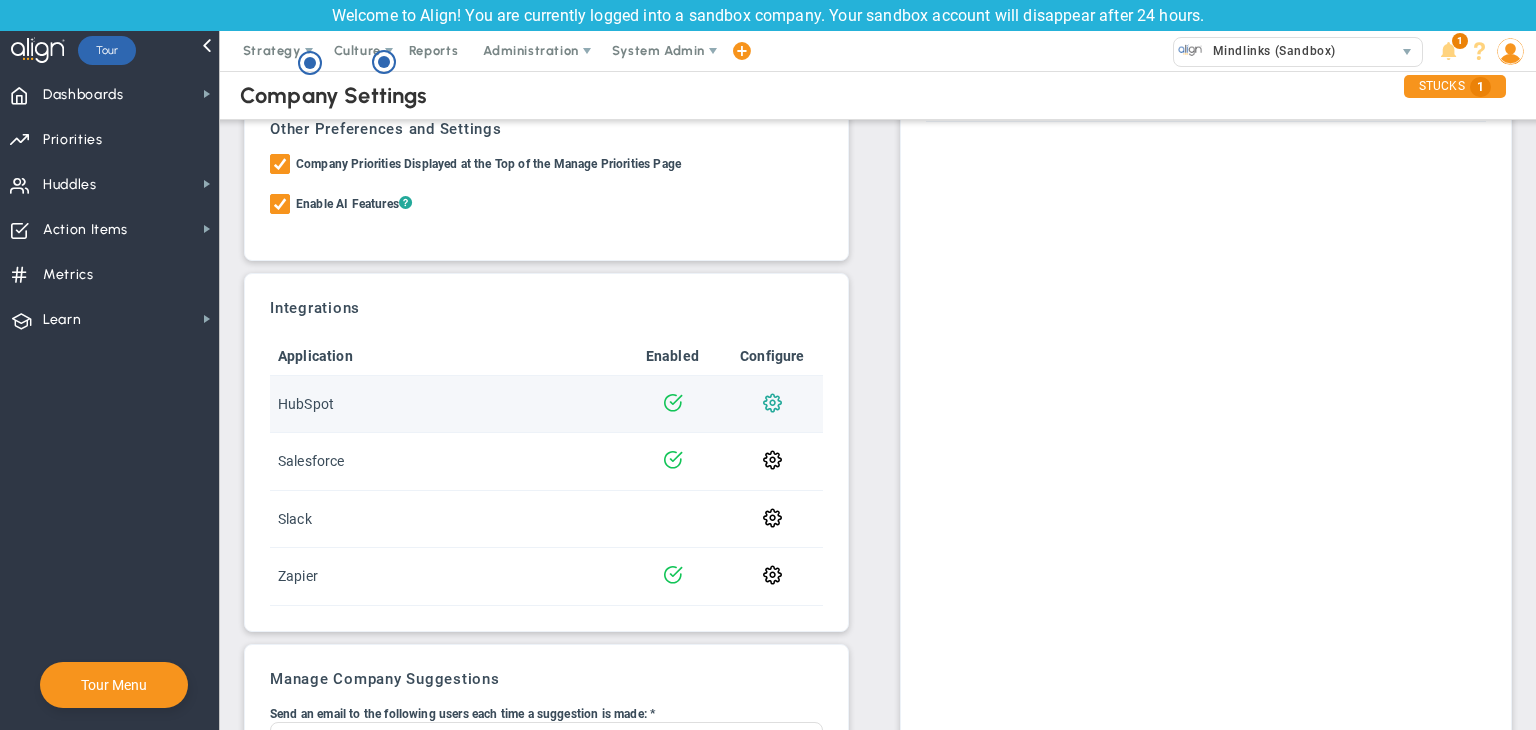 click 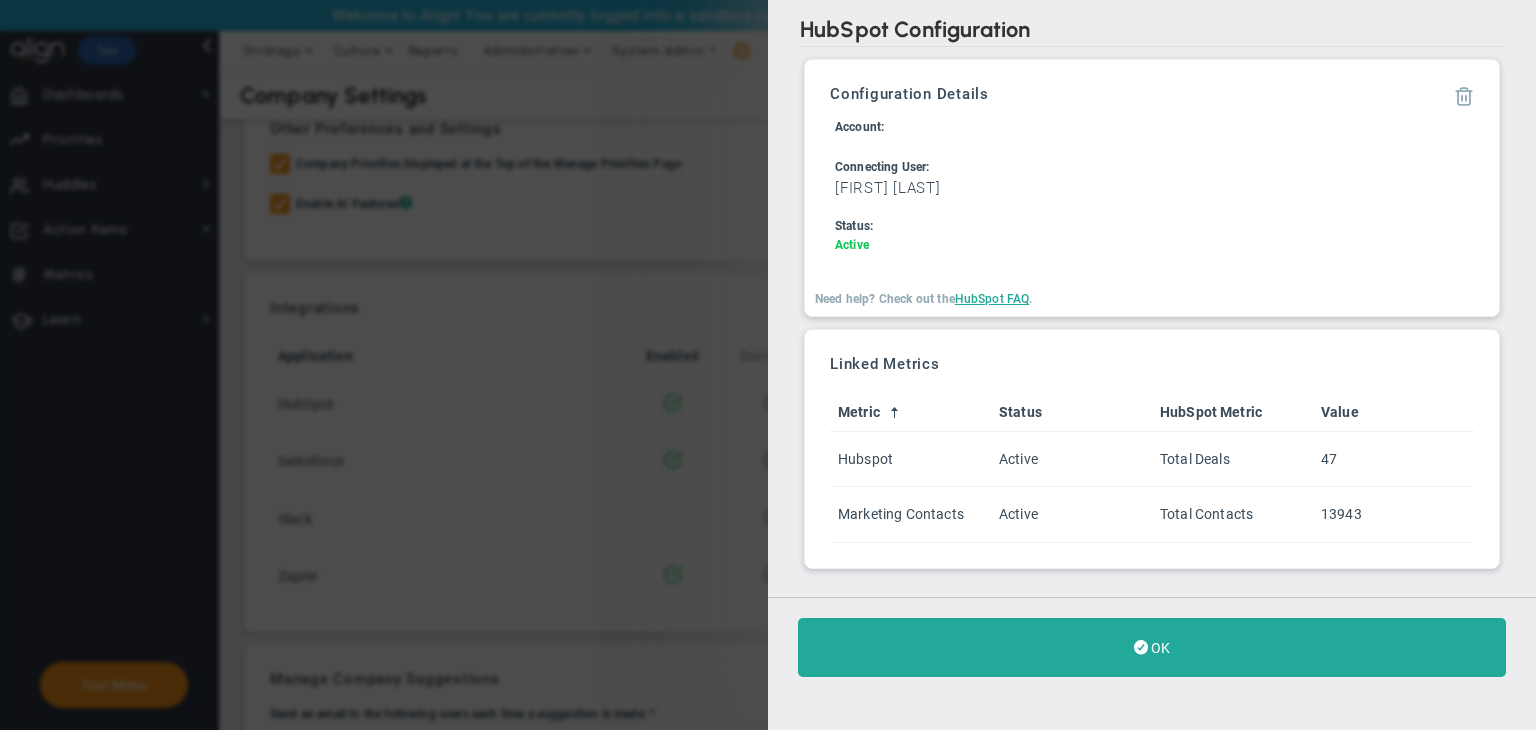 click at bounding box center (1464, 95) 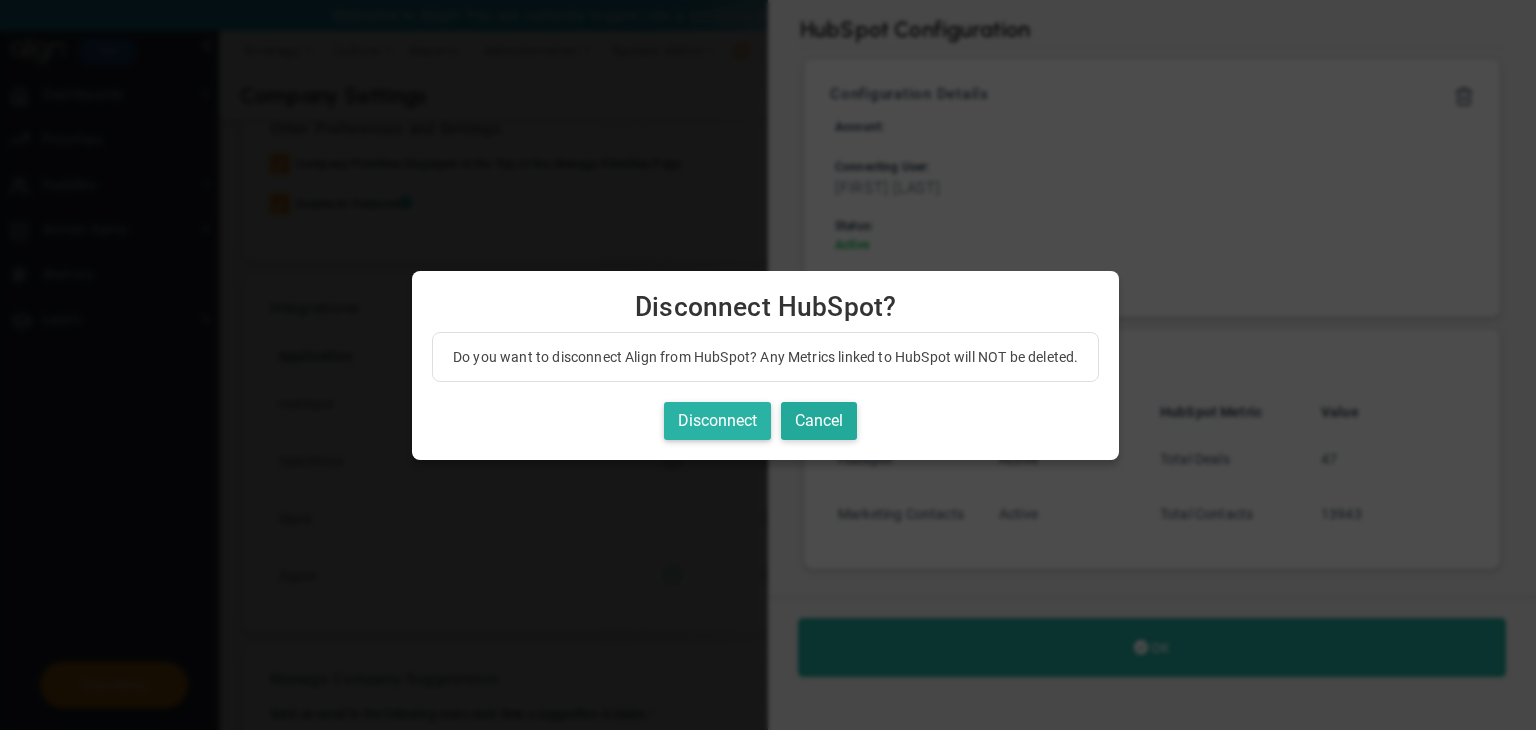 click on "Disconnect" at bounding box center [717, 421] 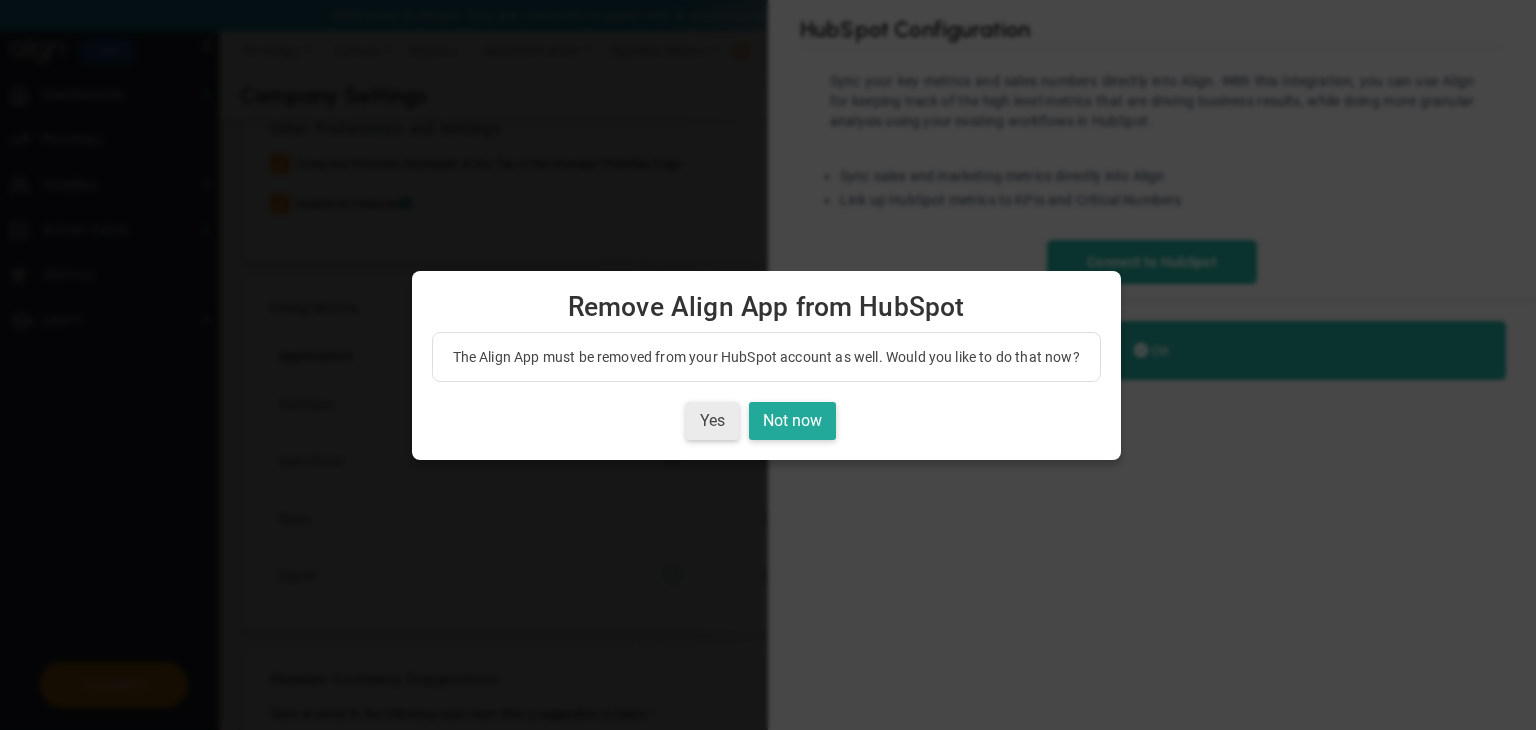 click on "Yes" at bounding box center [712, 421] 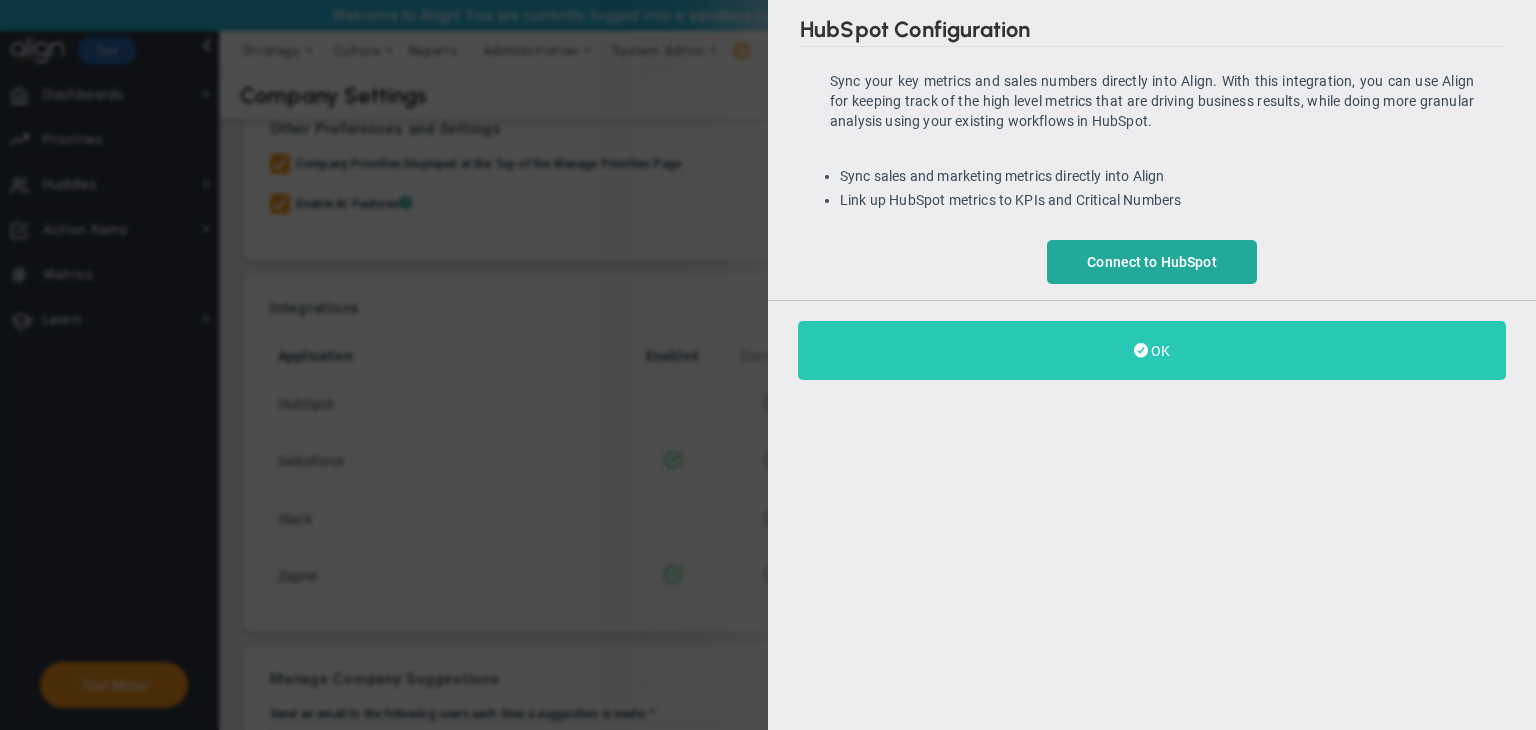click on "OK" at bounding box center (1152, 350) 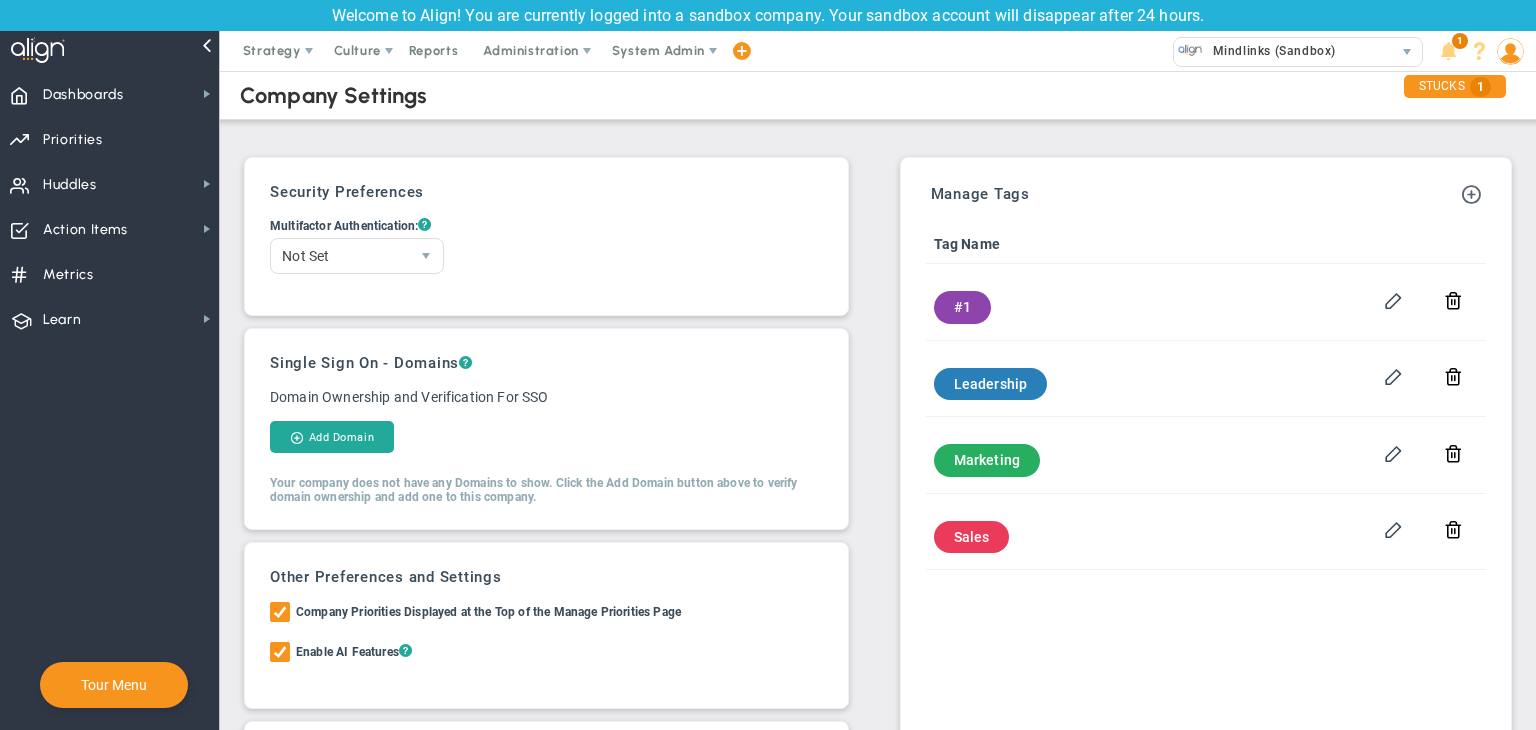scroll, scrollTop: 0, scrollLeft: 0, axis: both 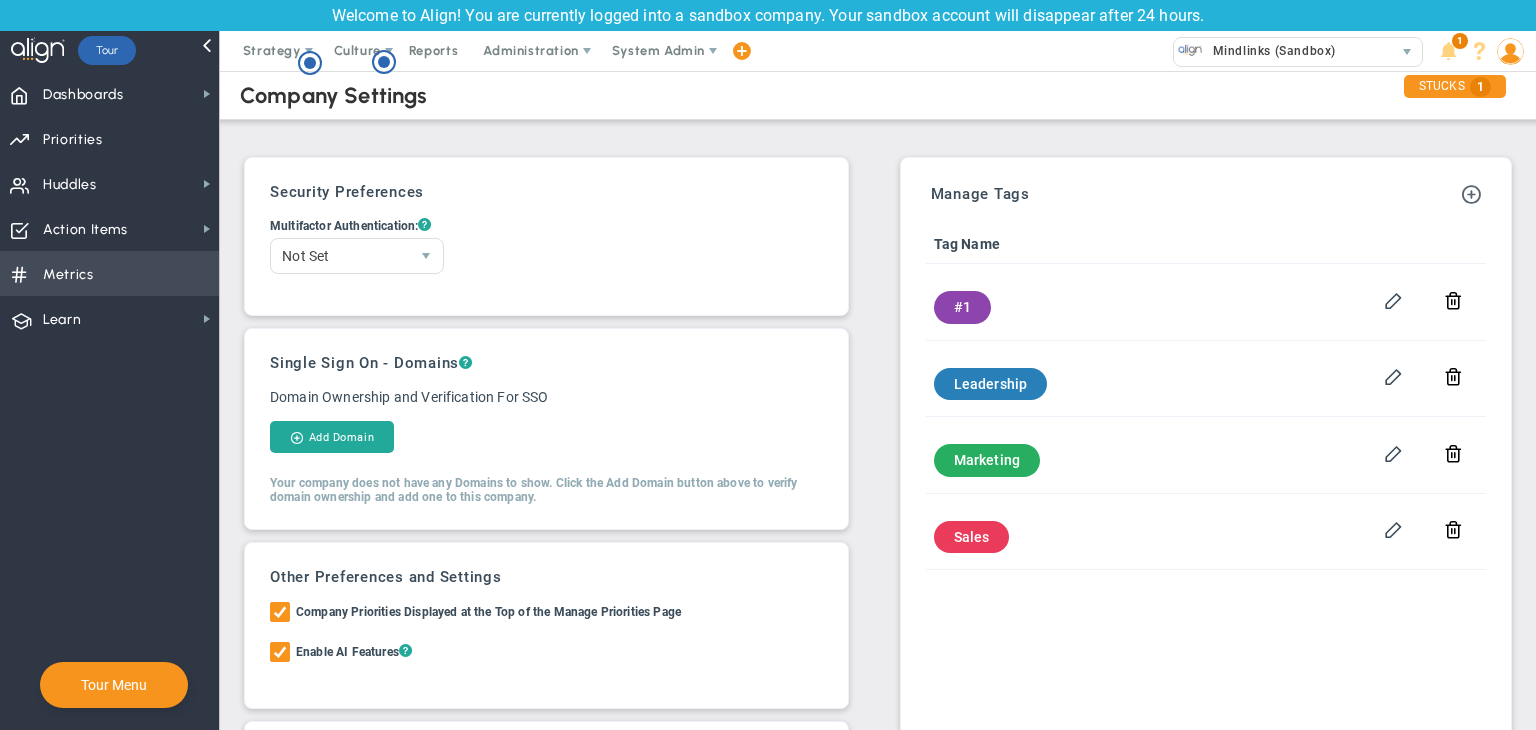 click on "Metrics" at bounding box center (68, 275) 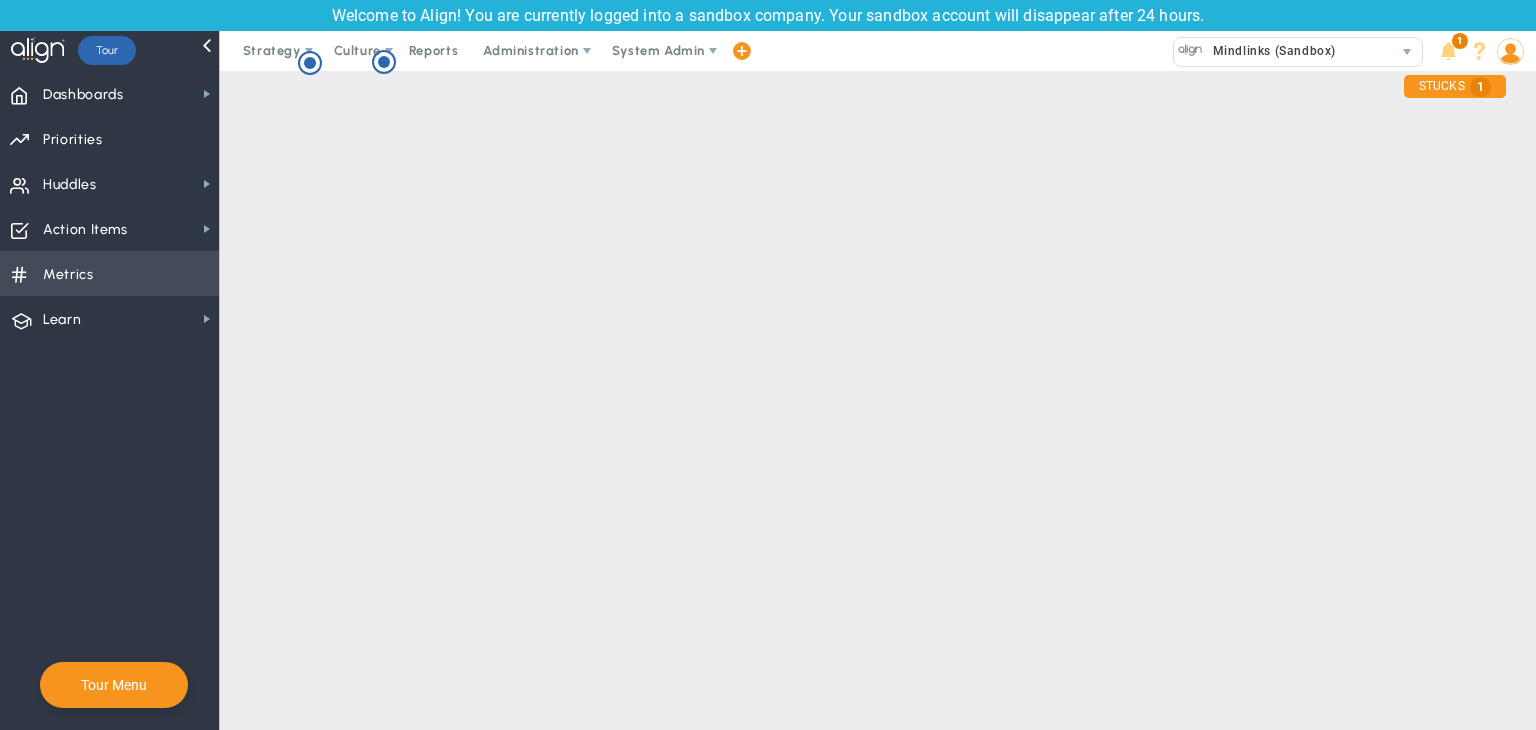 checkbox on "false" 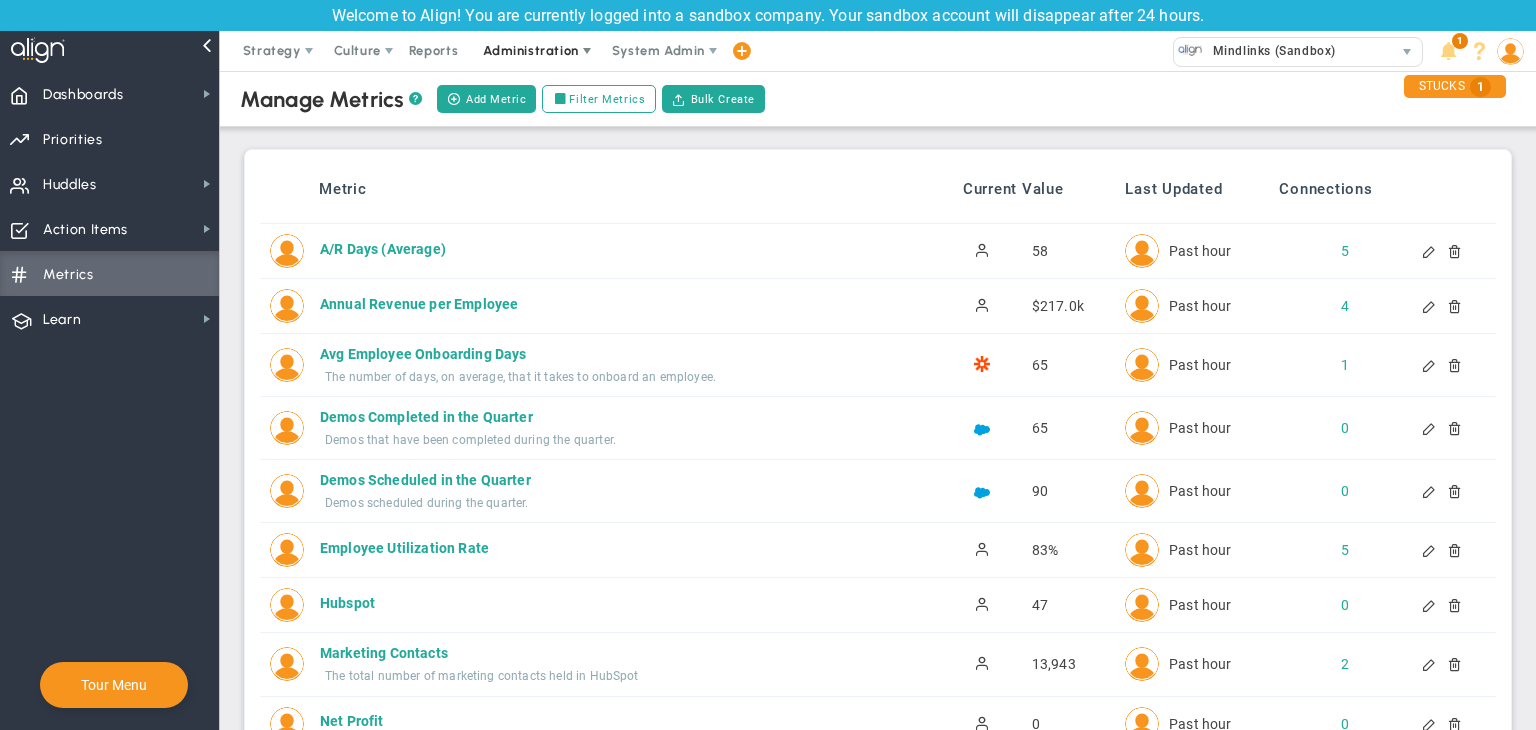 click on "Administration" at bounding box center (532, 51) 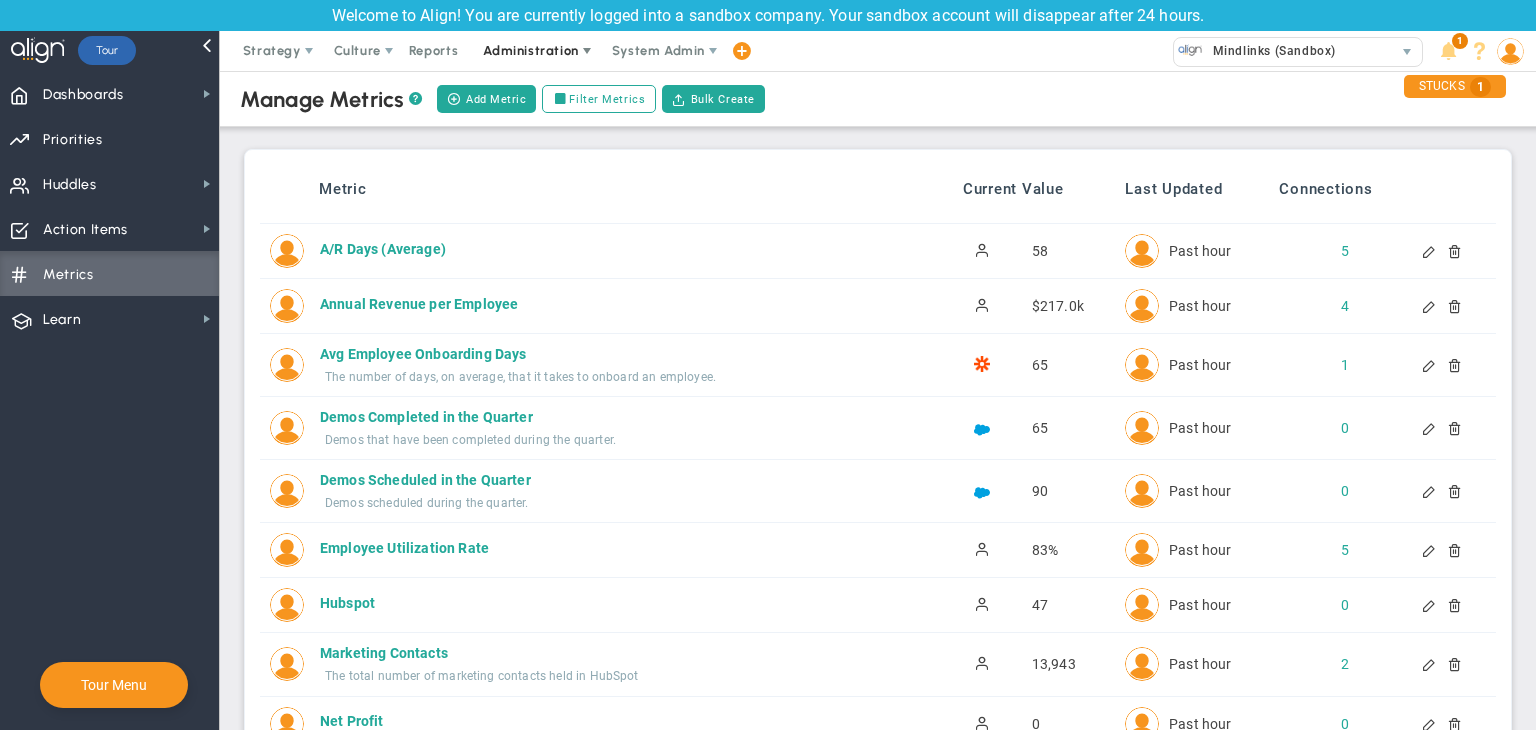 scroll, scrollTop: 0, scrollLeft: 0, axis: both 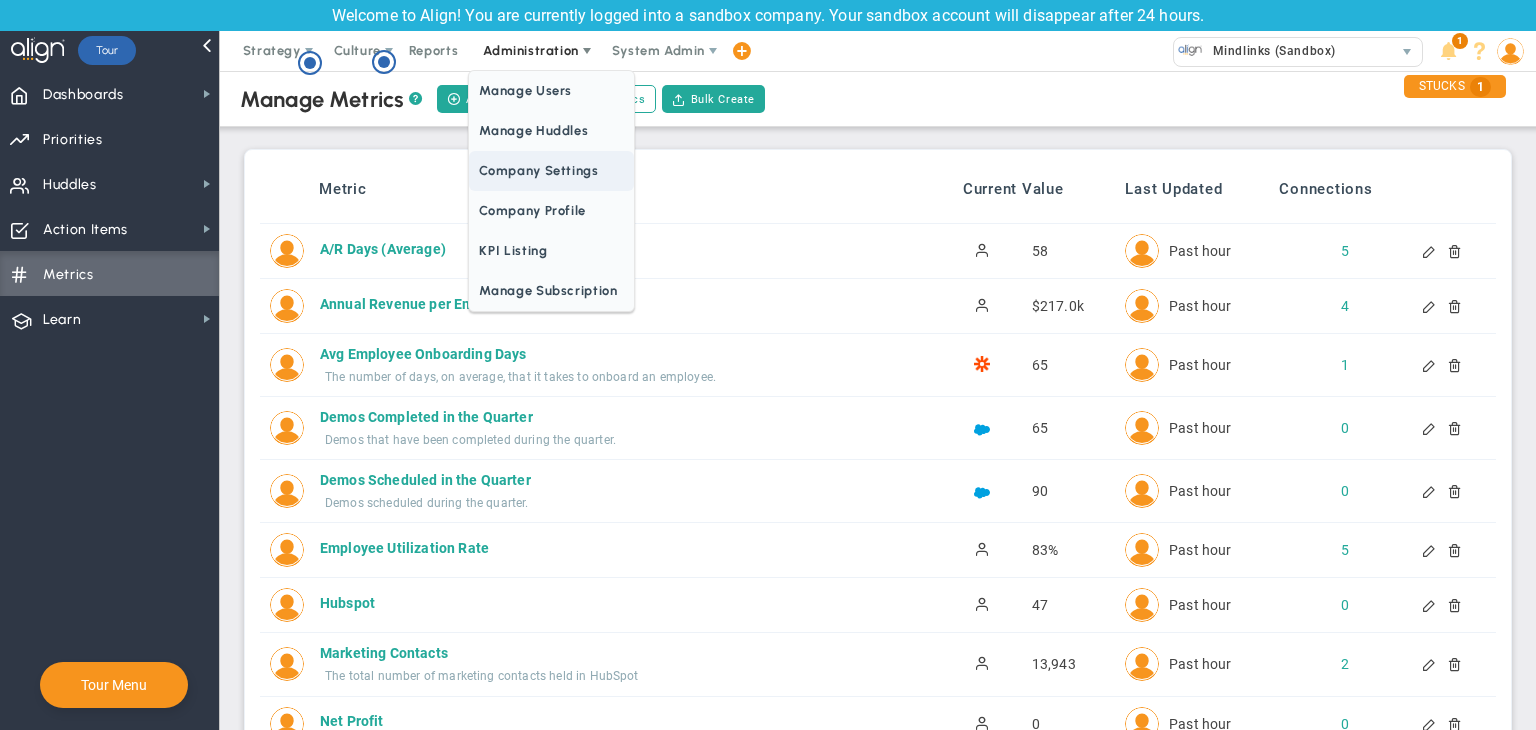 click on "Company Settings" at bounding box center [551, 171] 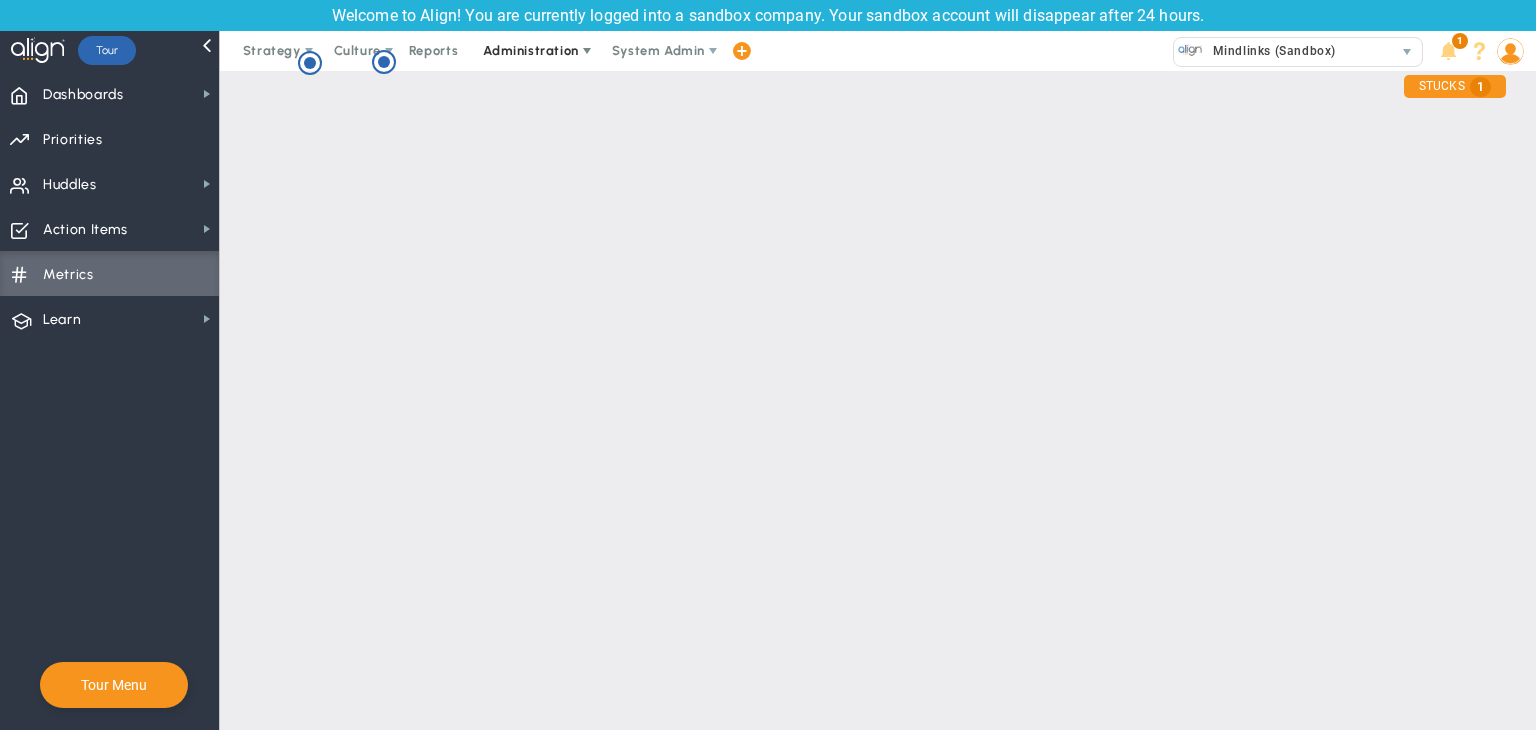 checkbox on "true" 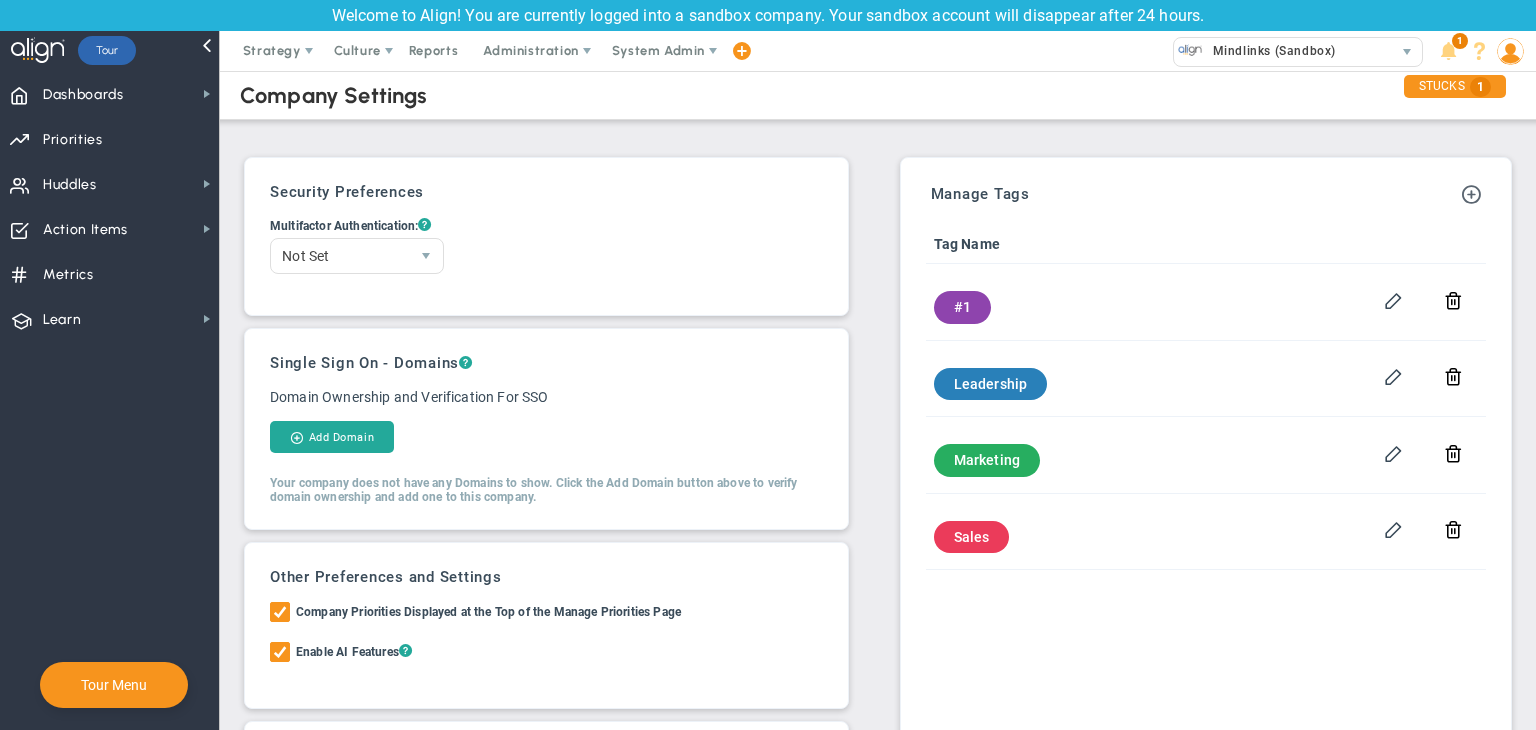 scroll, scrollTop: 220, scrollLeft: 0, axis: vertical 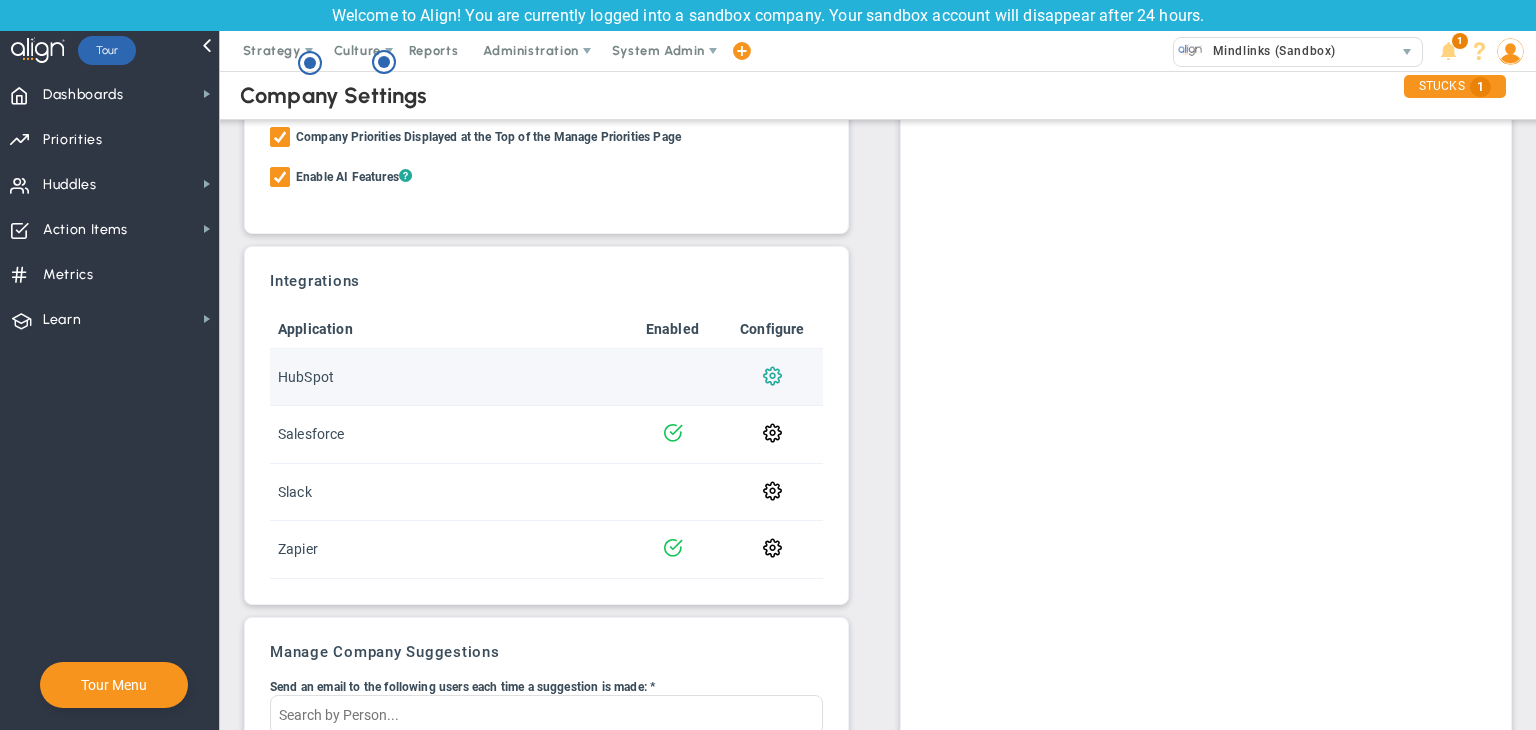 click 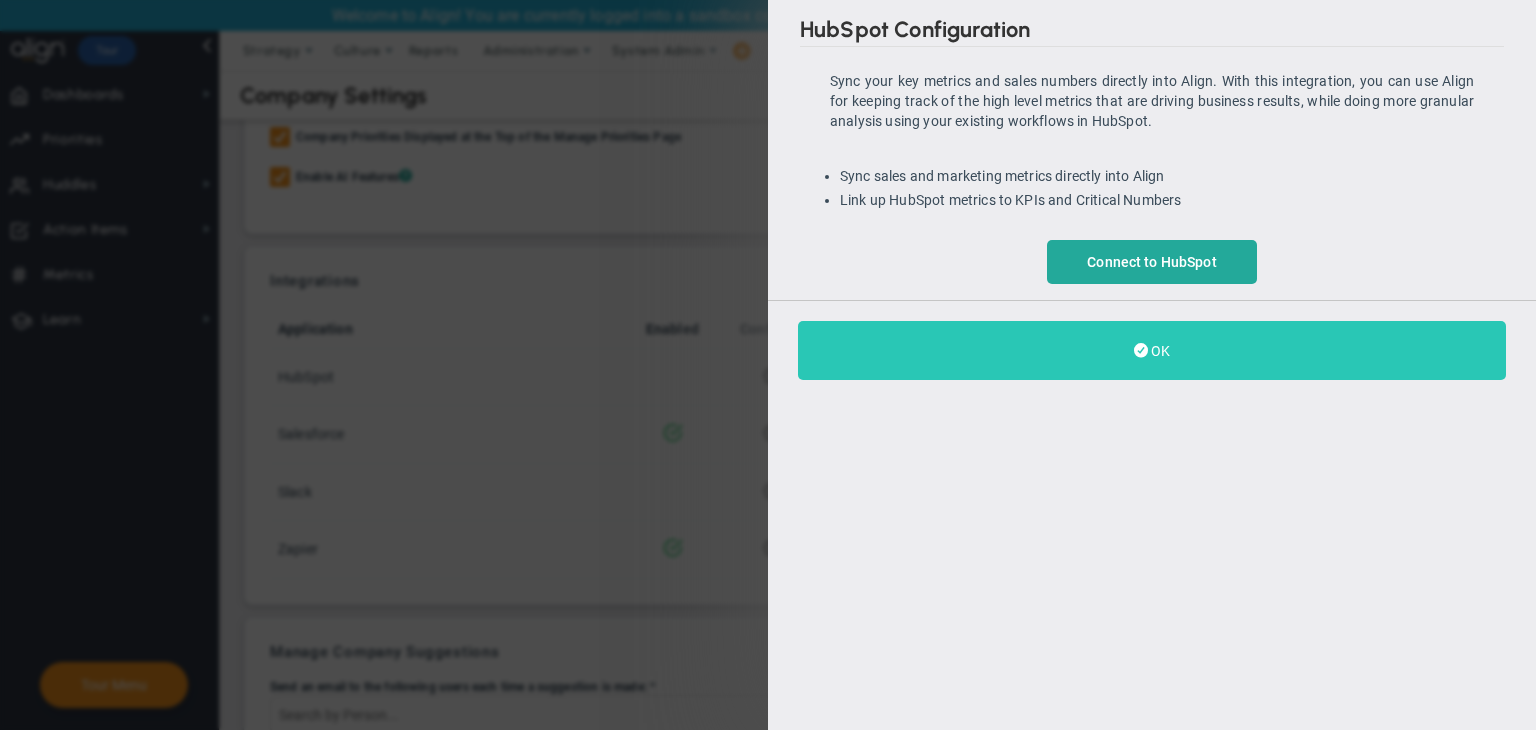 click on "OK" at bounding box center (1152, 350) 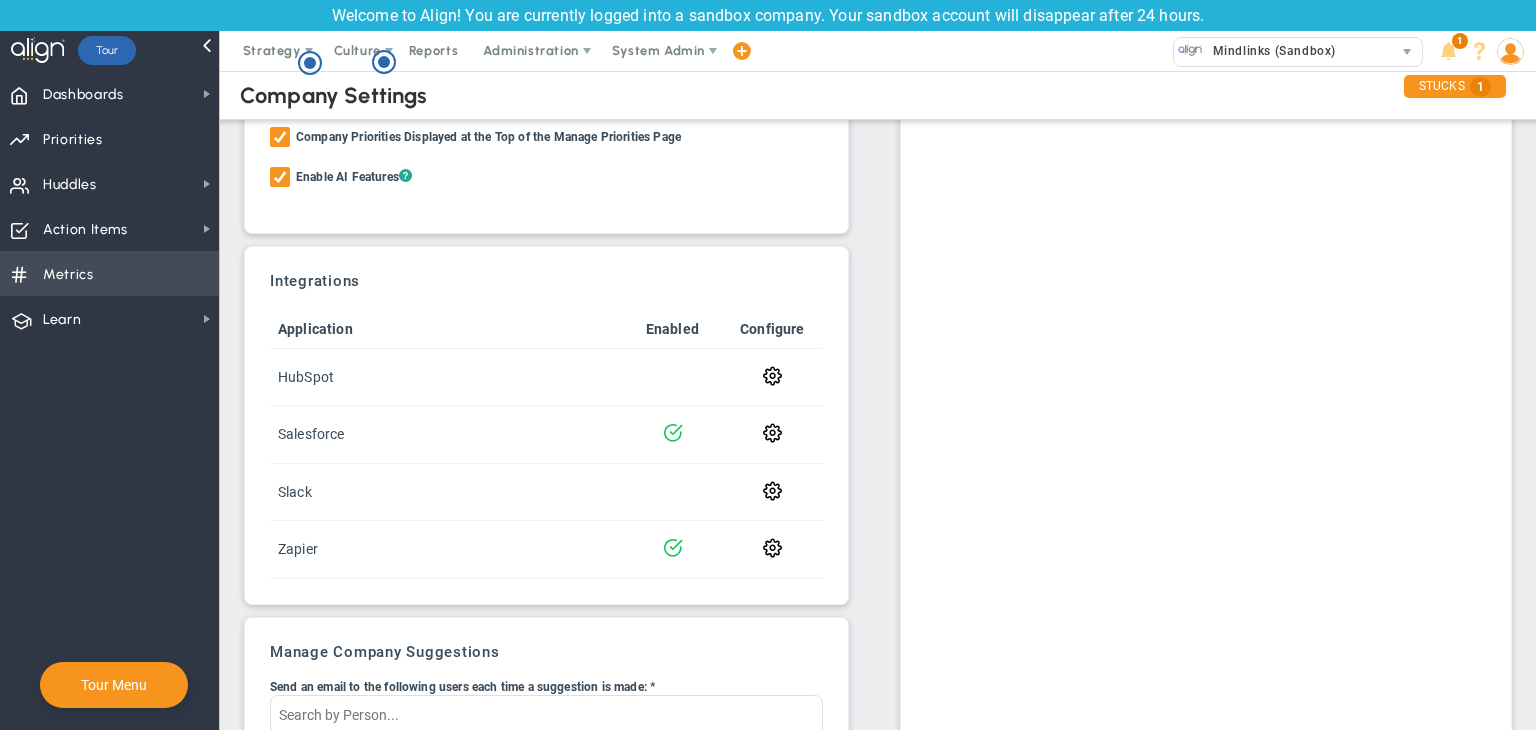 click on "Metrics Metrics" at bounding box center (109, 273) 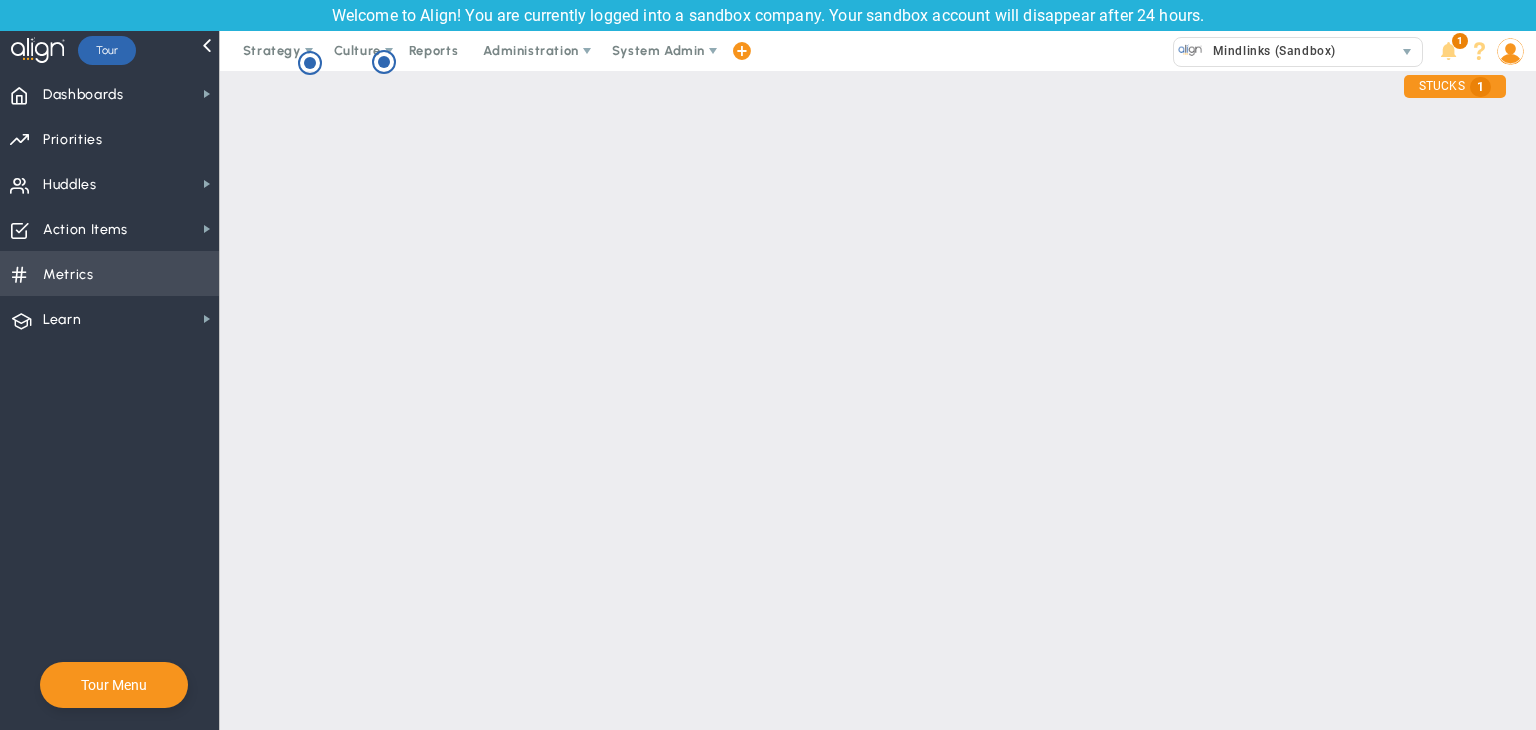 checkbox on "false" 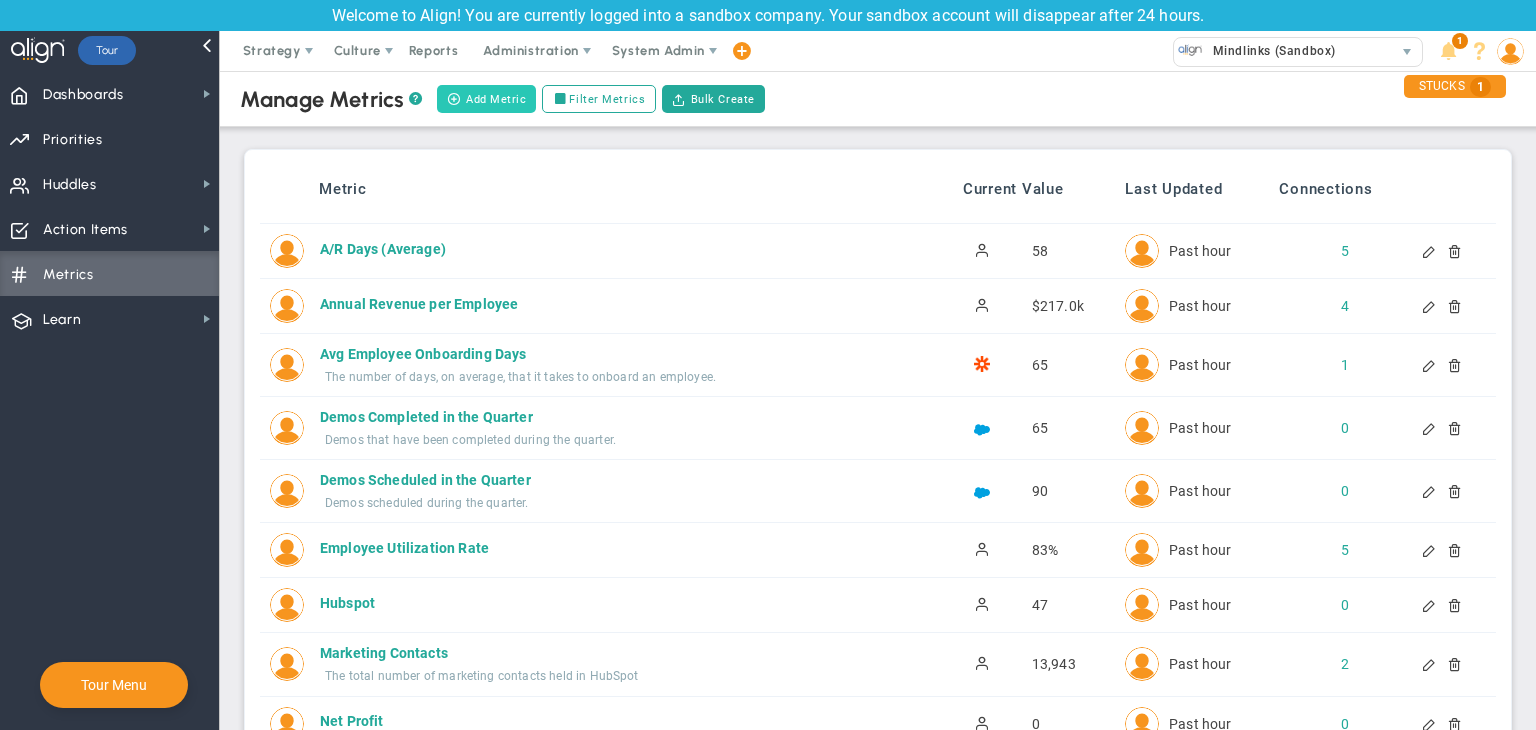 scroll, scrollTop: 0, scrollLeft: 0, axis: both 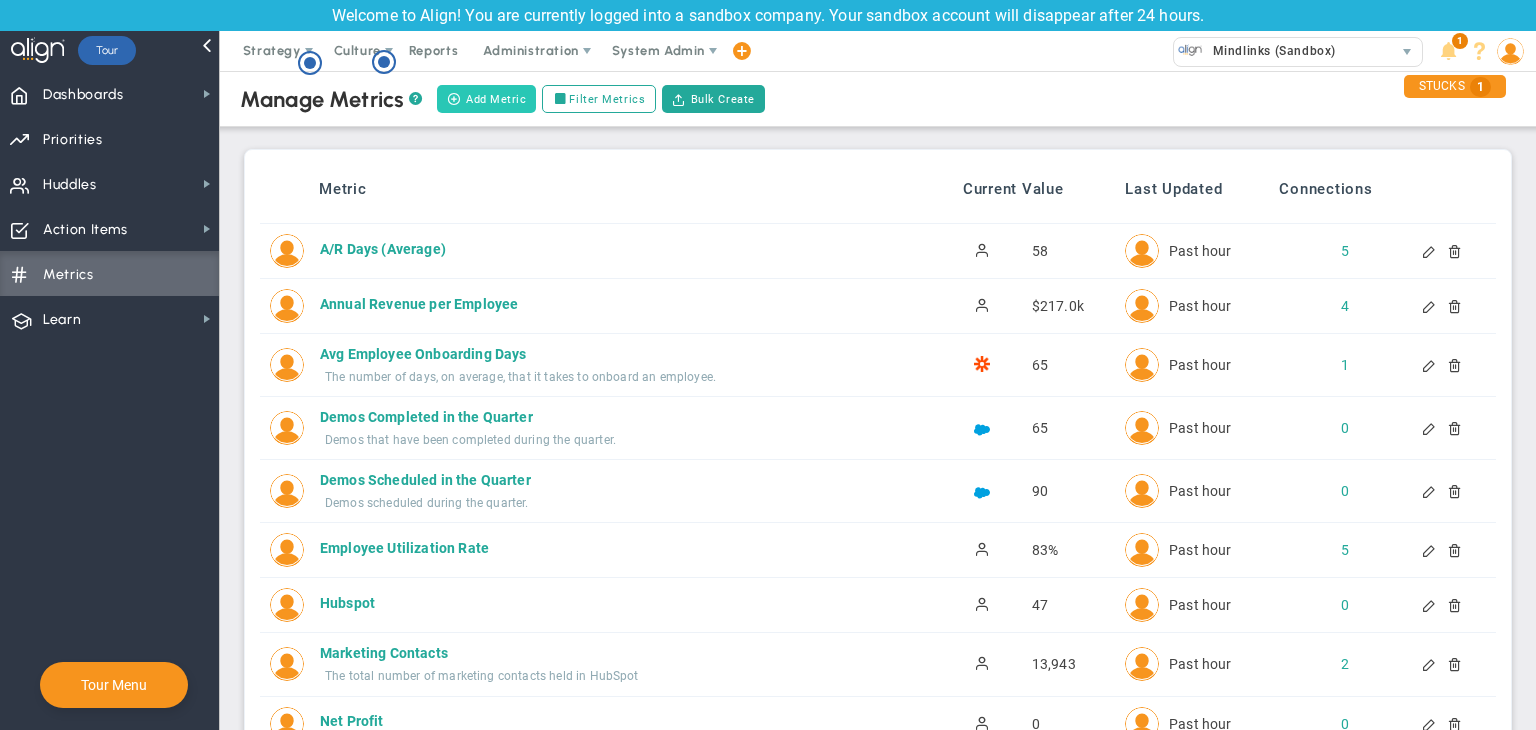 click on "Add Metric" at bounding box center (486, 99) 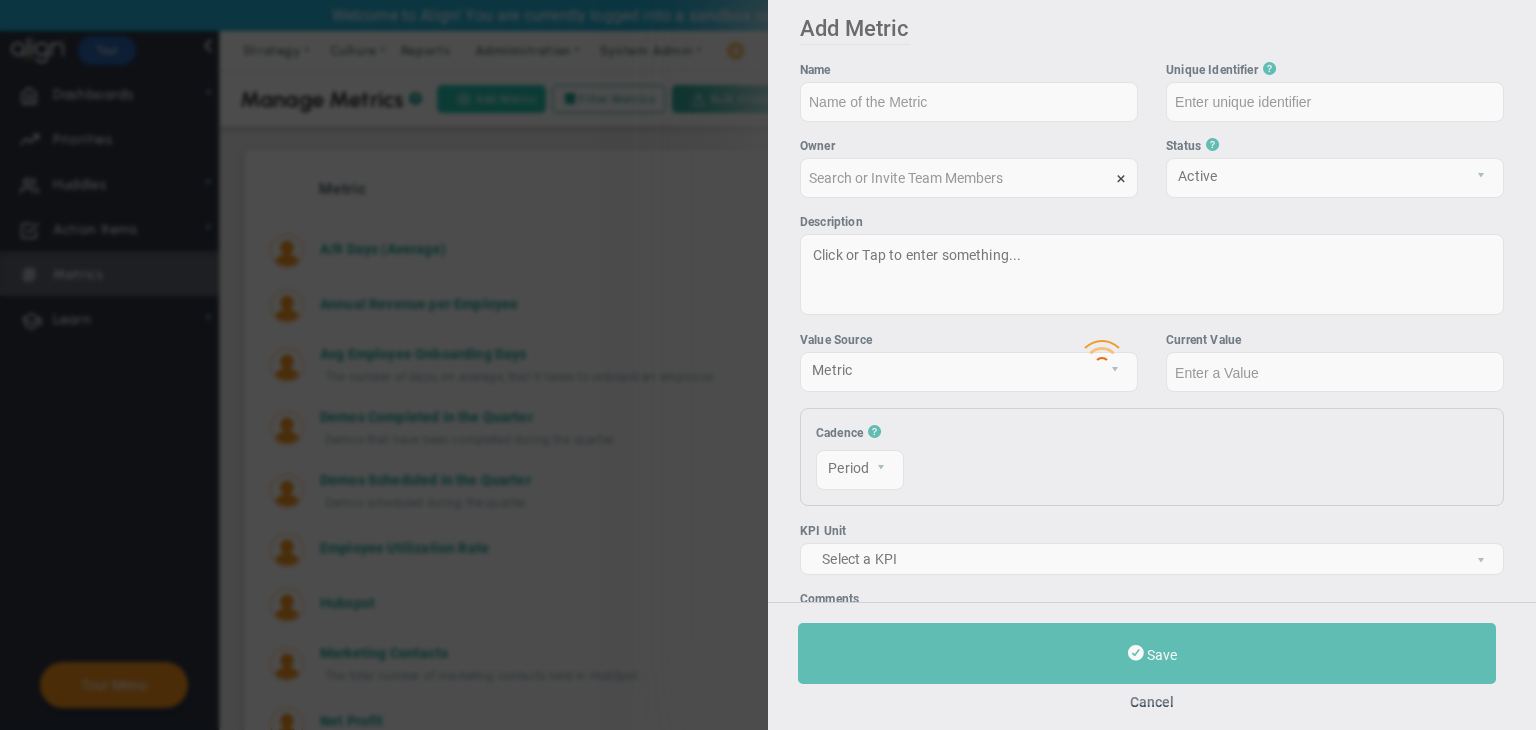 type on "[FIRST] [LAST]" 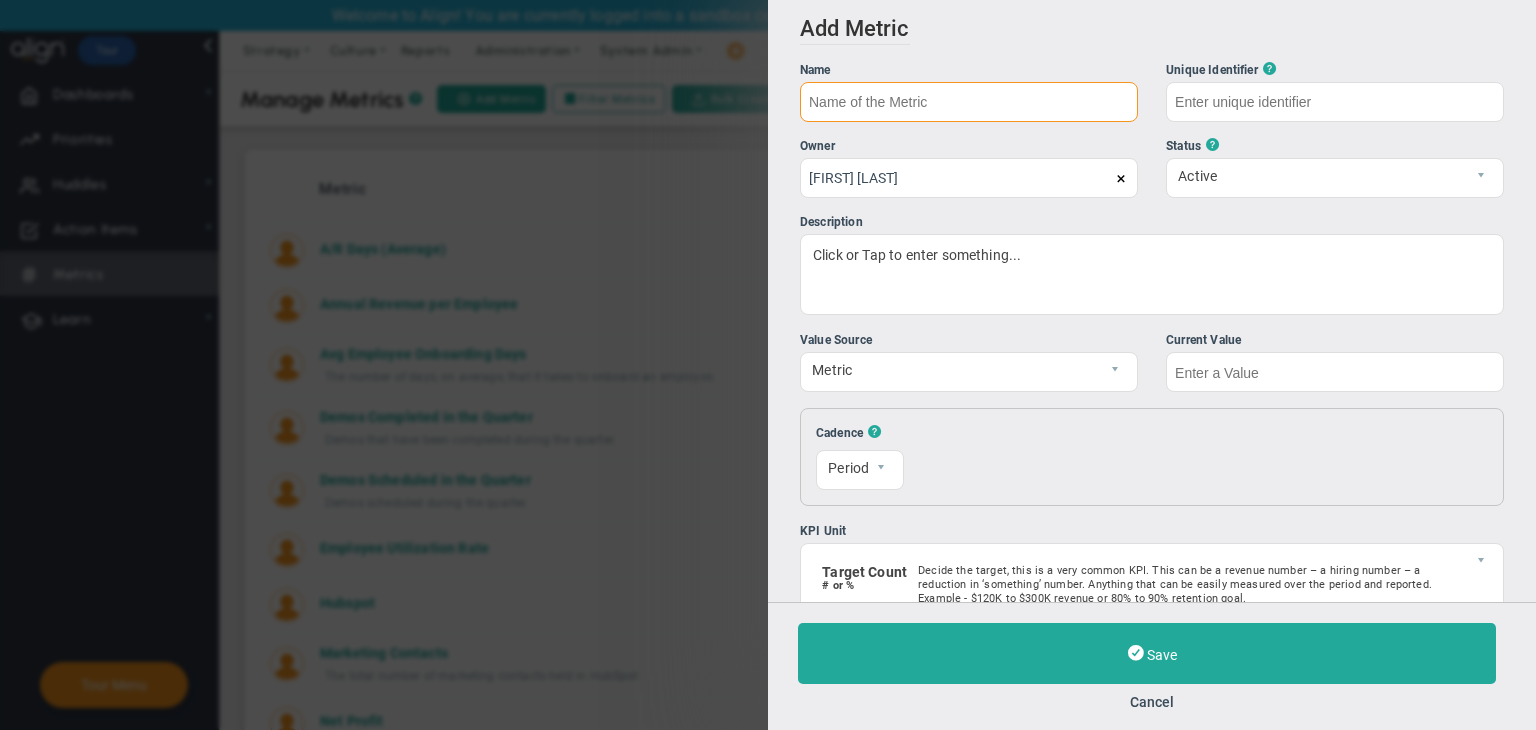 click at bounding box center (969, 102) 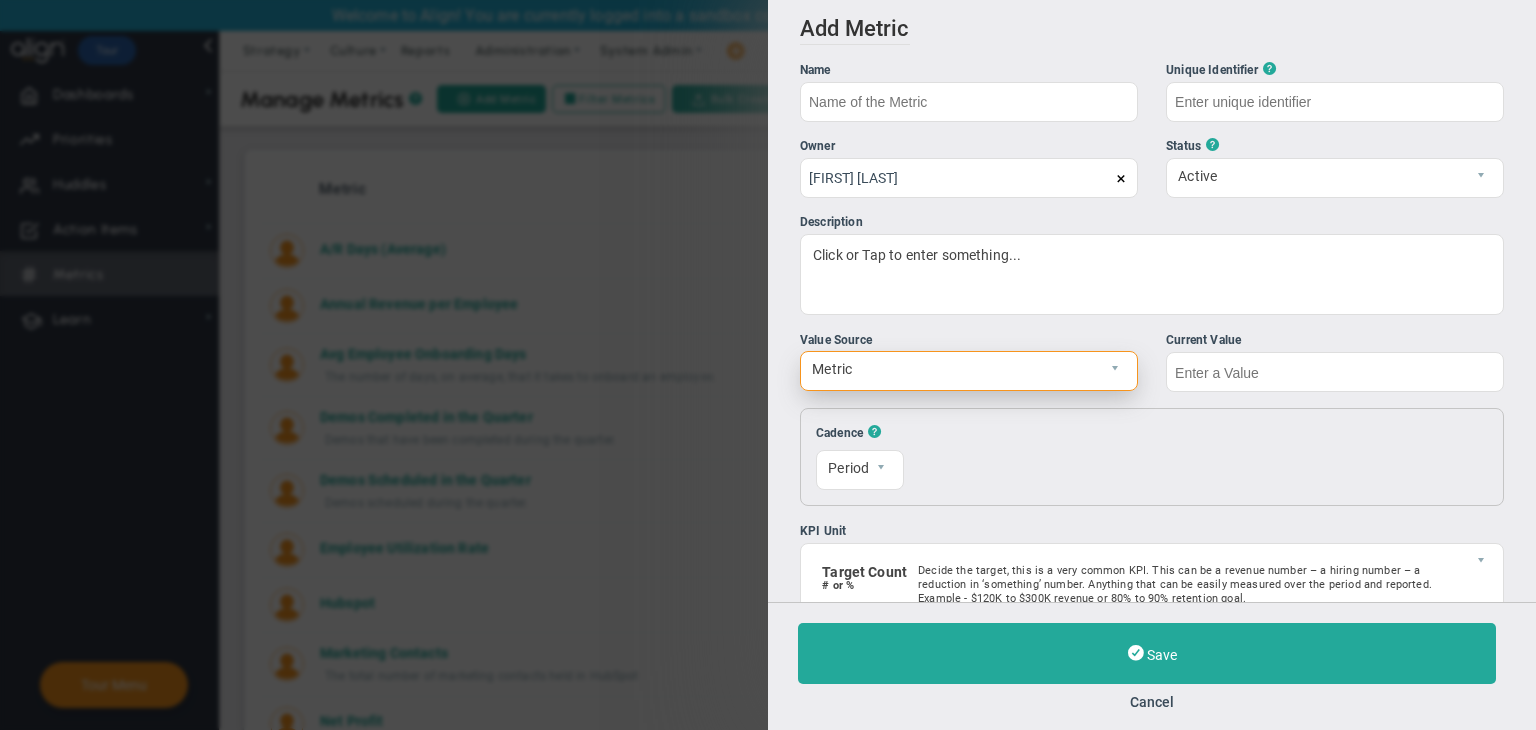 click on "Metric" at bounding box center [952, 369] 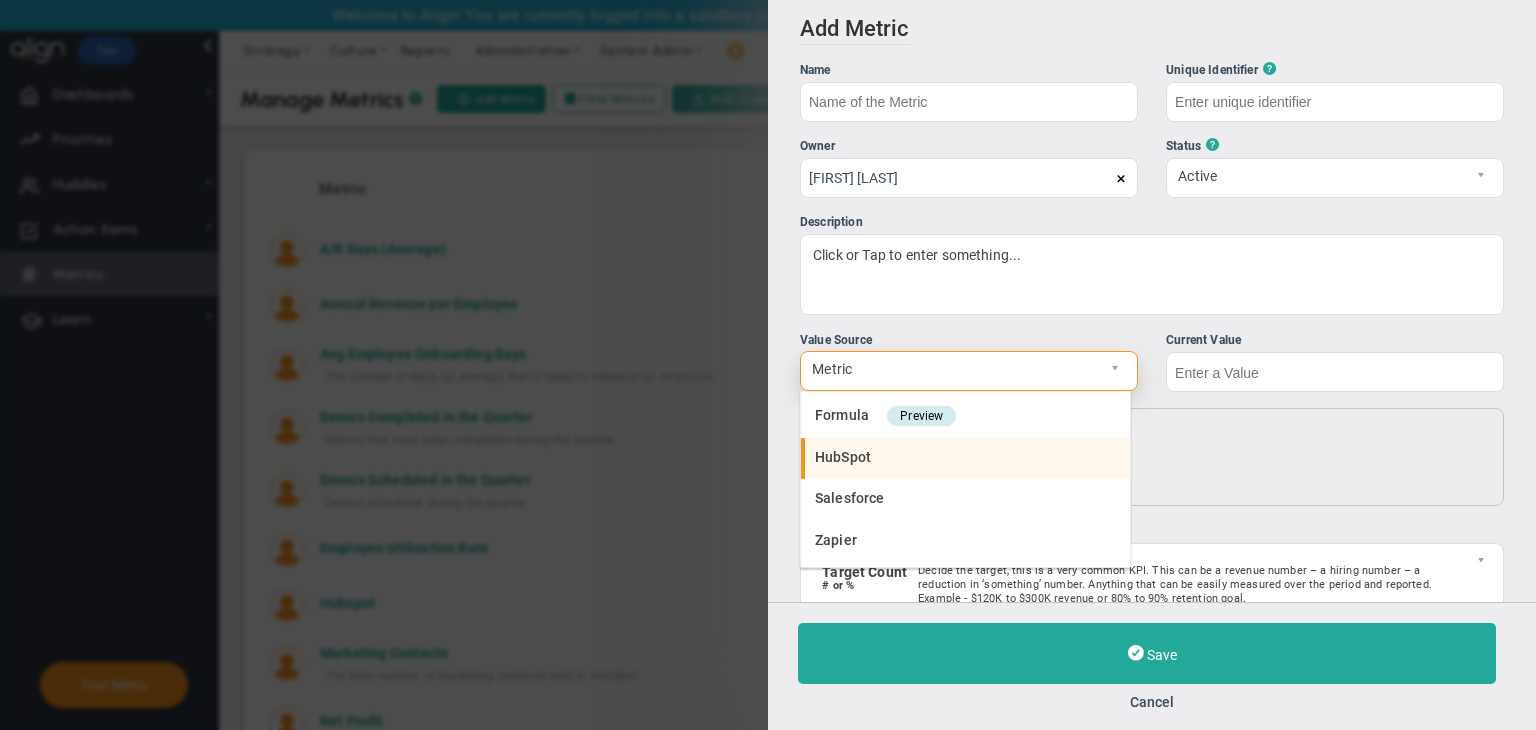 click on "HubSpot" at bounding box center [965, 459] 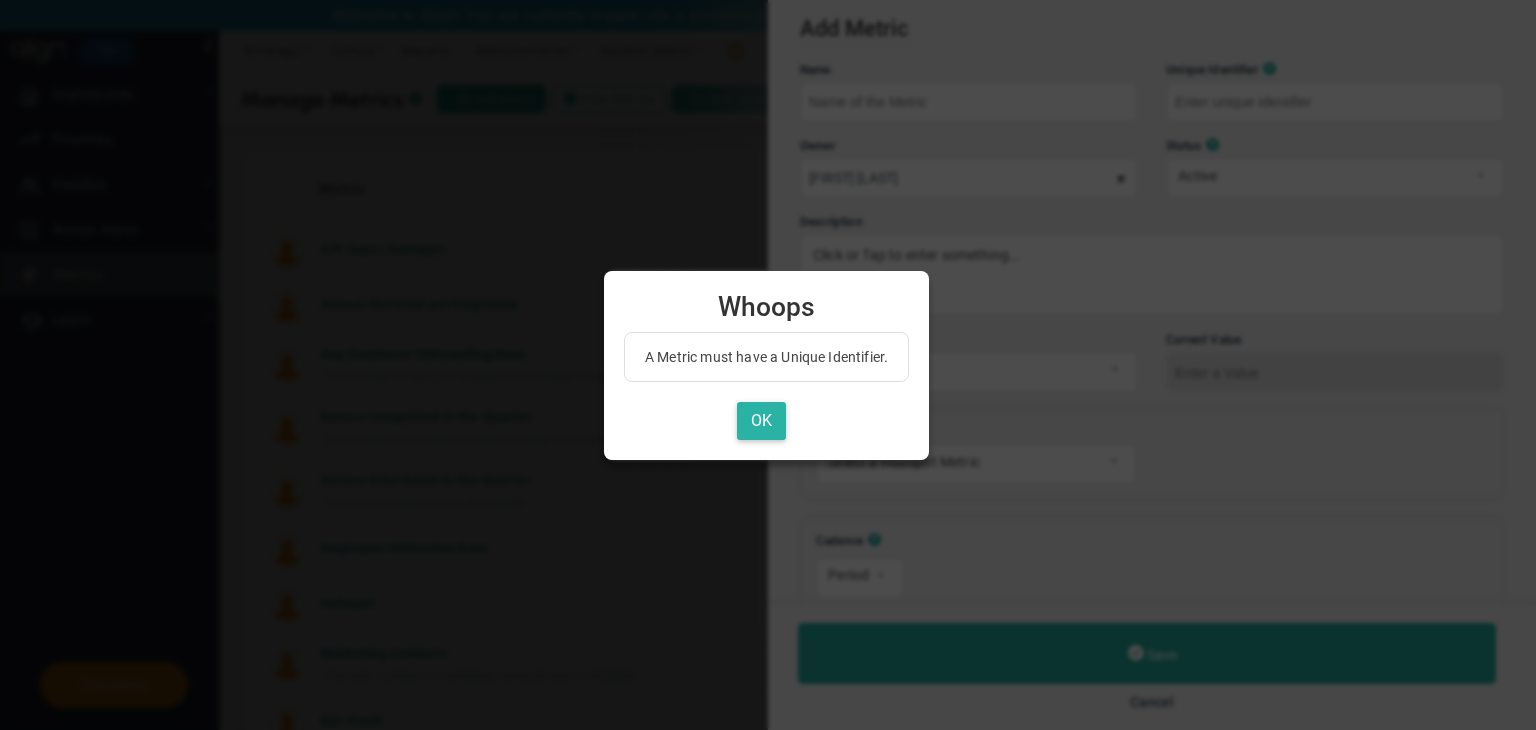 click on "OK" at bounding box center [761, 421] 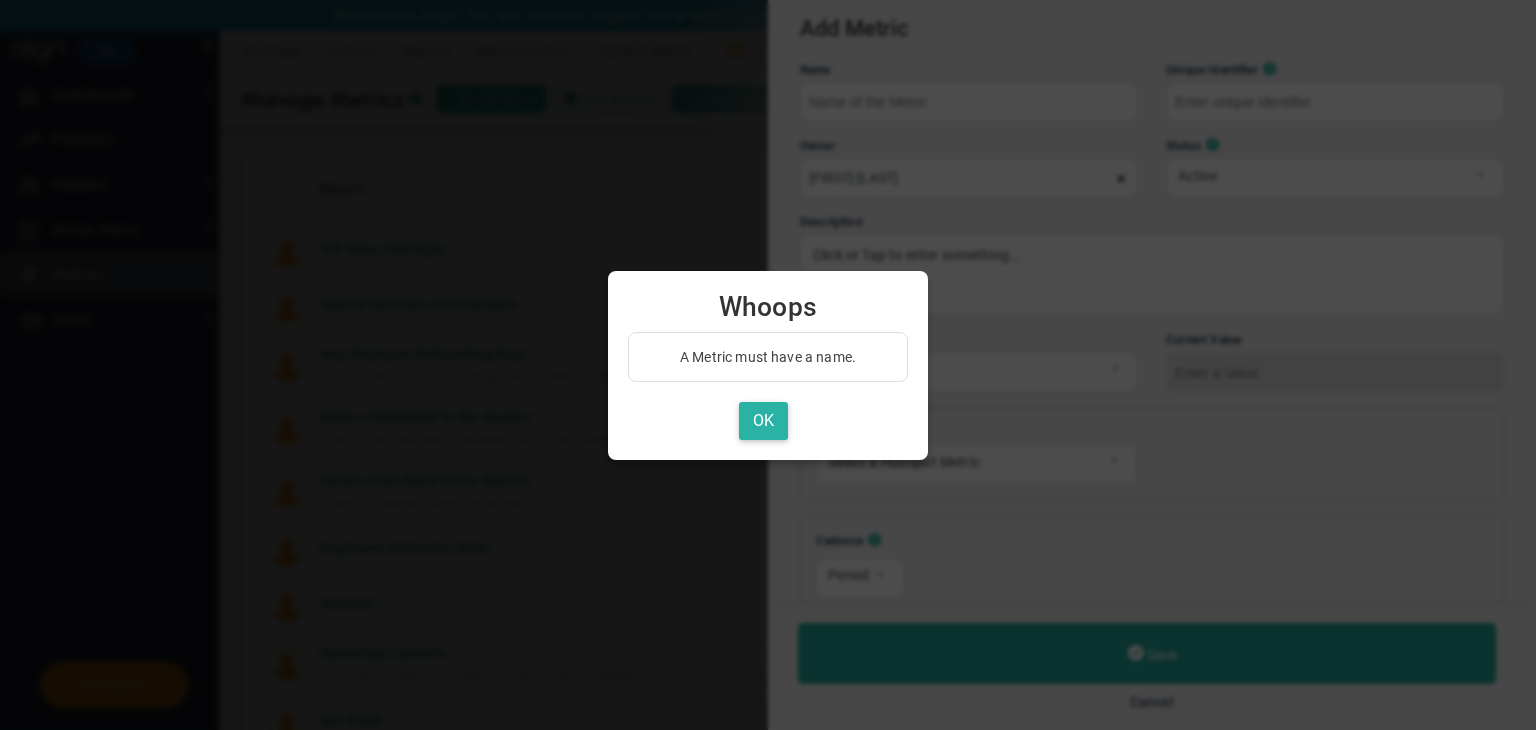 click on "OK" at bounding box center (763, 421) 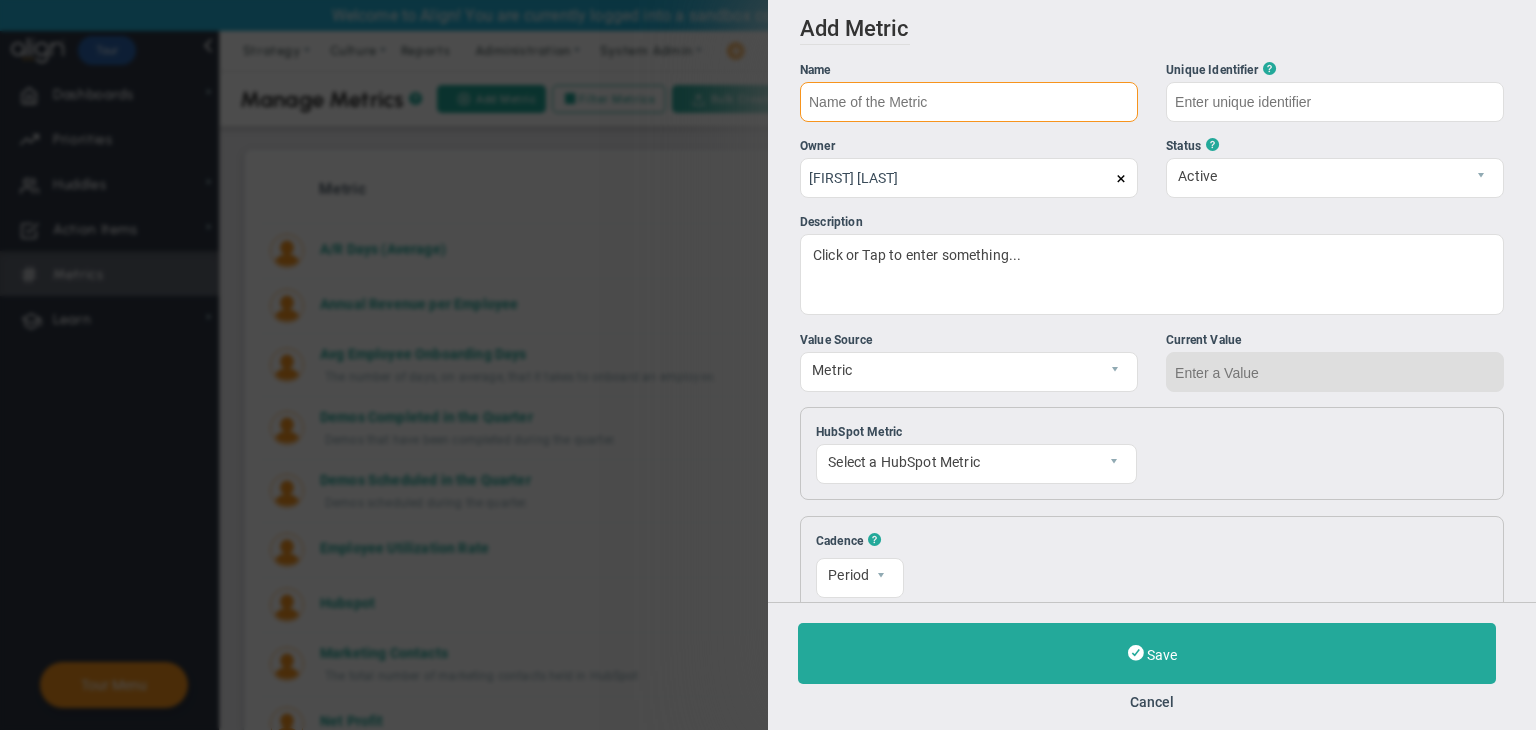 click at bounding box center [969, 102] 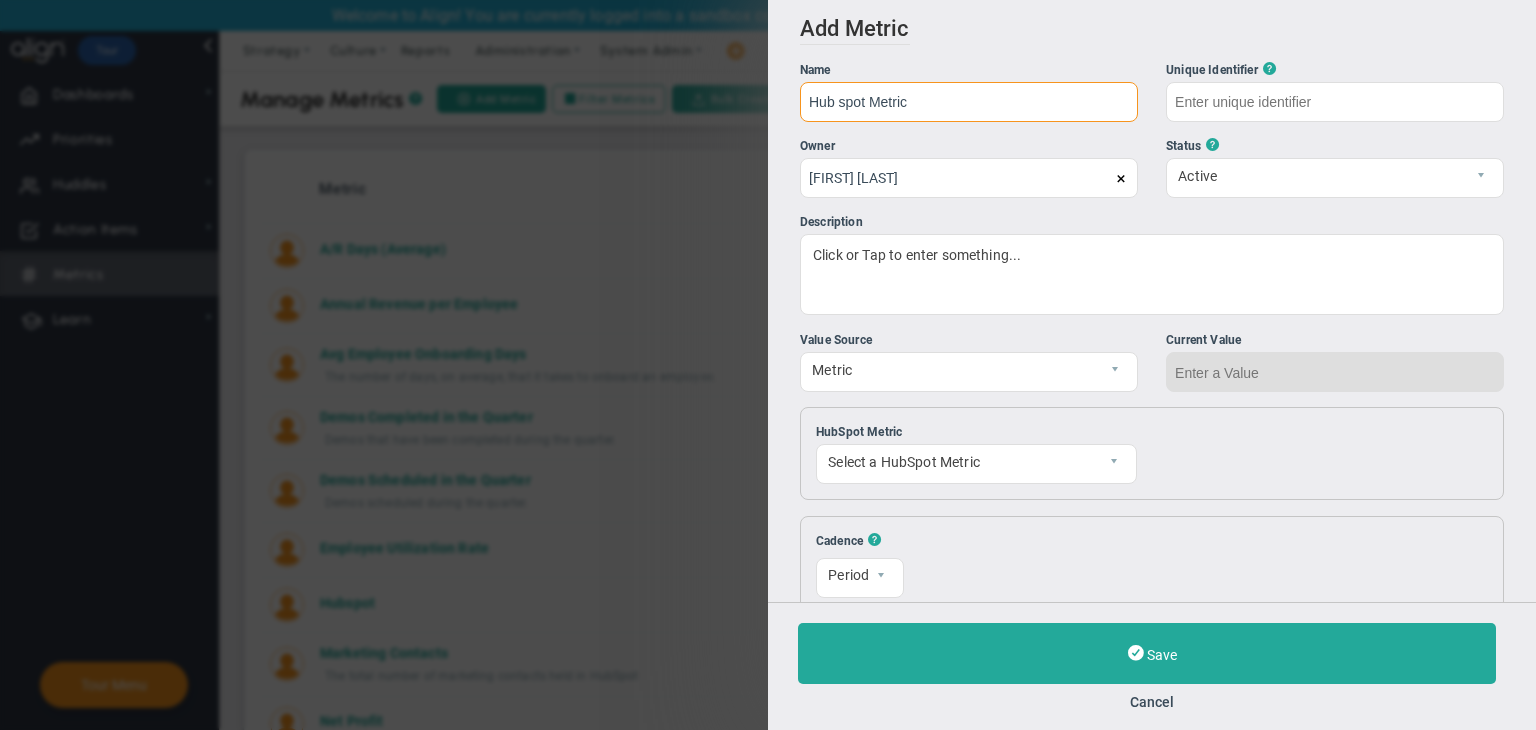 click on "Hub spot Metric" at bounding box center [969, 102] 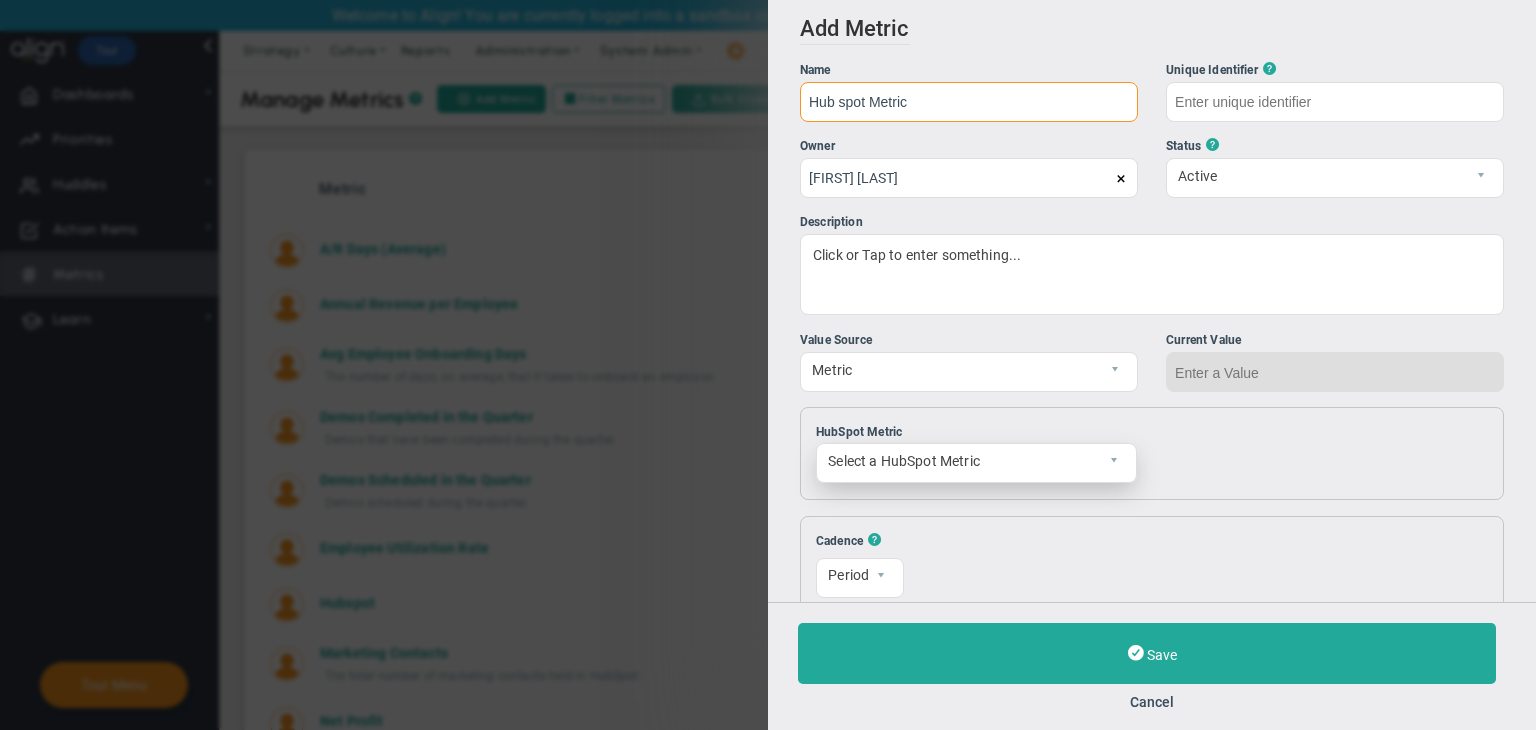 type on "Hub spot Metric" 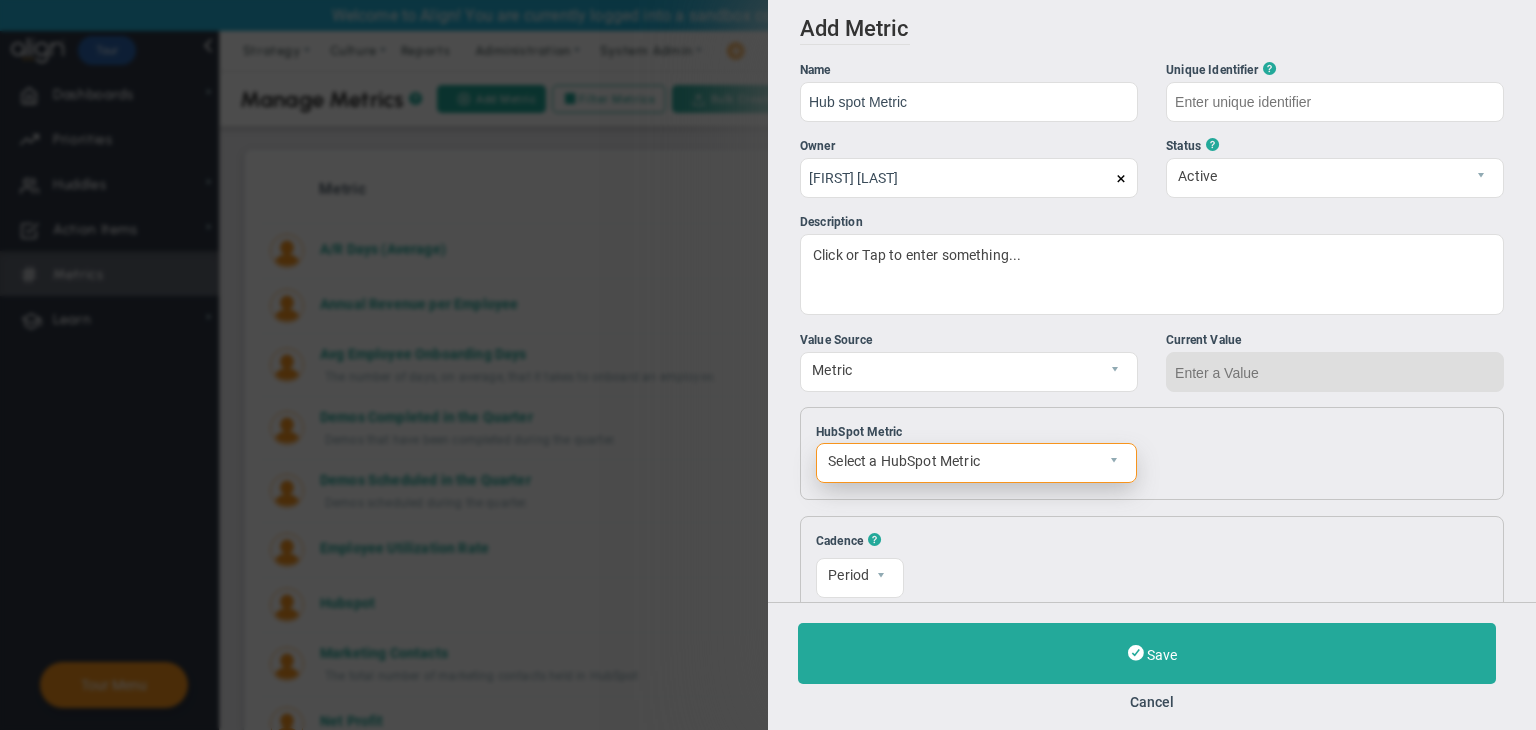 click on "Select a HubSpot Metric" at bounding box center [959, 461] 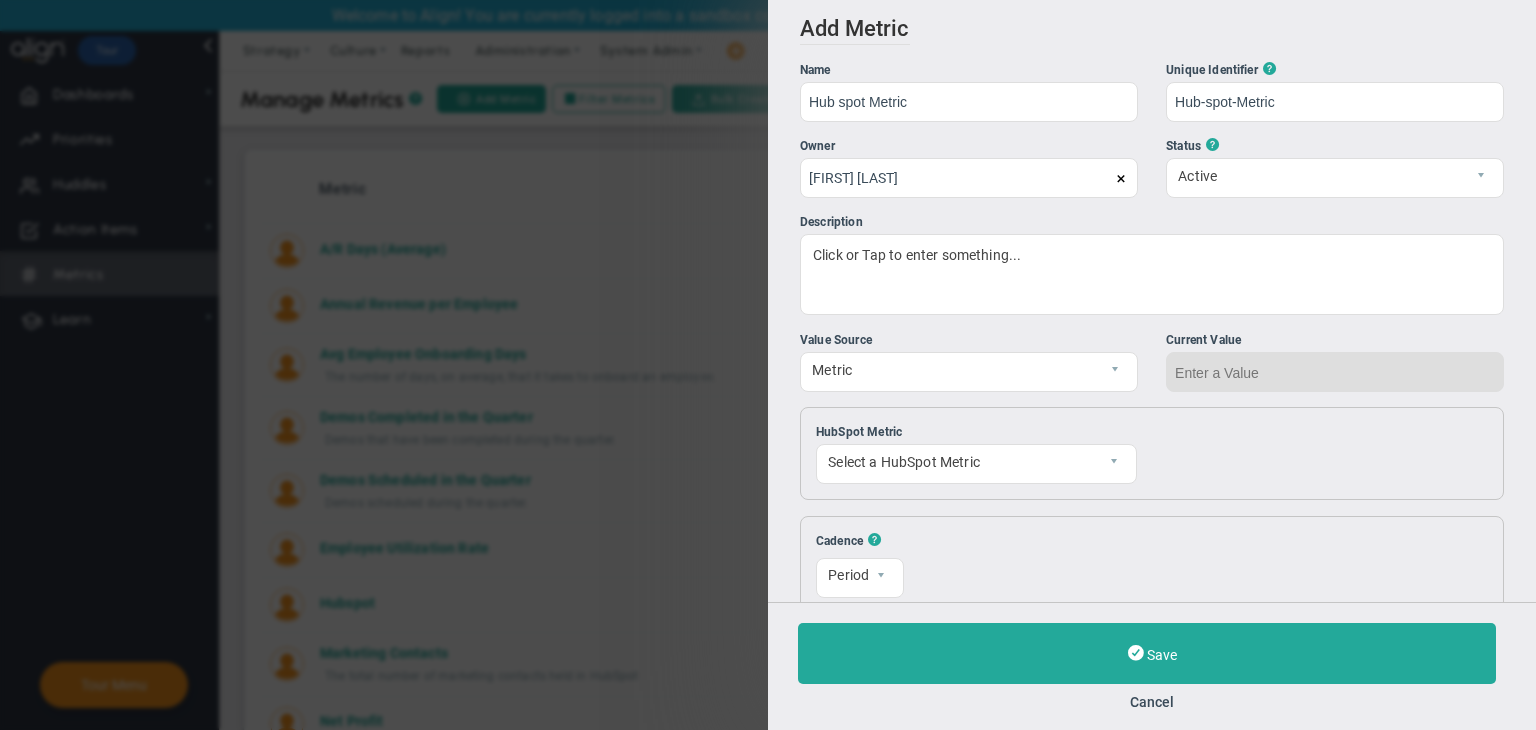 click on "HubSpot Metric
Select a HubSpot Metric
Date Range
Start Date
End Date Pipeline Stage" at bounding box center [1152, 453] 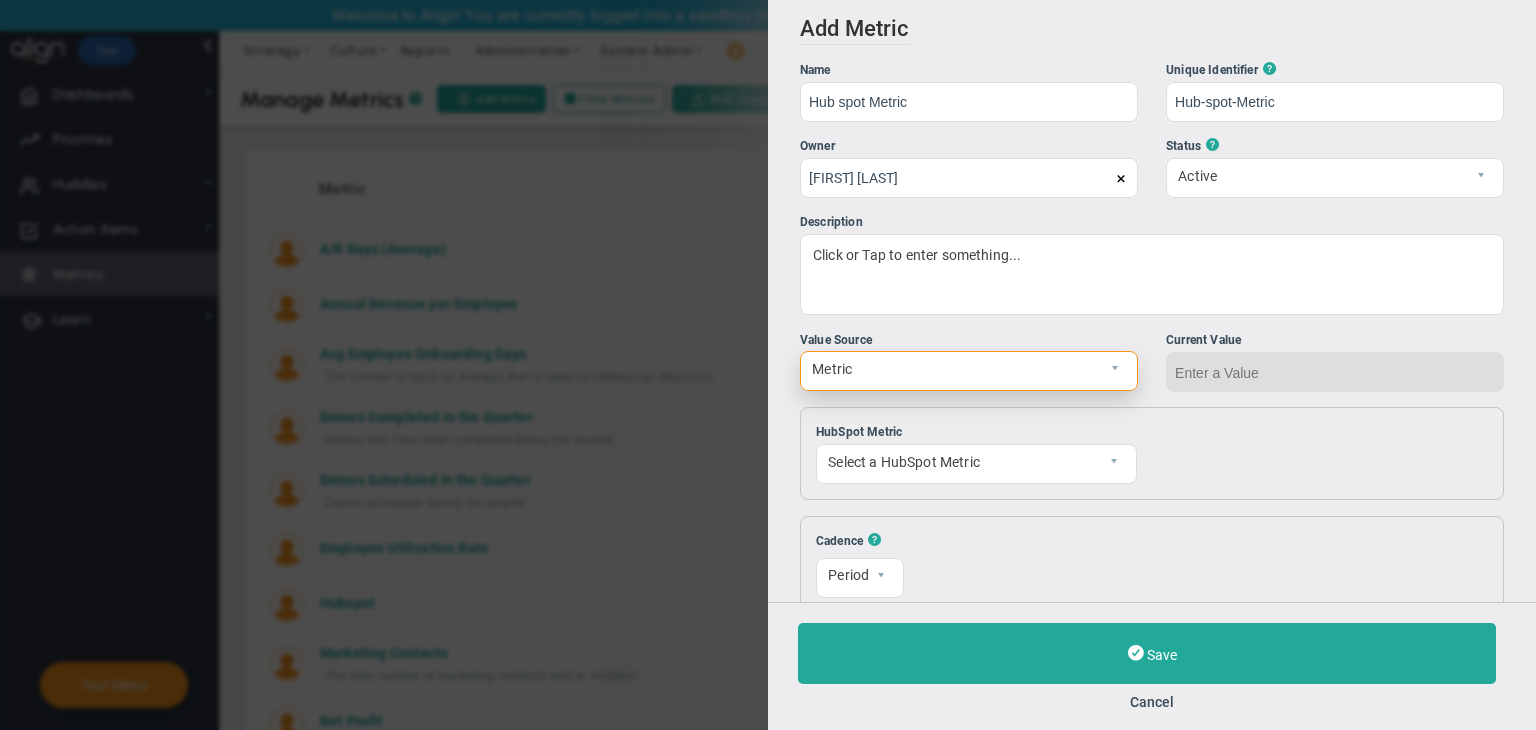 click on "Metric" at bounding box center (952, 369) 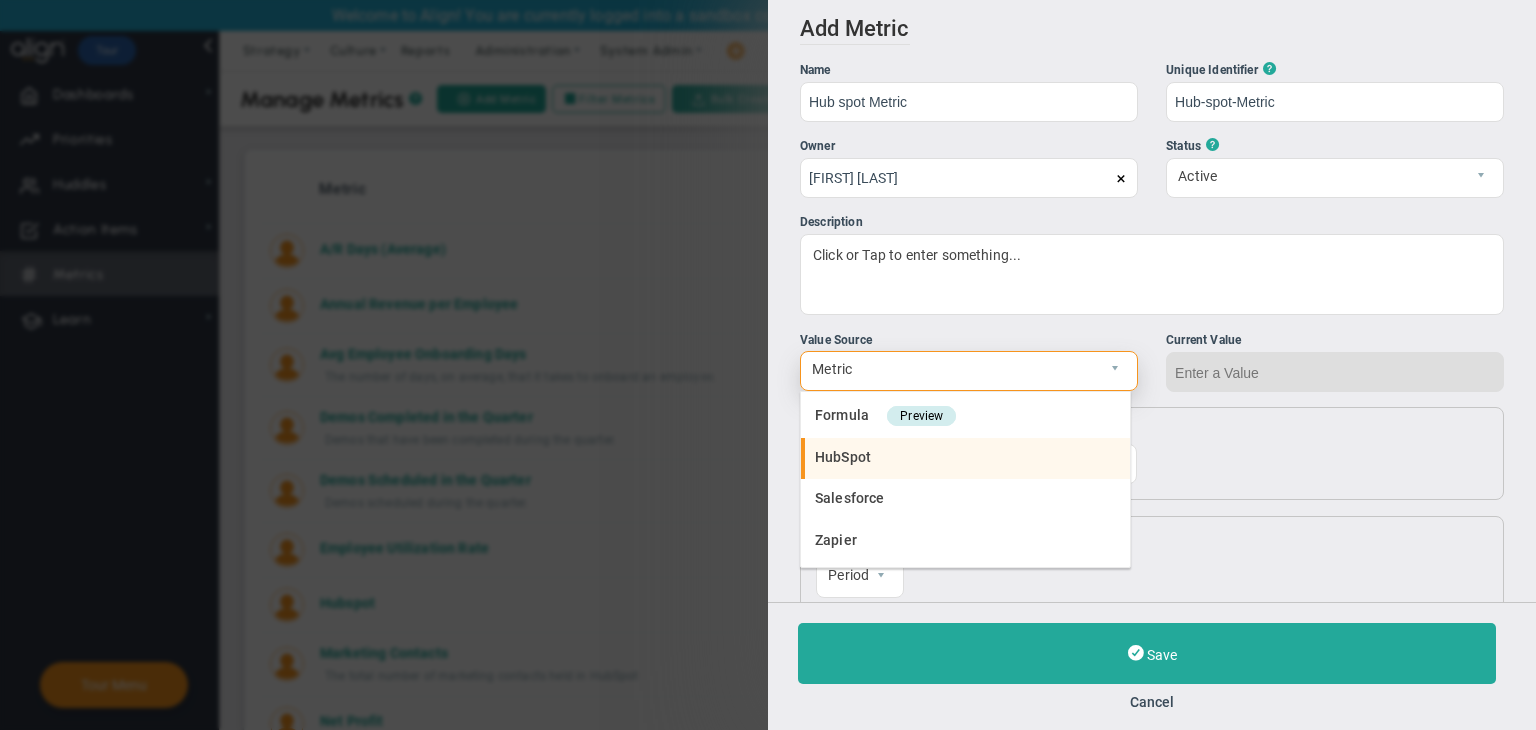 click on "HubSpot" at bounding box center [965, 459] 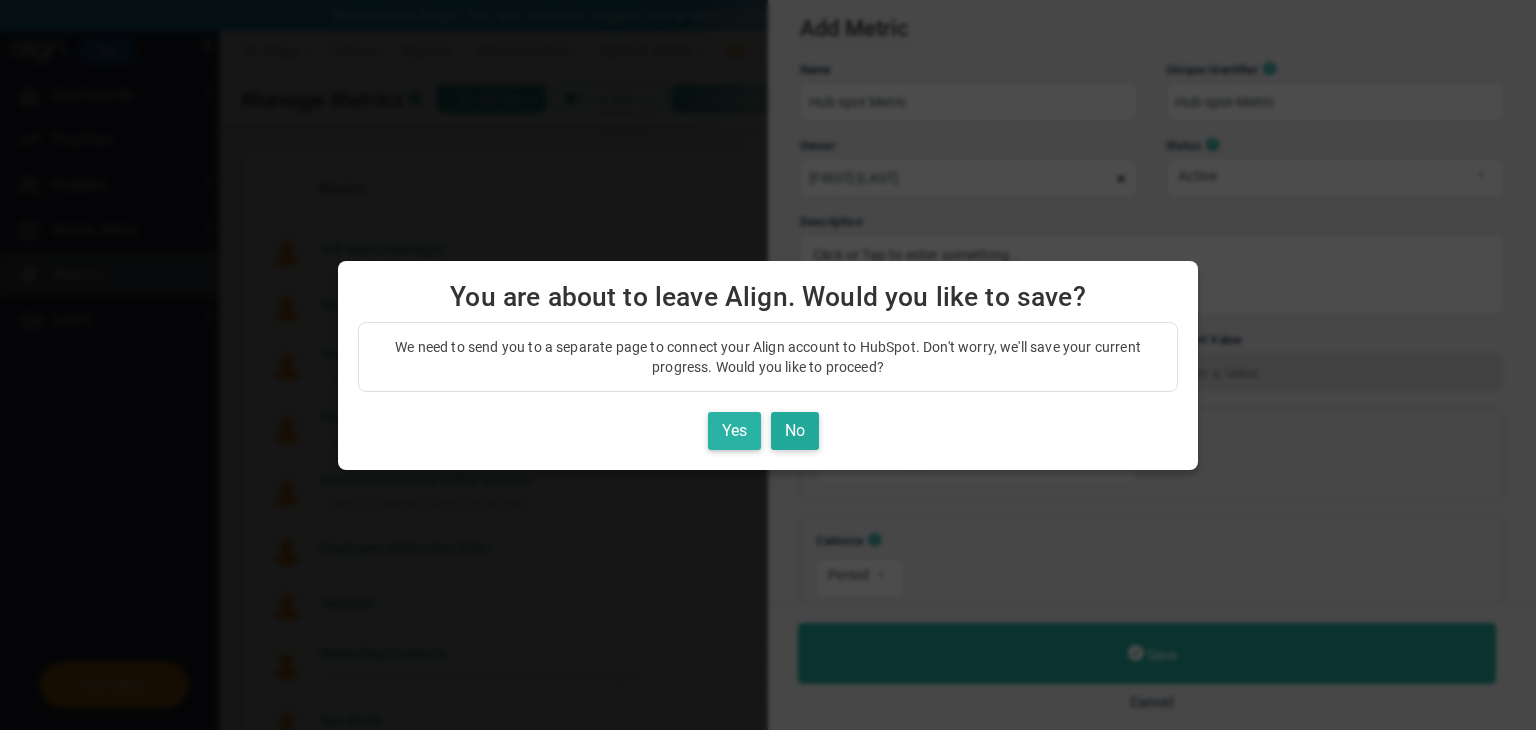 click on "Yes" at bounding box center [734, 431] 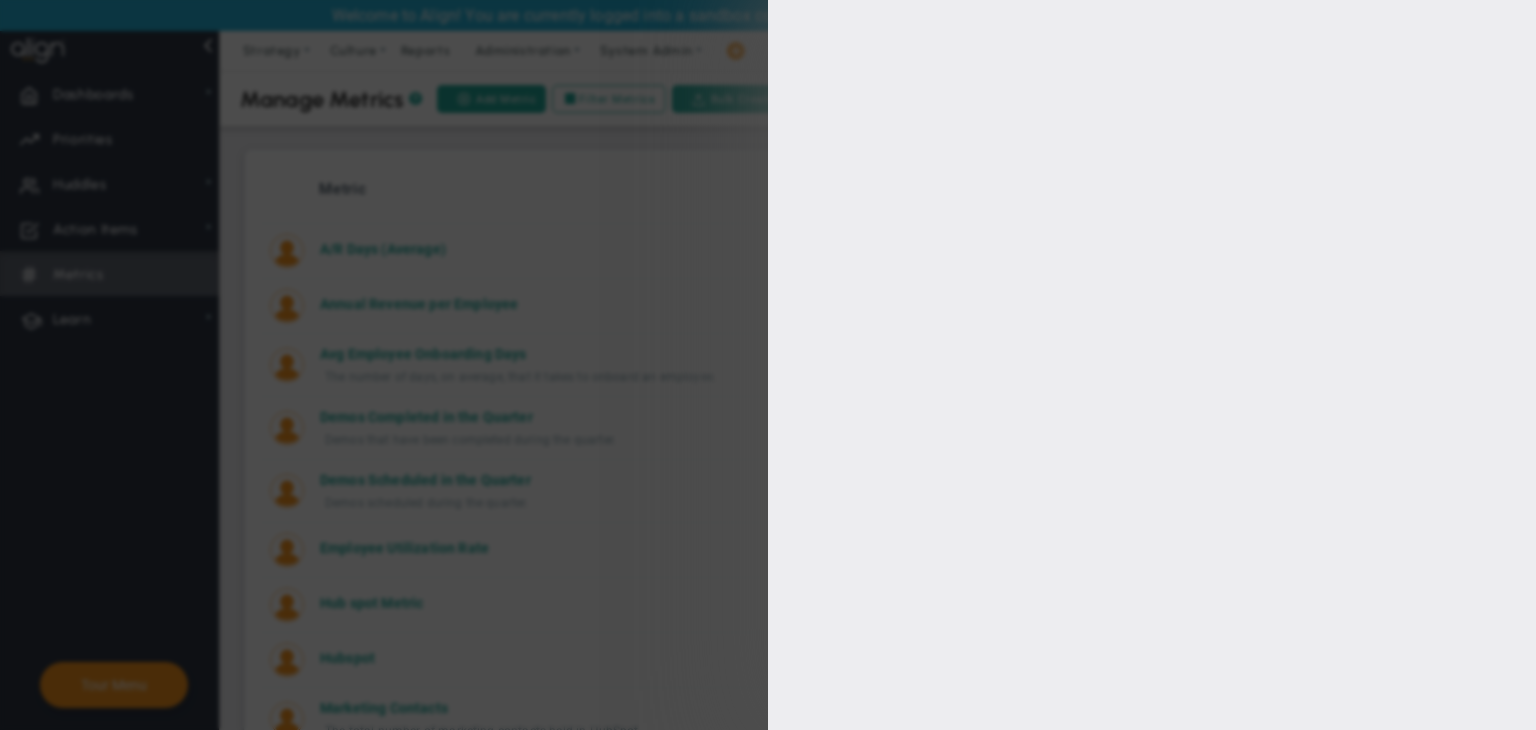 type on "Hub spot Metric" 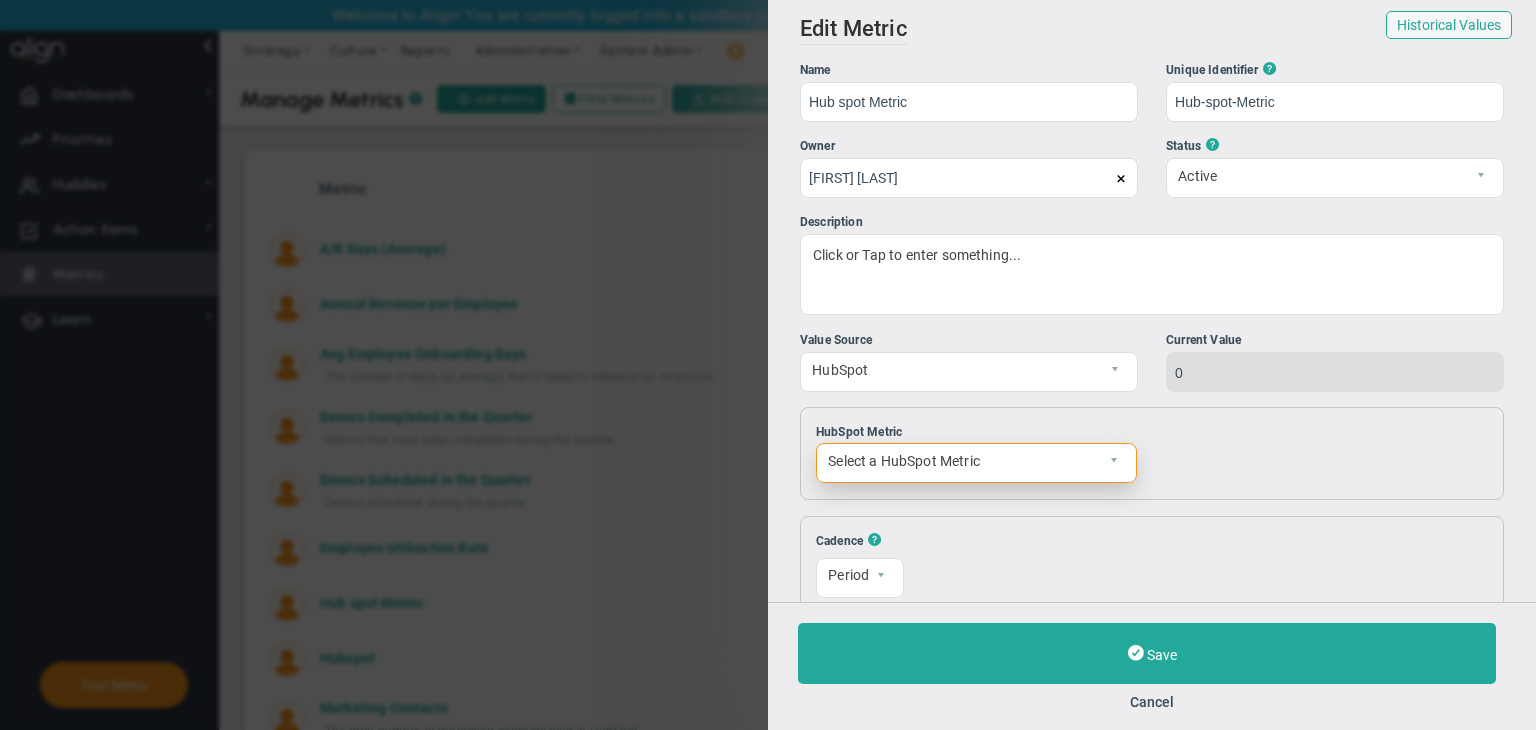 click on "Select a HubSpot Metric" at bounding box center [959, 461] 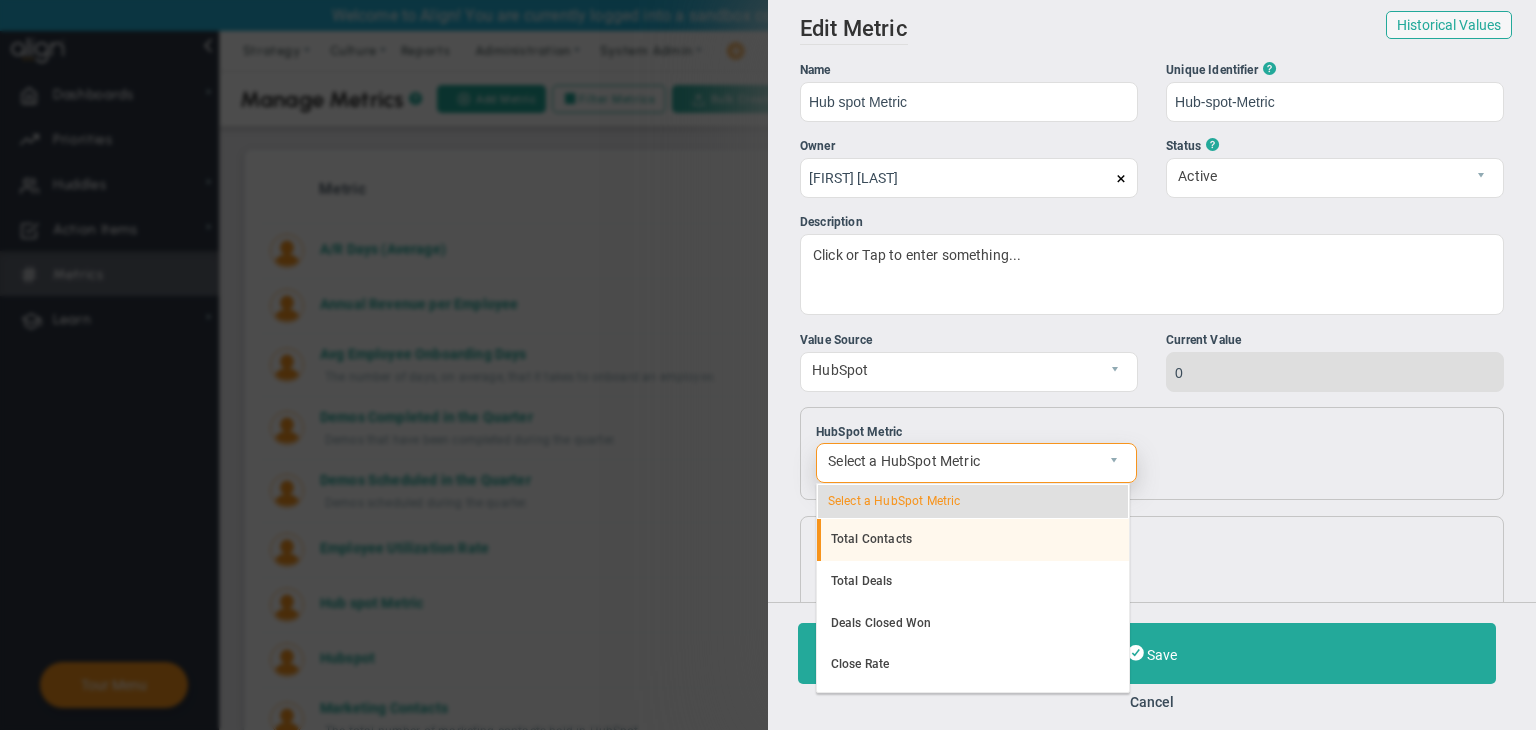 click on "Total Contacts" at bounding box center (973, 540) 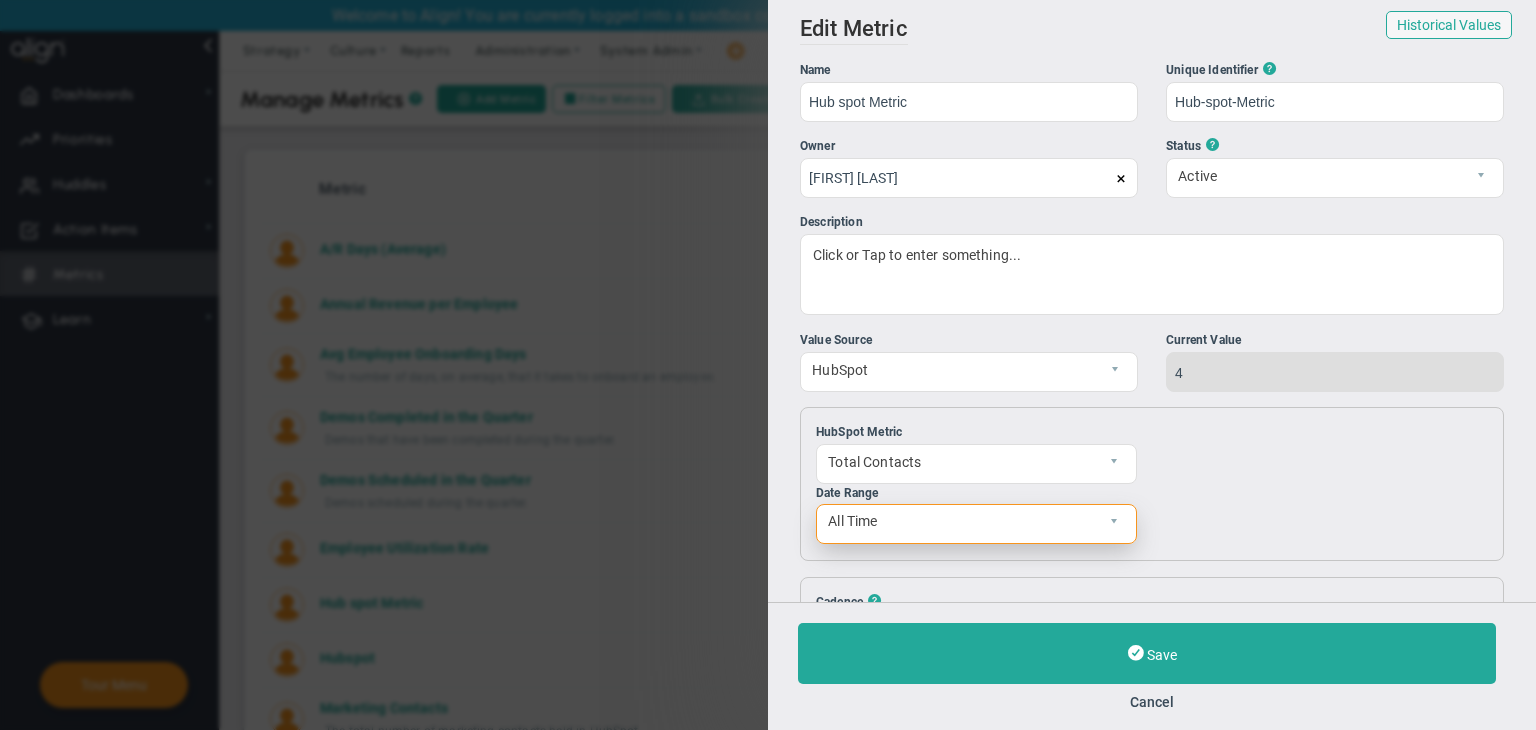 click on "All Time" at bounding box center (959, 522) 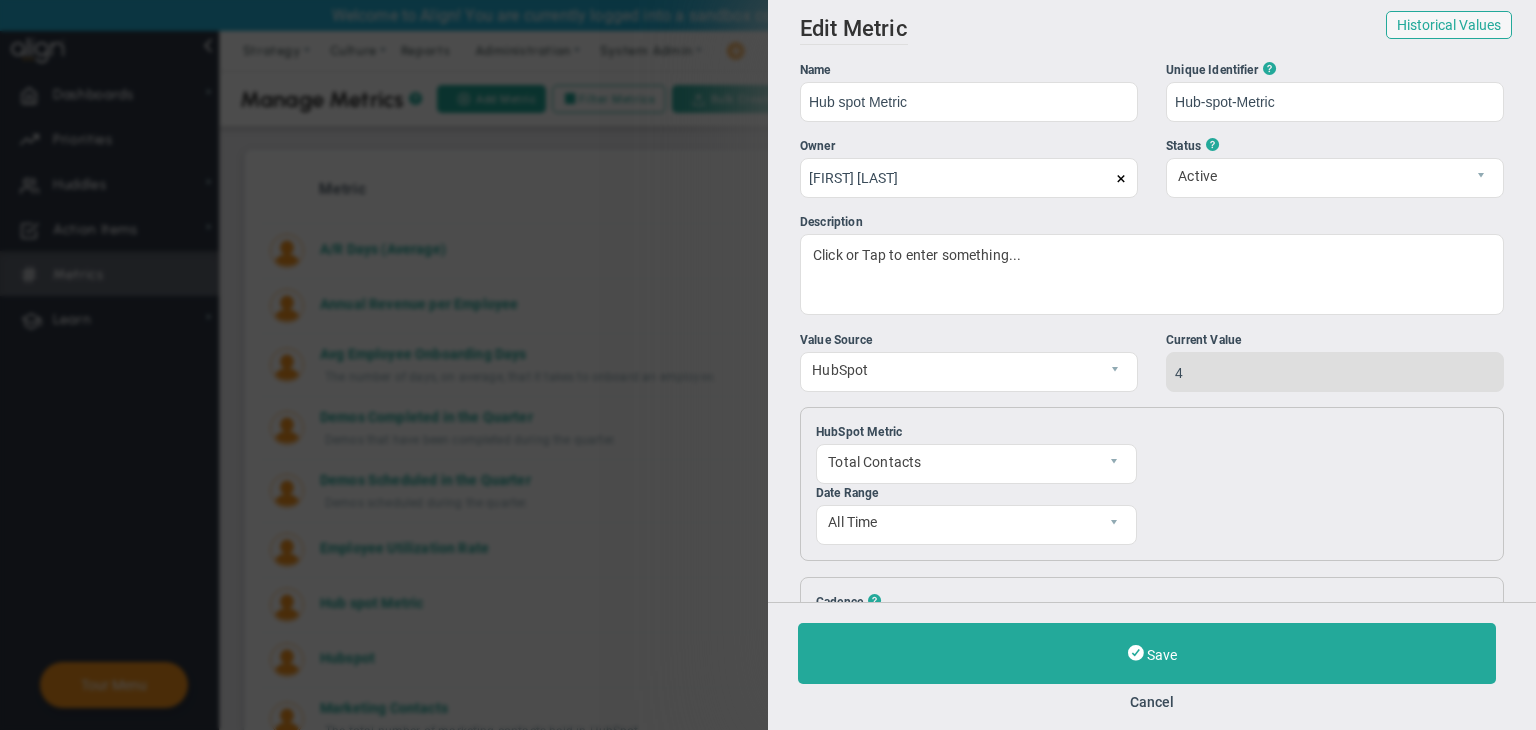 click on "Pipeline
Stage" at bounding box center (1327, 484) 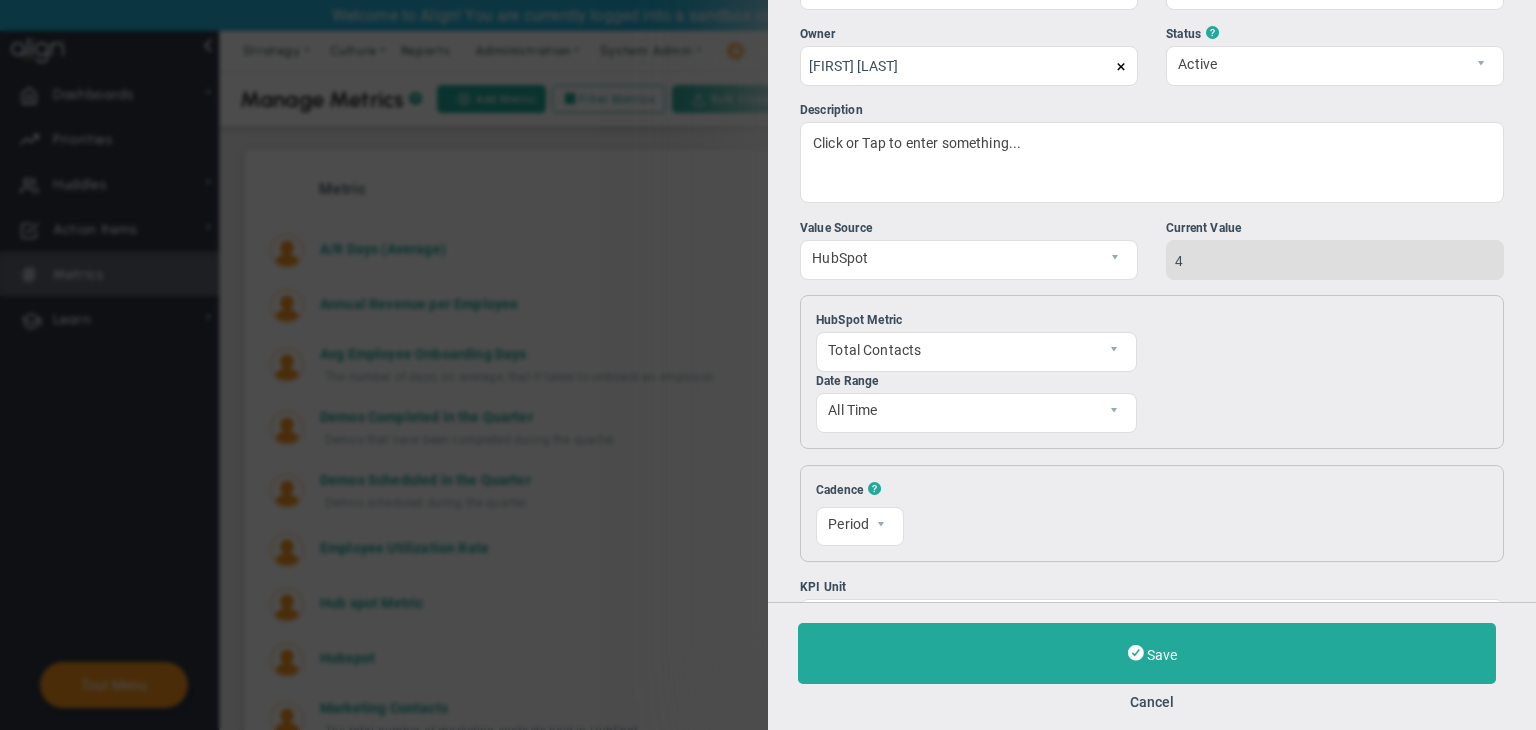 scroll, scrollTop: 118, scrollLeft: 0, axis: vertical 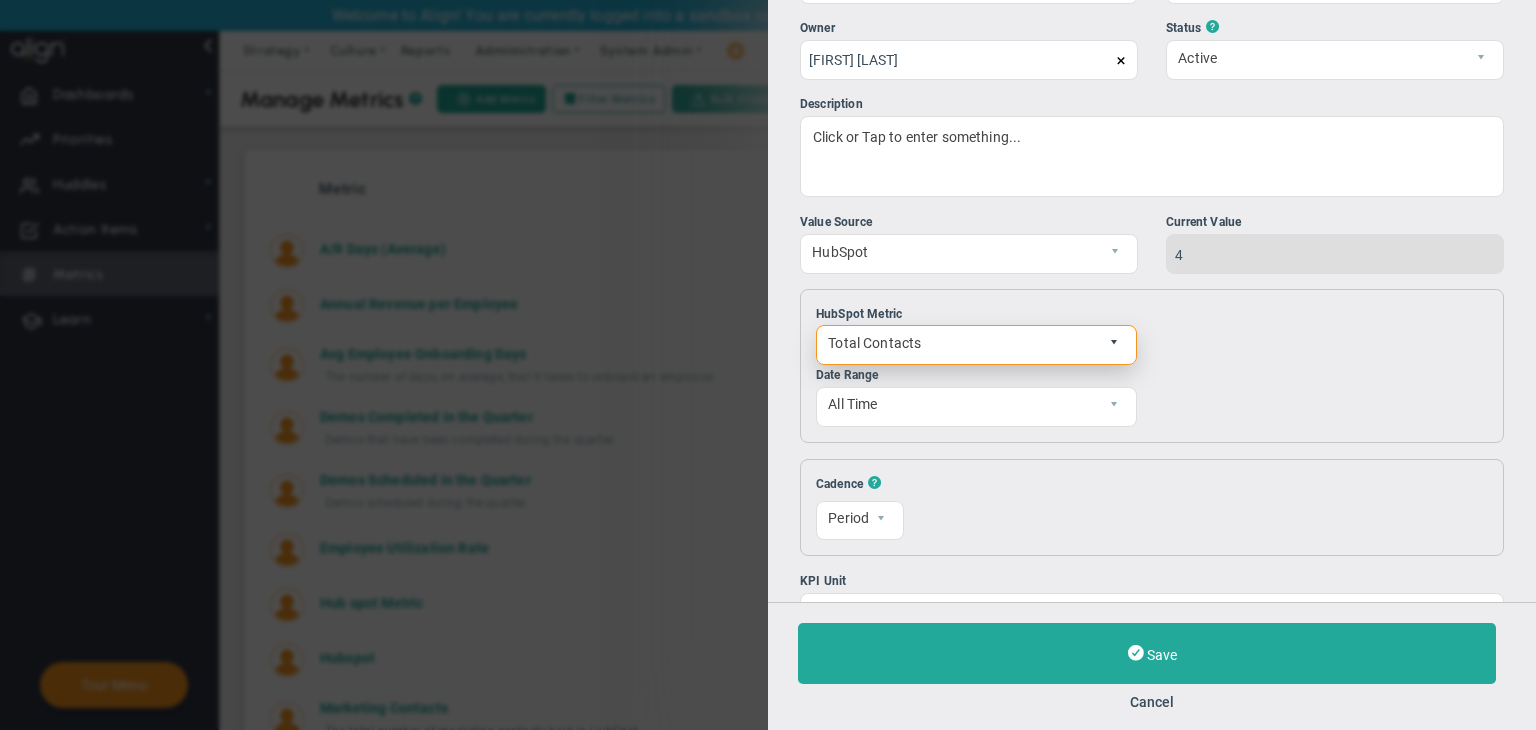 click at bounding box center (1114, 343) 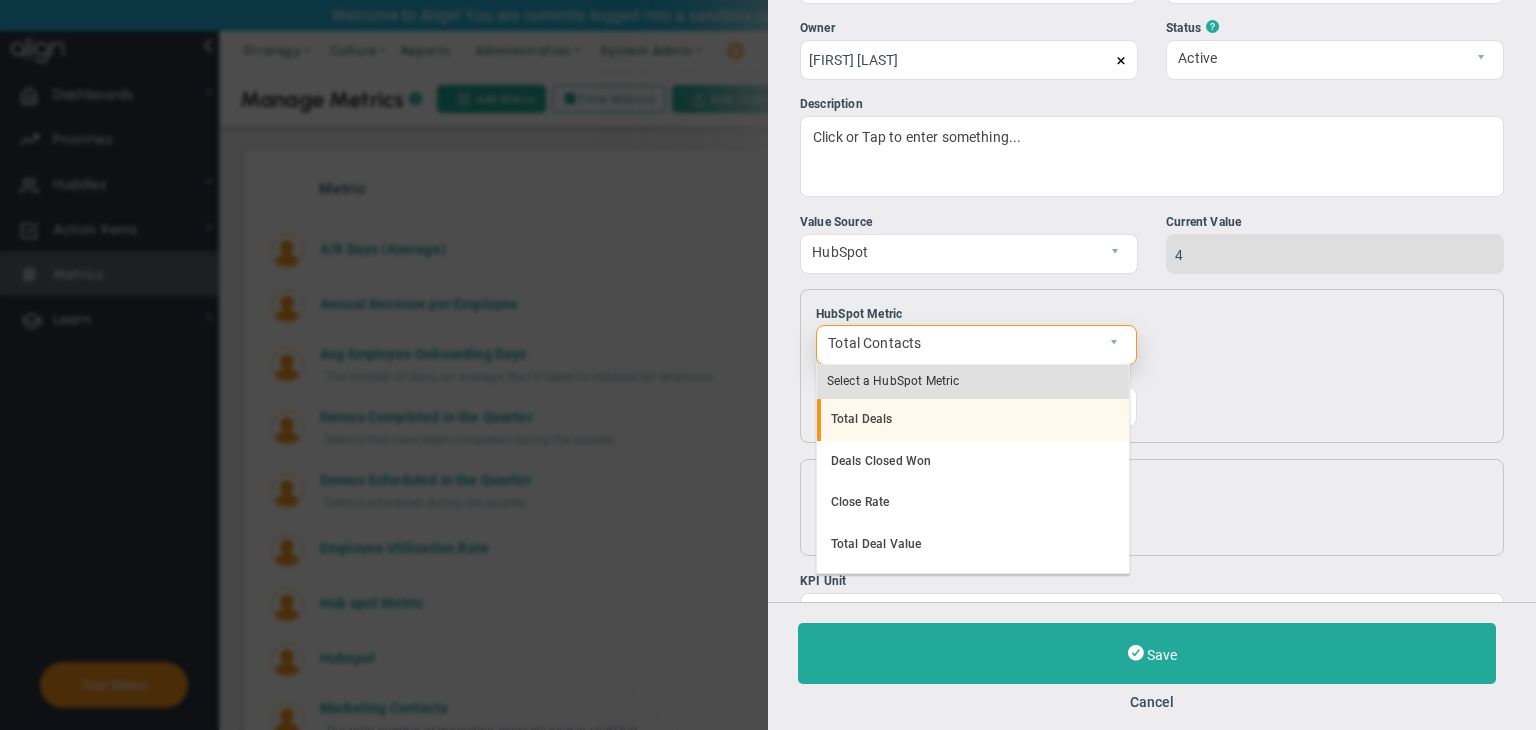 click on "Total Deals" at bounding box center (973, 420) 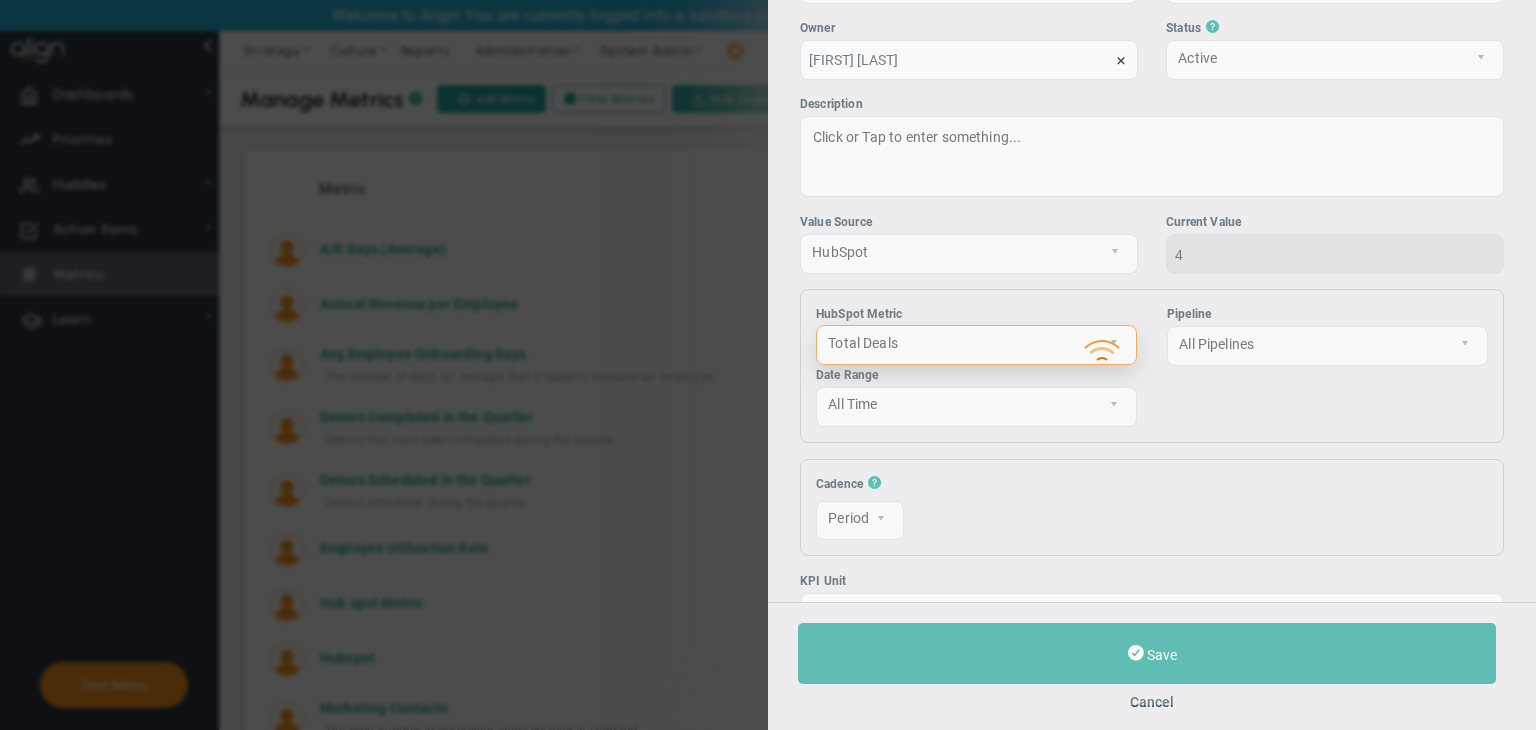 type on "0" 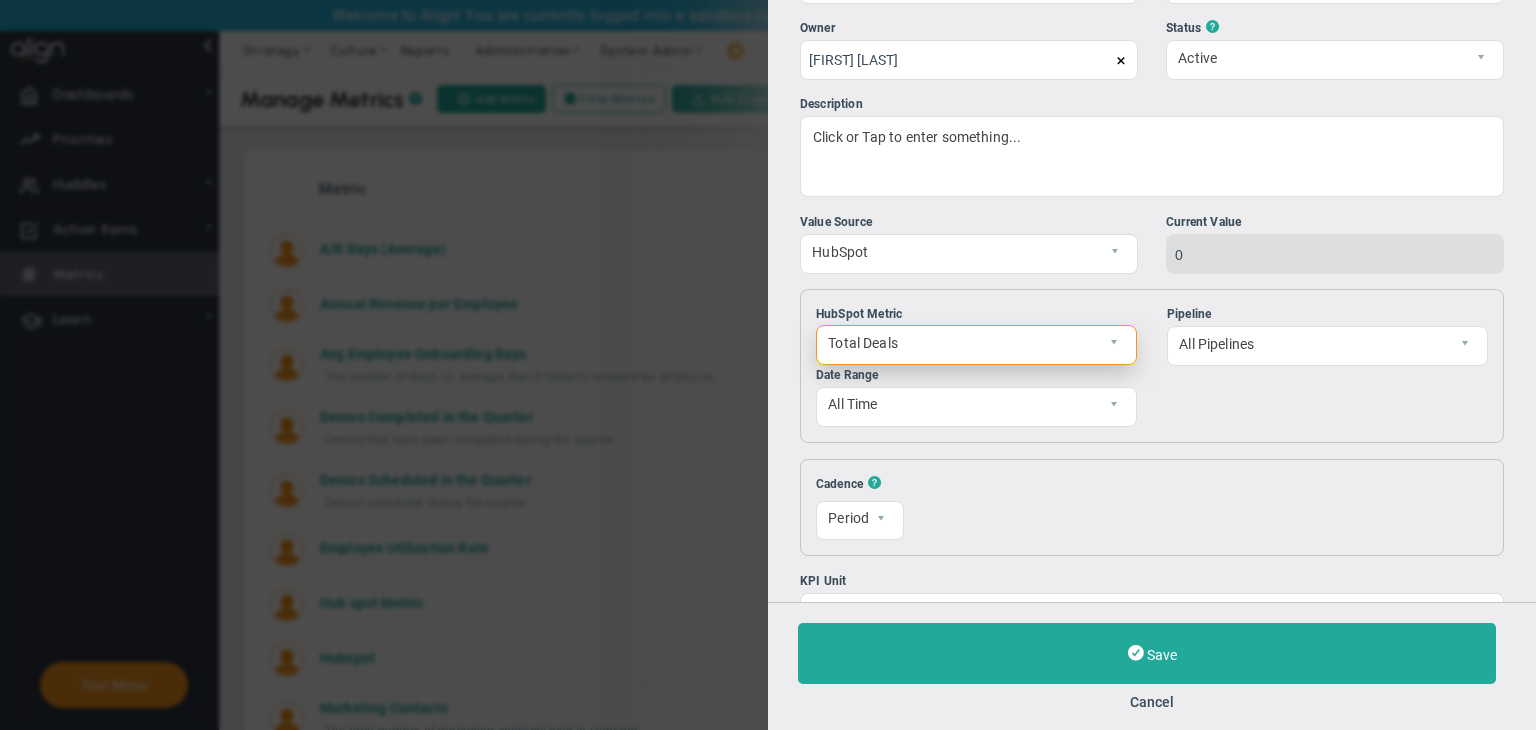 click on "Total Deals" at bounding box center [959, 343] 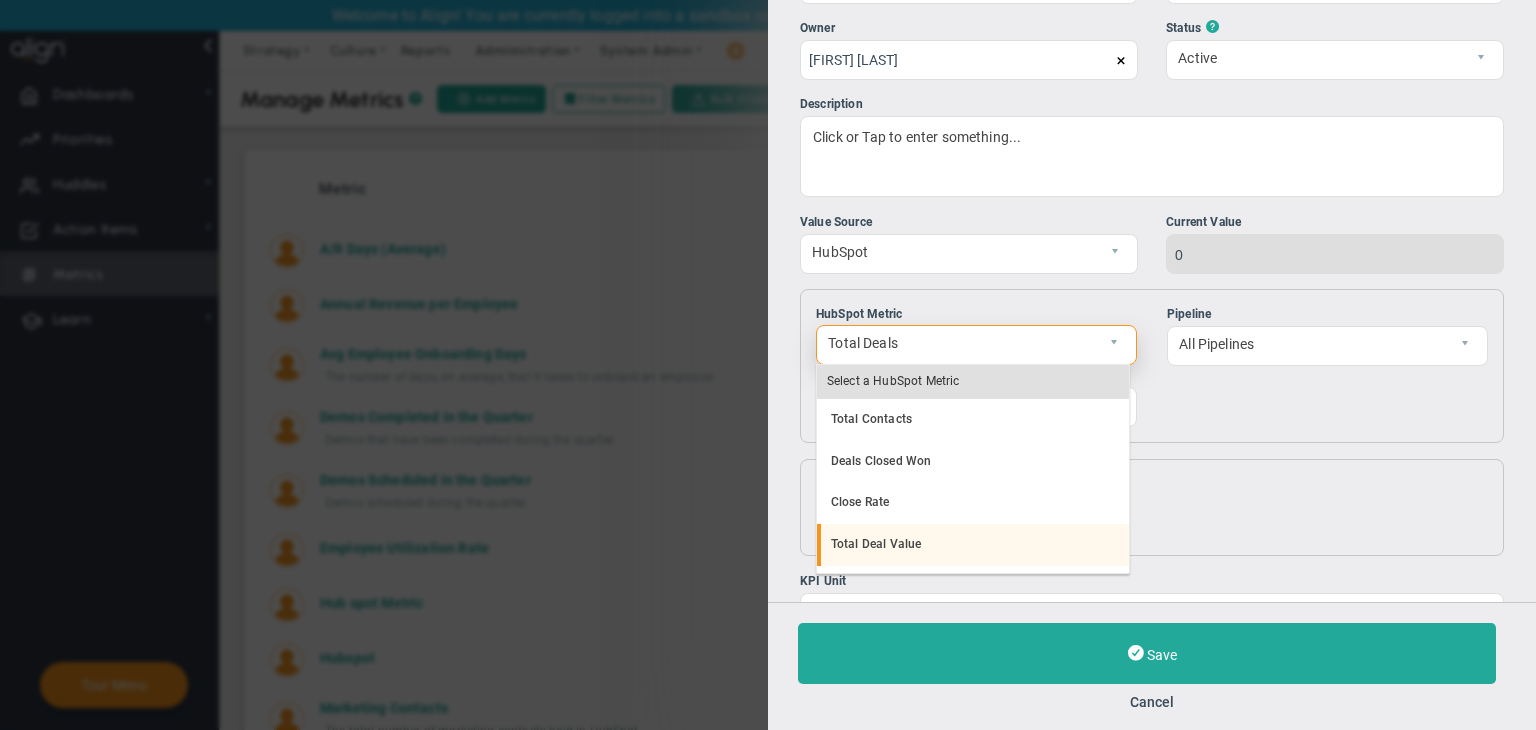 click on "Total Deal Value" at bounding box center (973, 545) 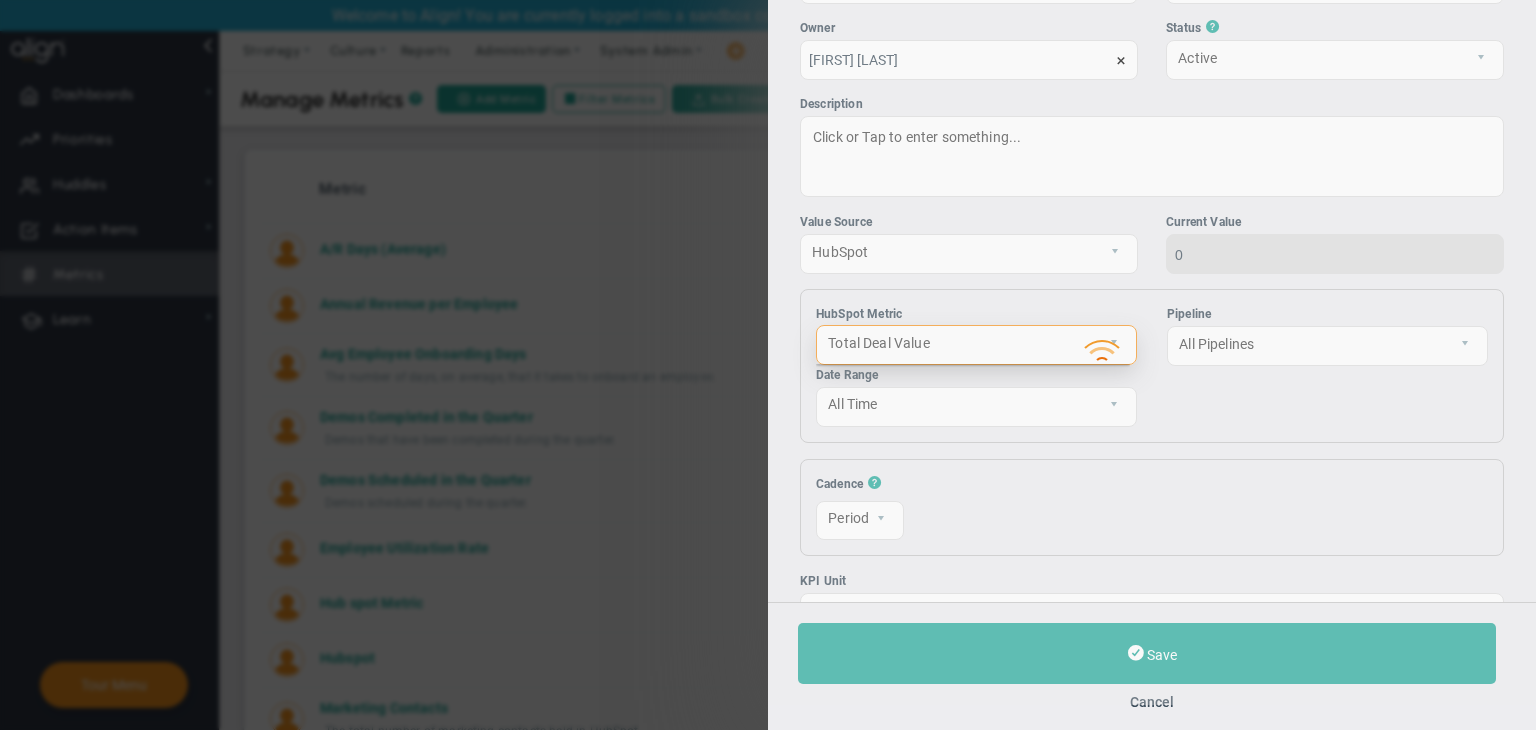 scroll, scrollTop: 39, scrollLeft: 0, axis: vertical 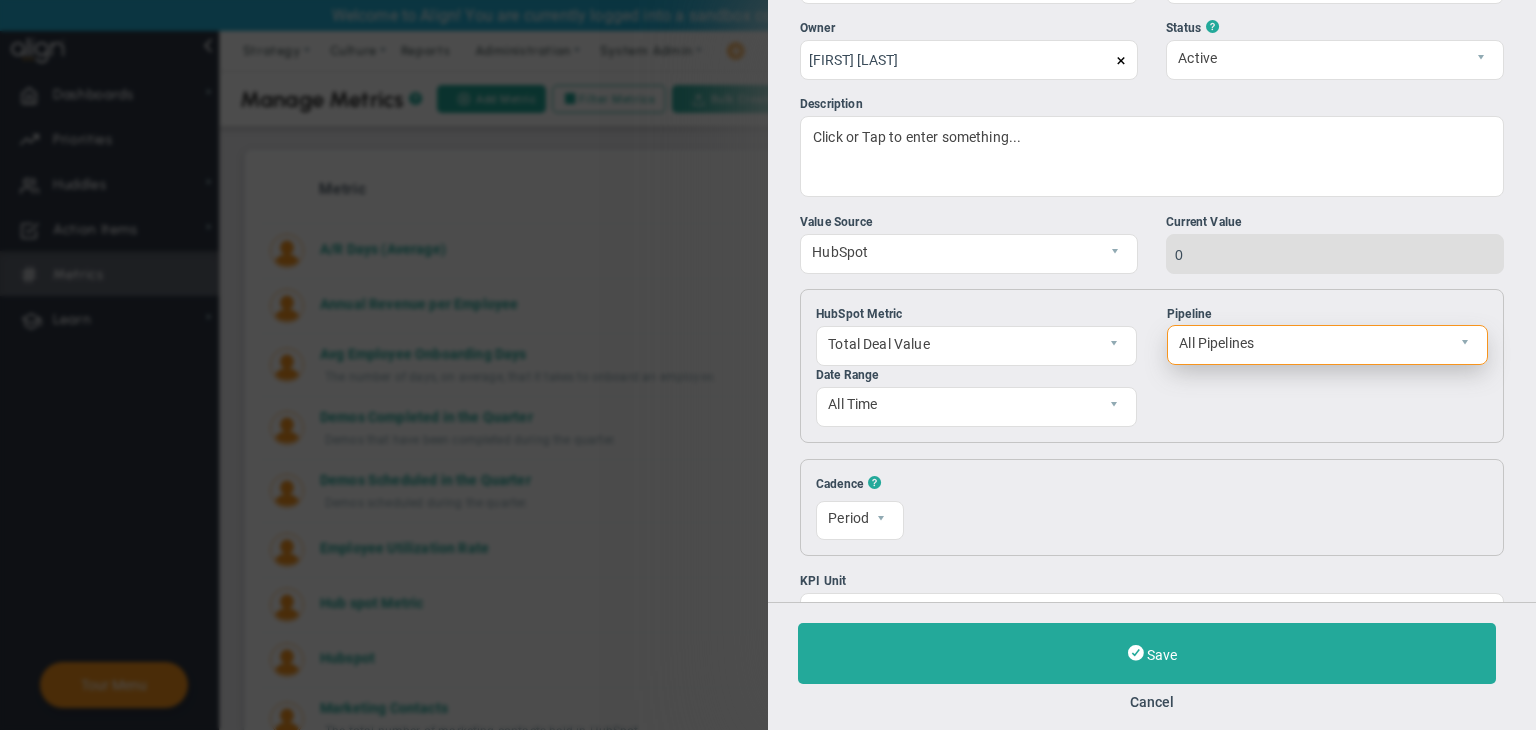 click on "All Pipelines" at bounding box center [1310, 343] 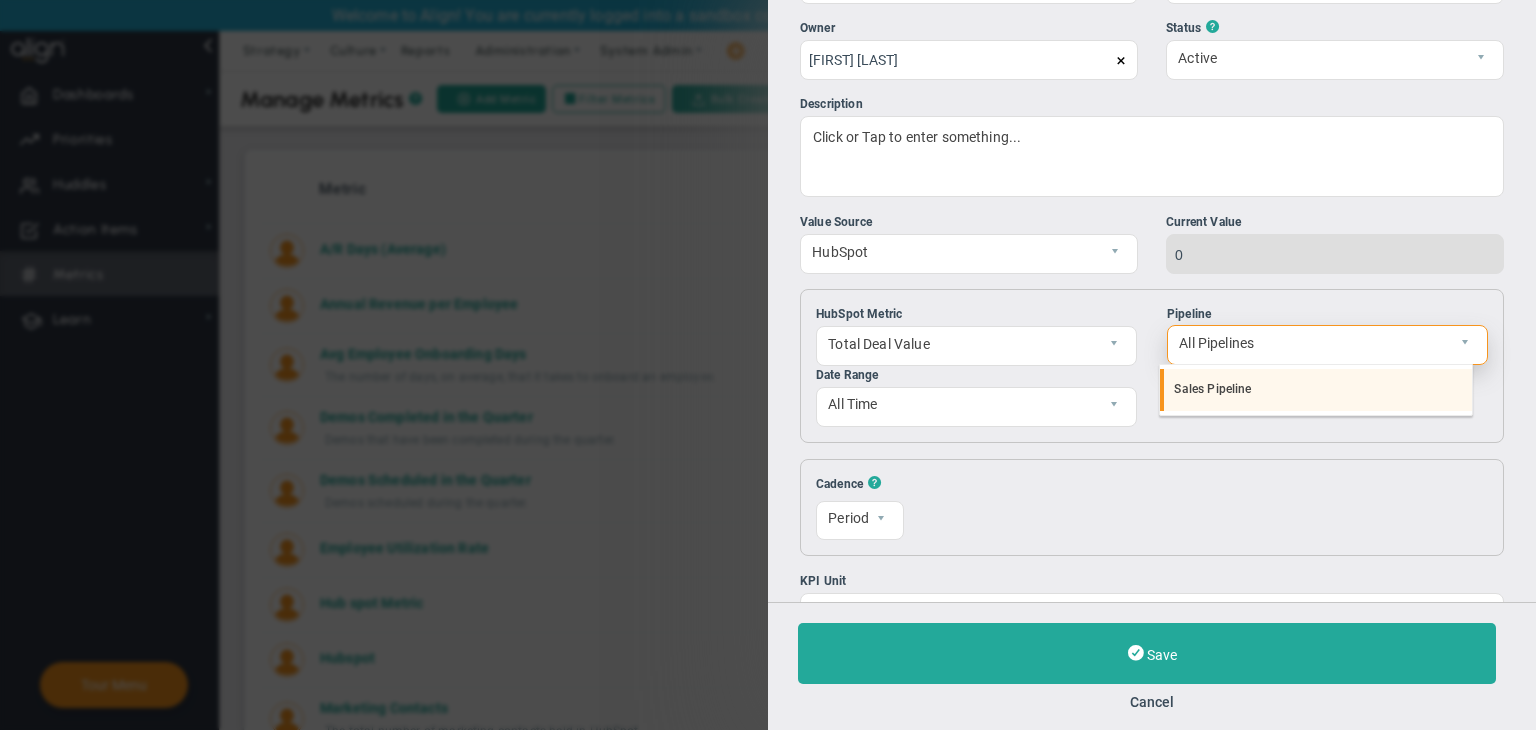 click on "Sales Pipeline" at bounding box center [1316, 390] 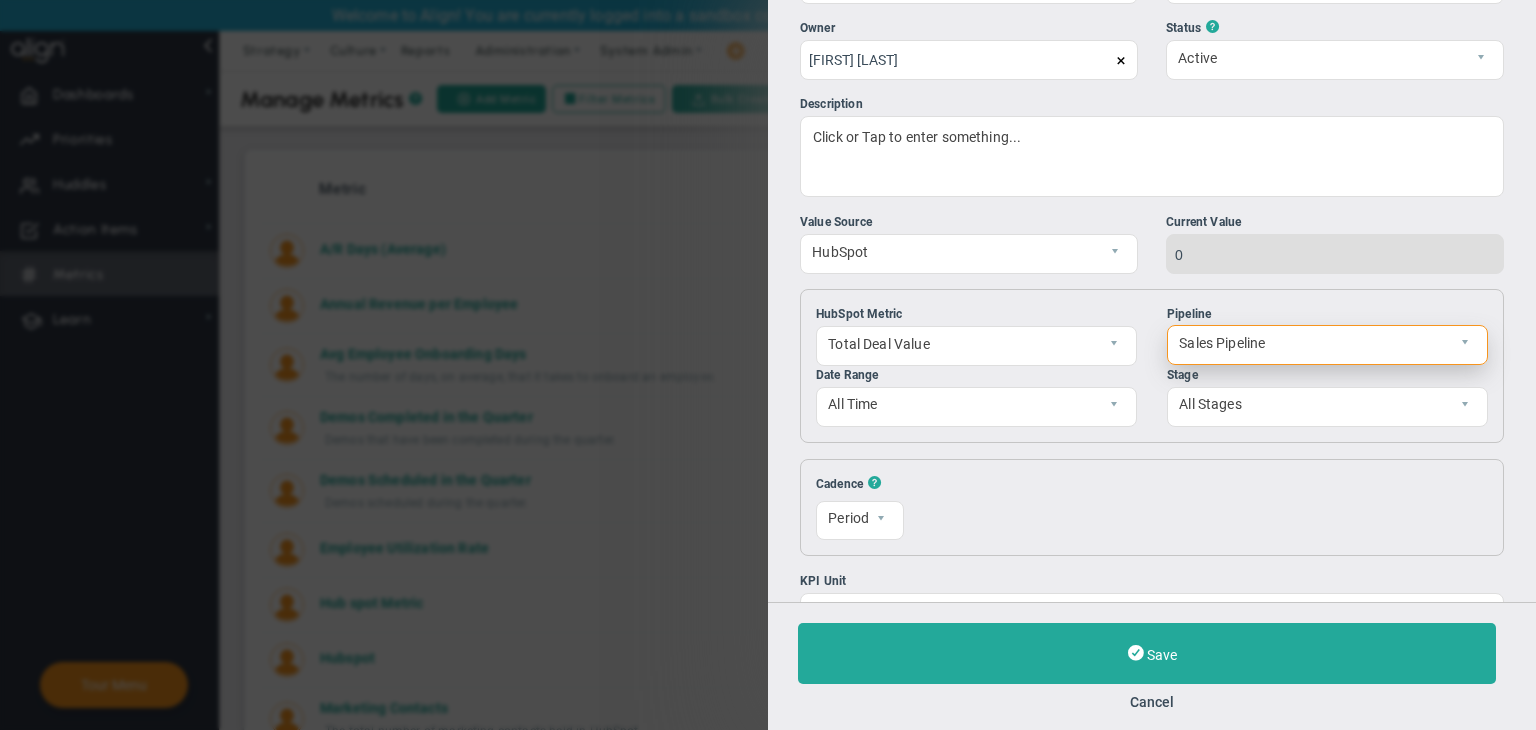 click on "Sales Pipeline" at bounding box center [1310, 343] 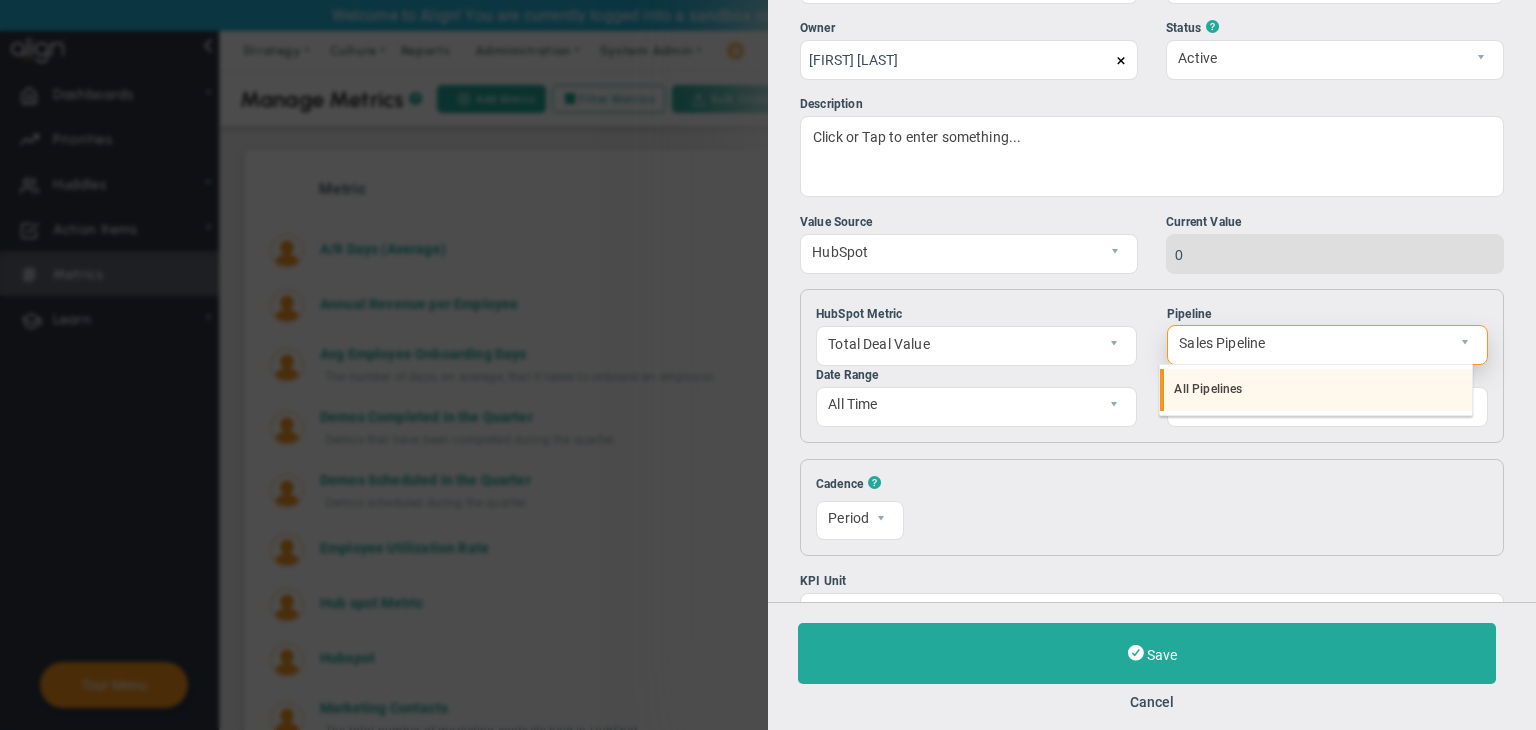 click on "All Pipelines" at bounding box center [1316, 390] 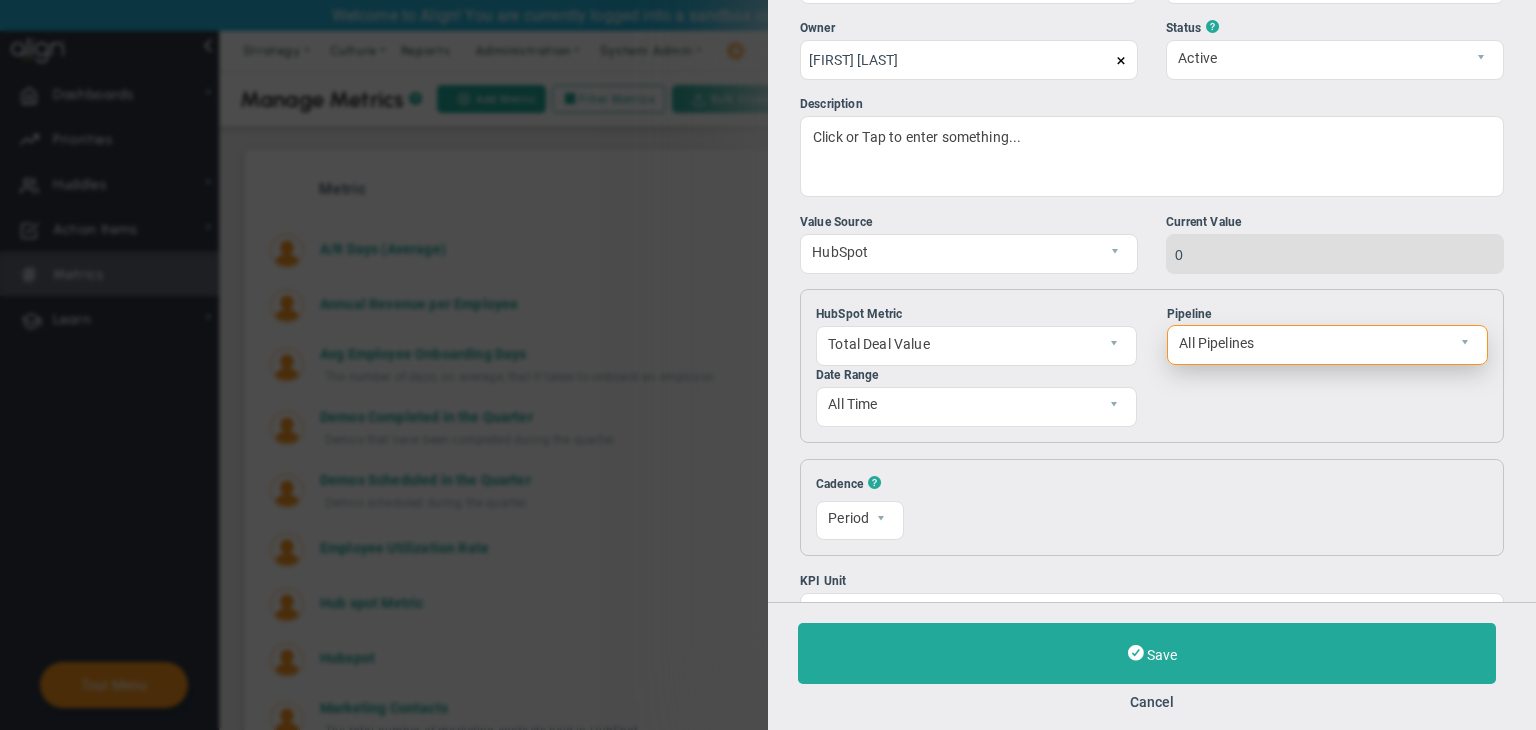 click on "All Pipelines" at bounding box center (1310, 343) 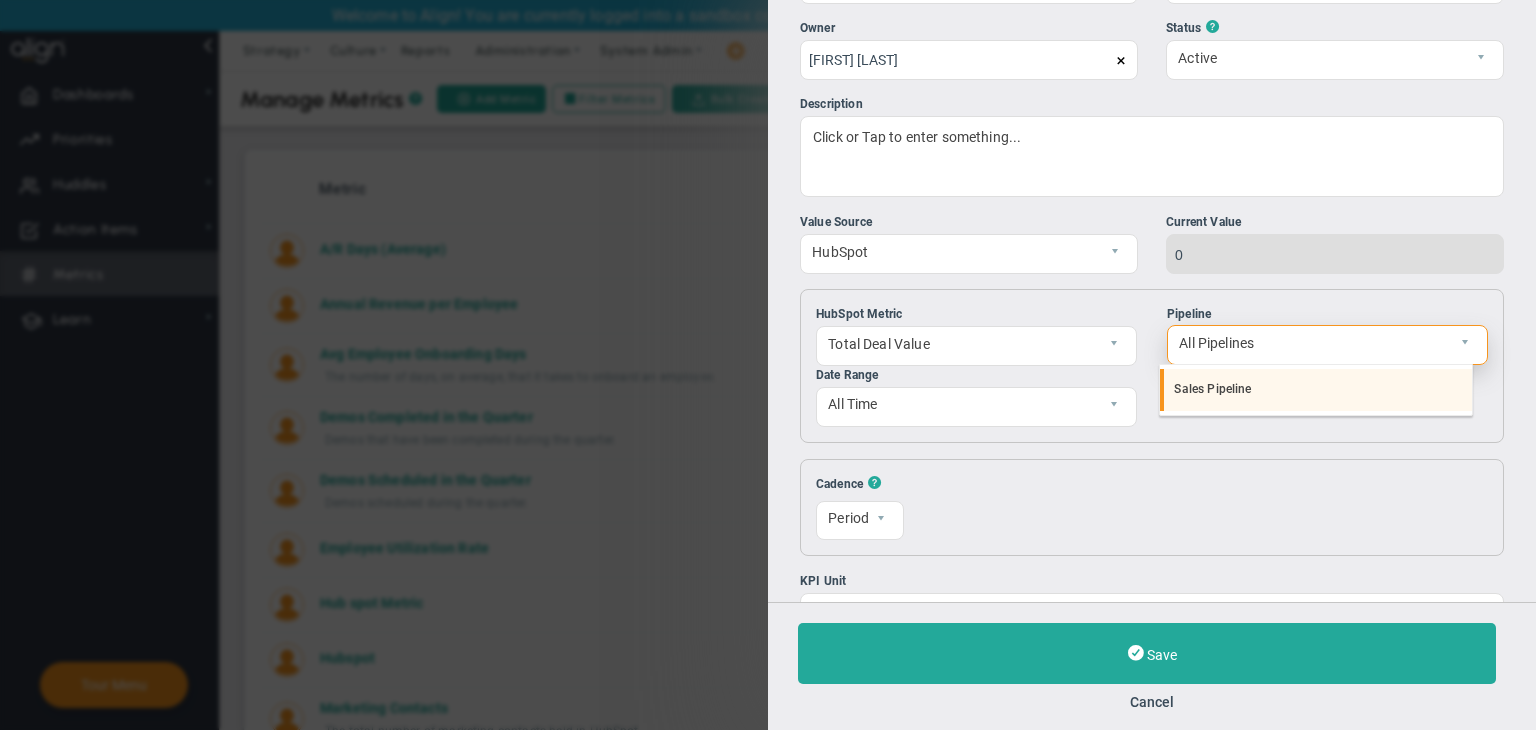 click on "Sales Pipeline" at bounding box center [1316, 390] 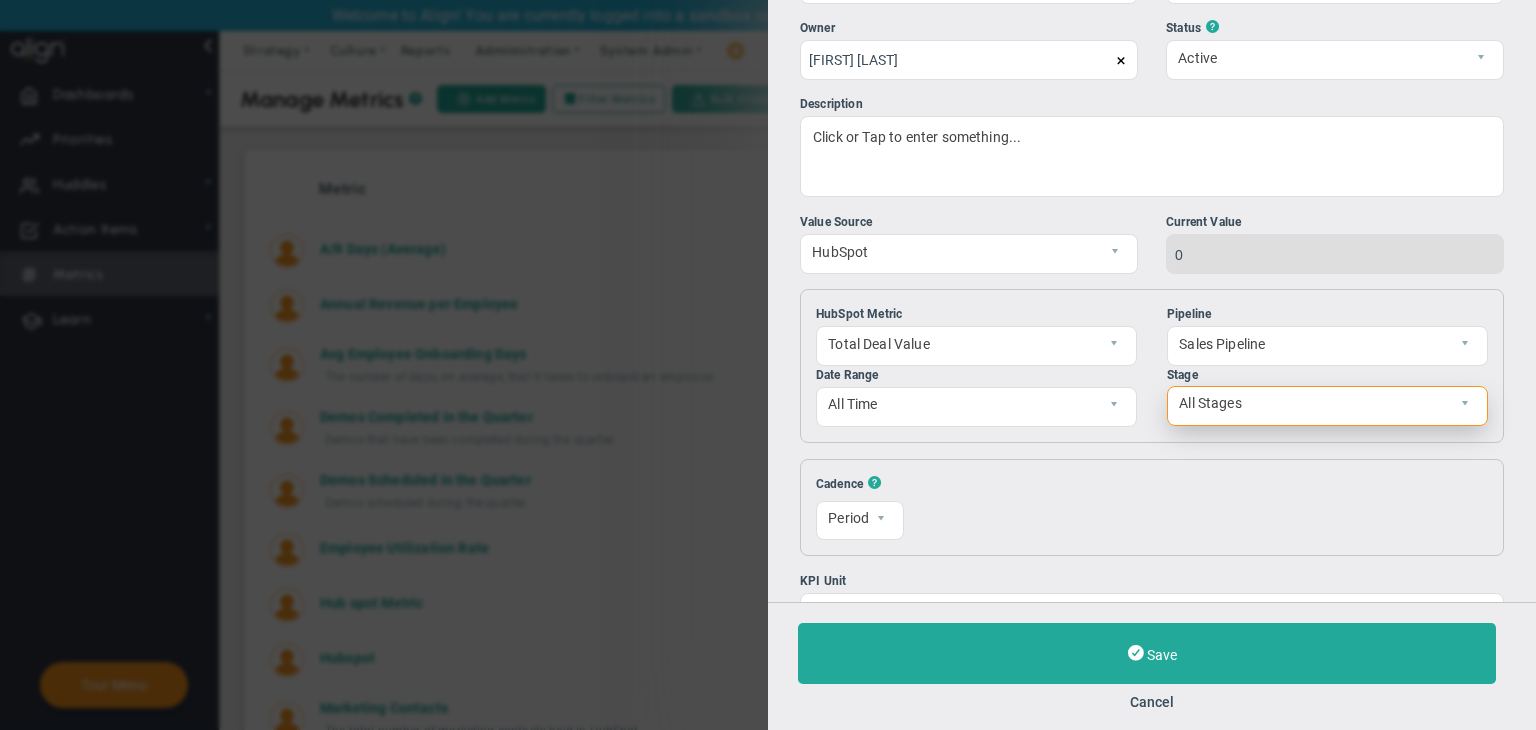 click at bounding box center [1470, 406] 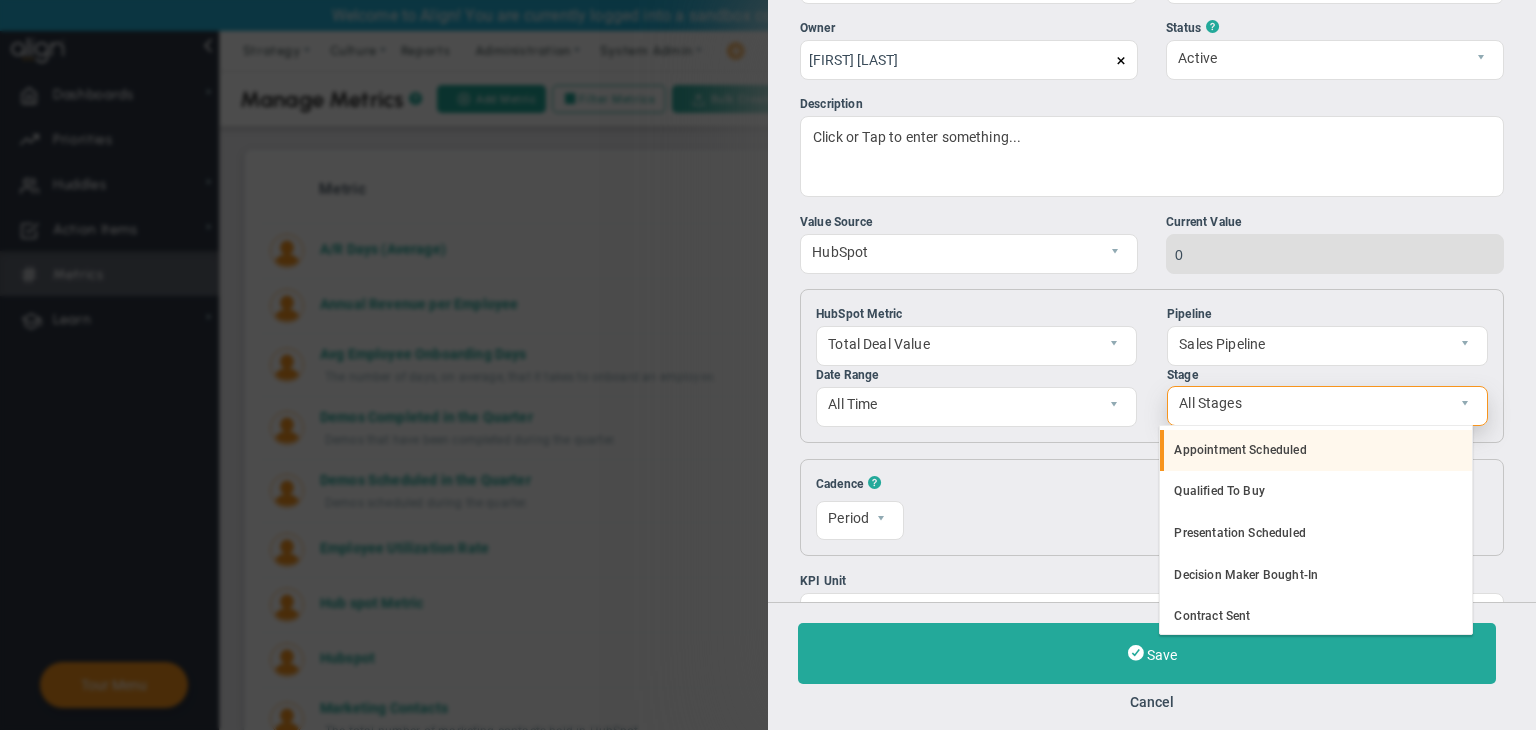 click on "Appointment Scheduled" at bounding box center [1316, 451] 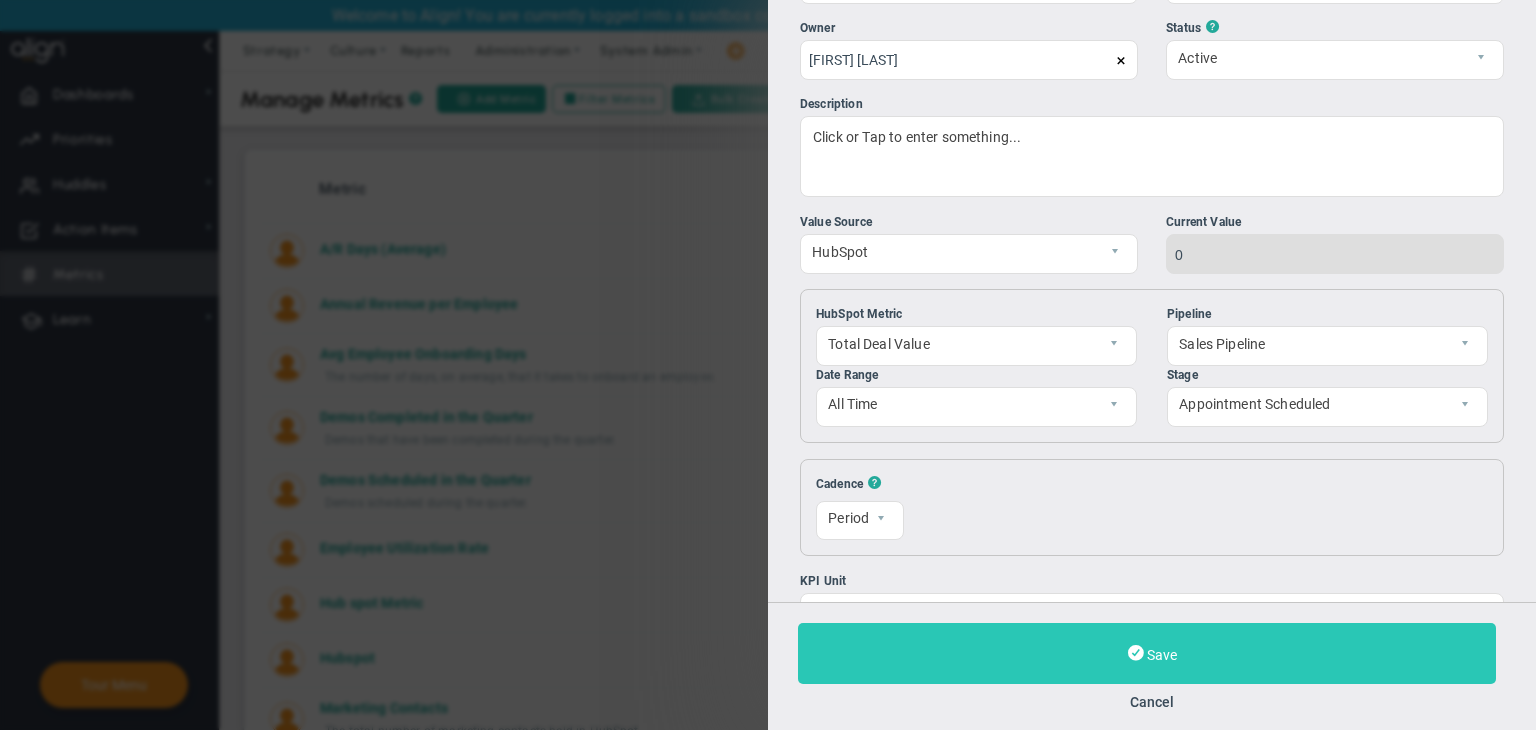 click on "Save" at bounding box center [1162, 655] 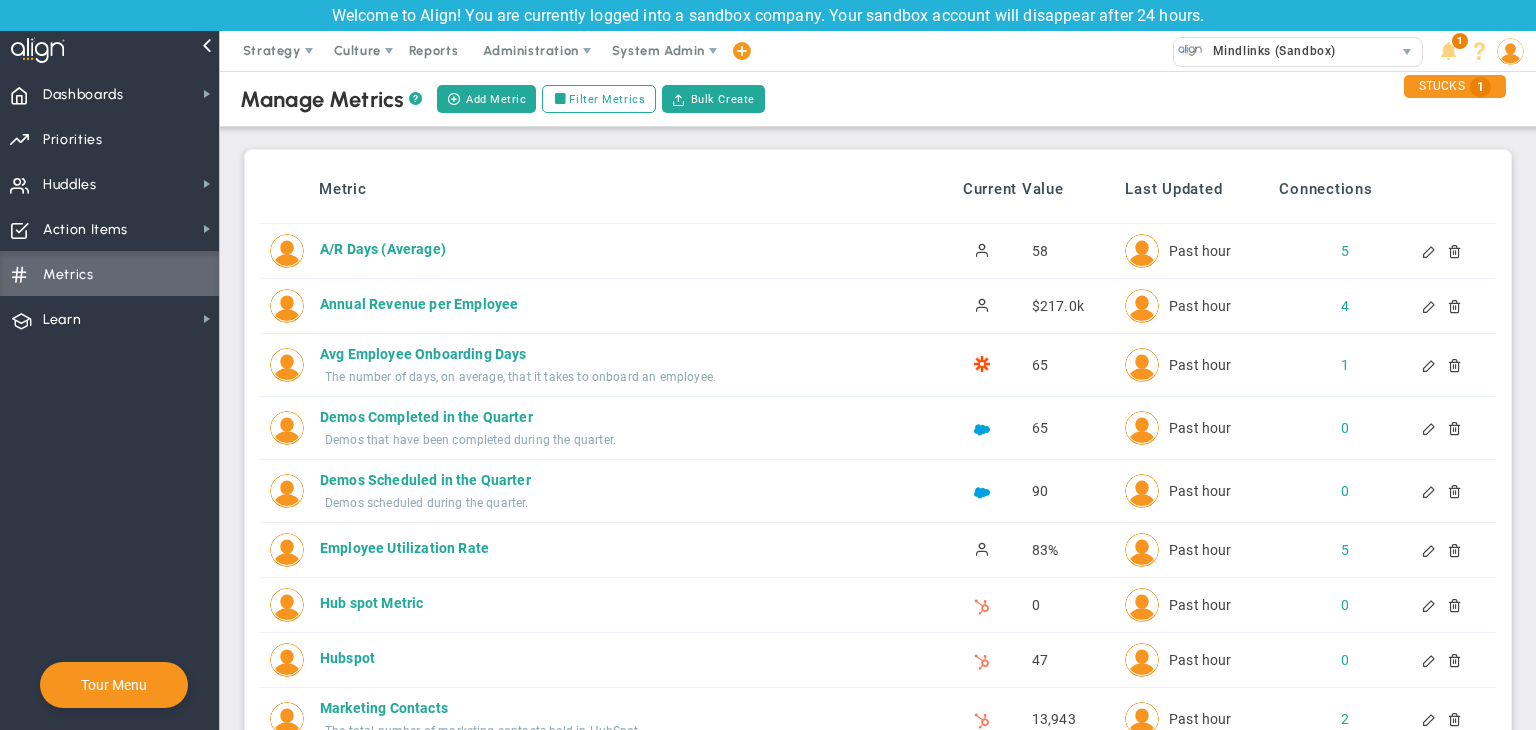 scroll, scrollTop: 0, scrollLeft: 0, axis: both 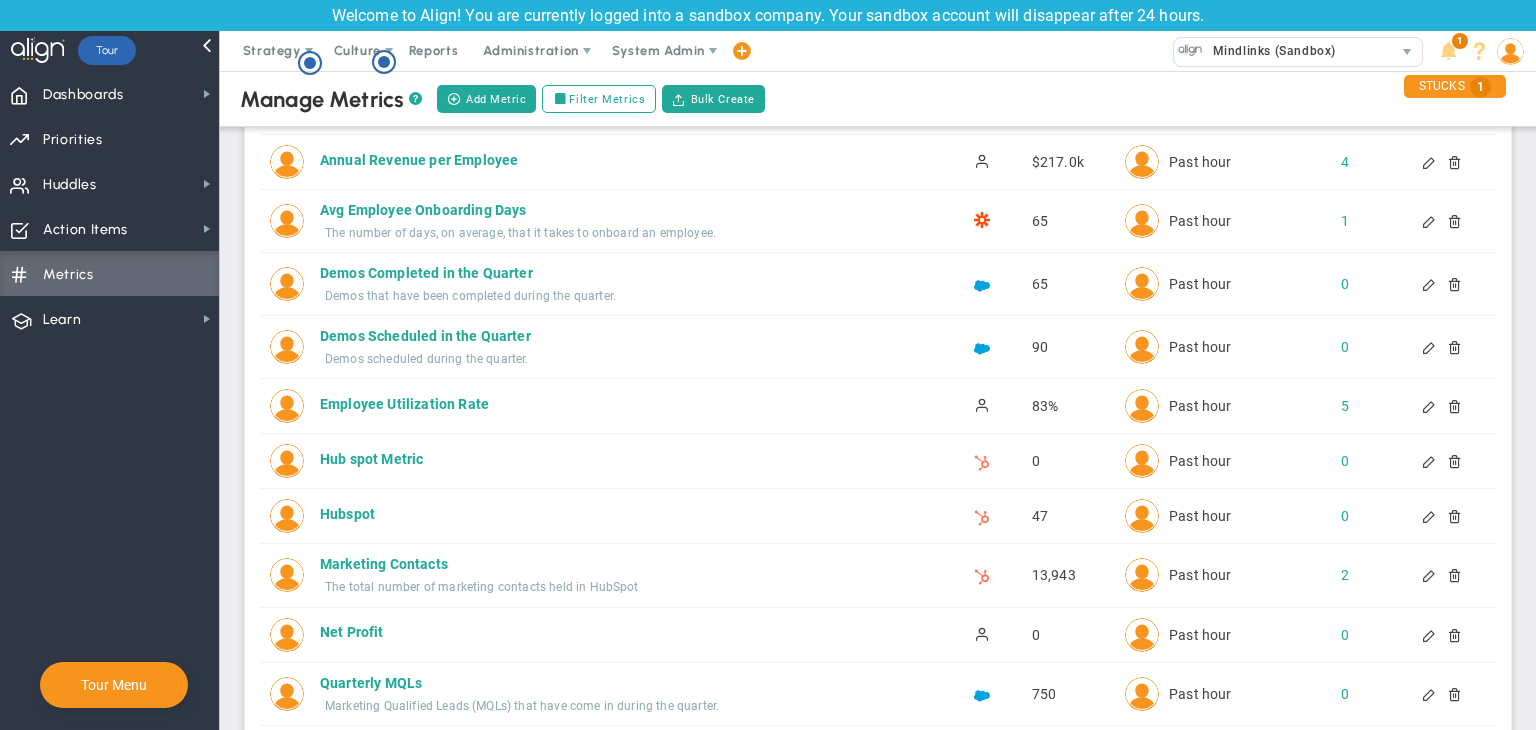 click at bounding box center [1430, 461] 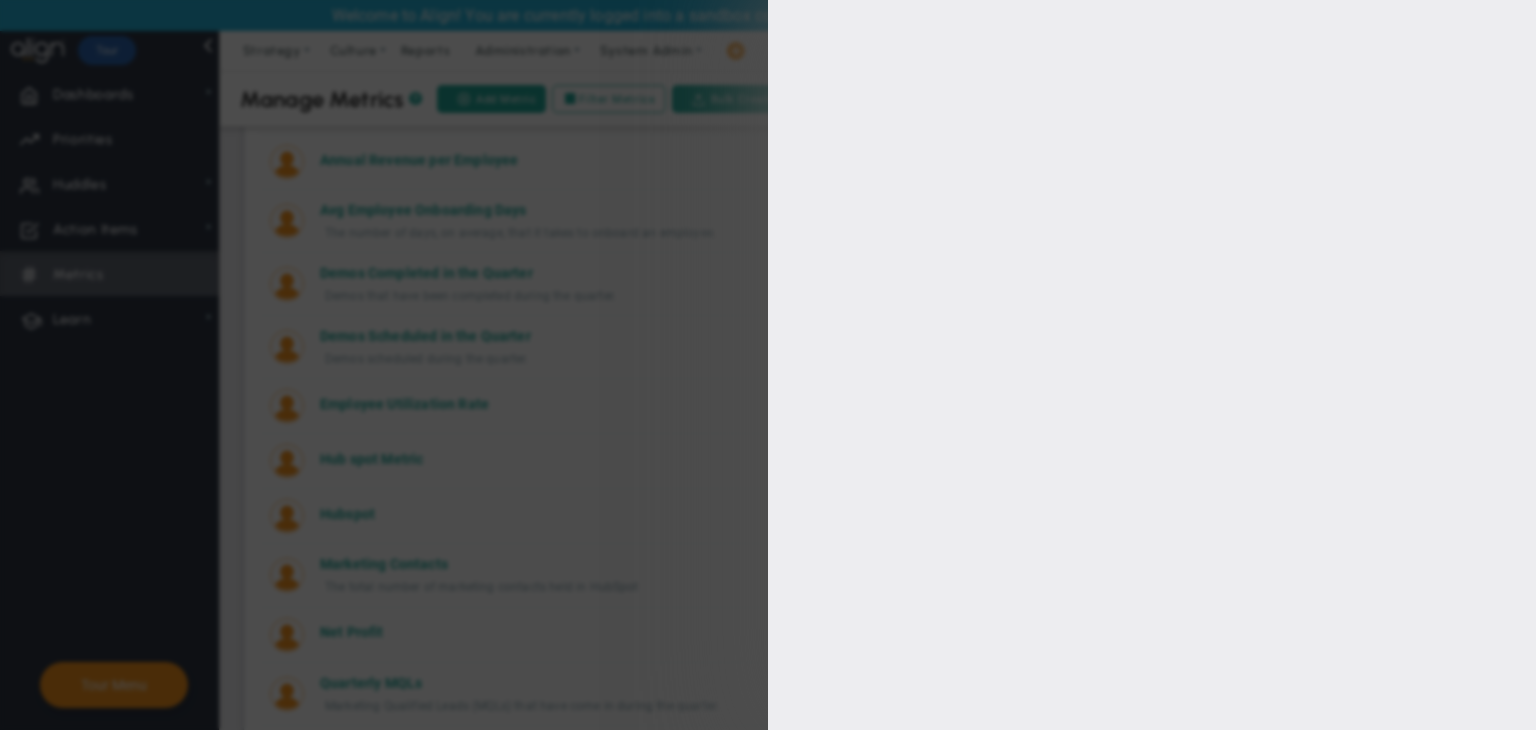 type on "Hub spot Metric" 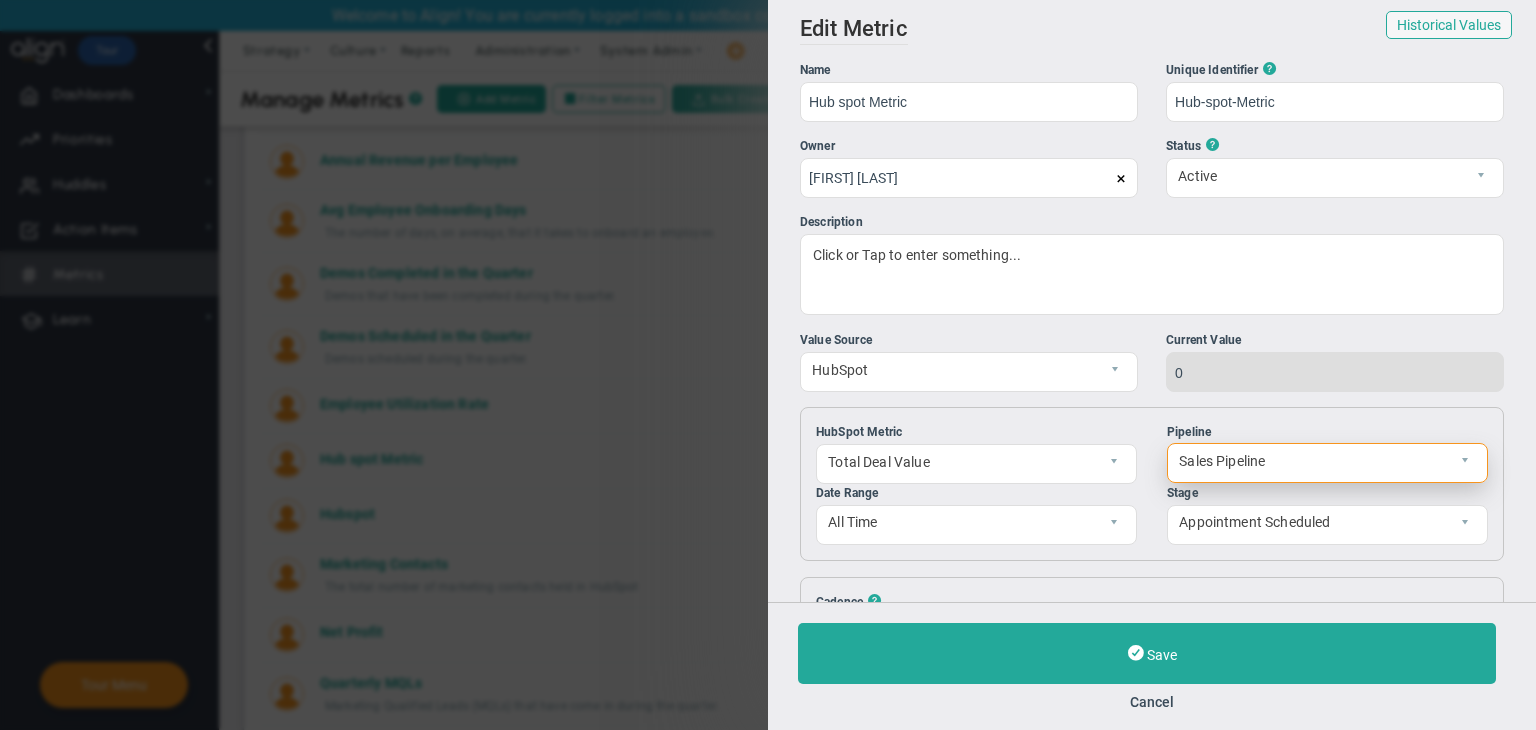 click on "Sales Pipeline" at bounding box center (1310, 461) 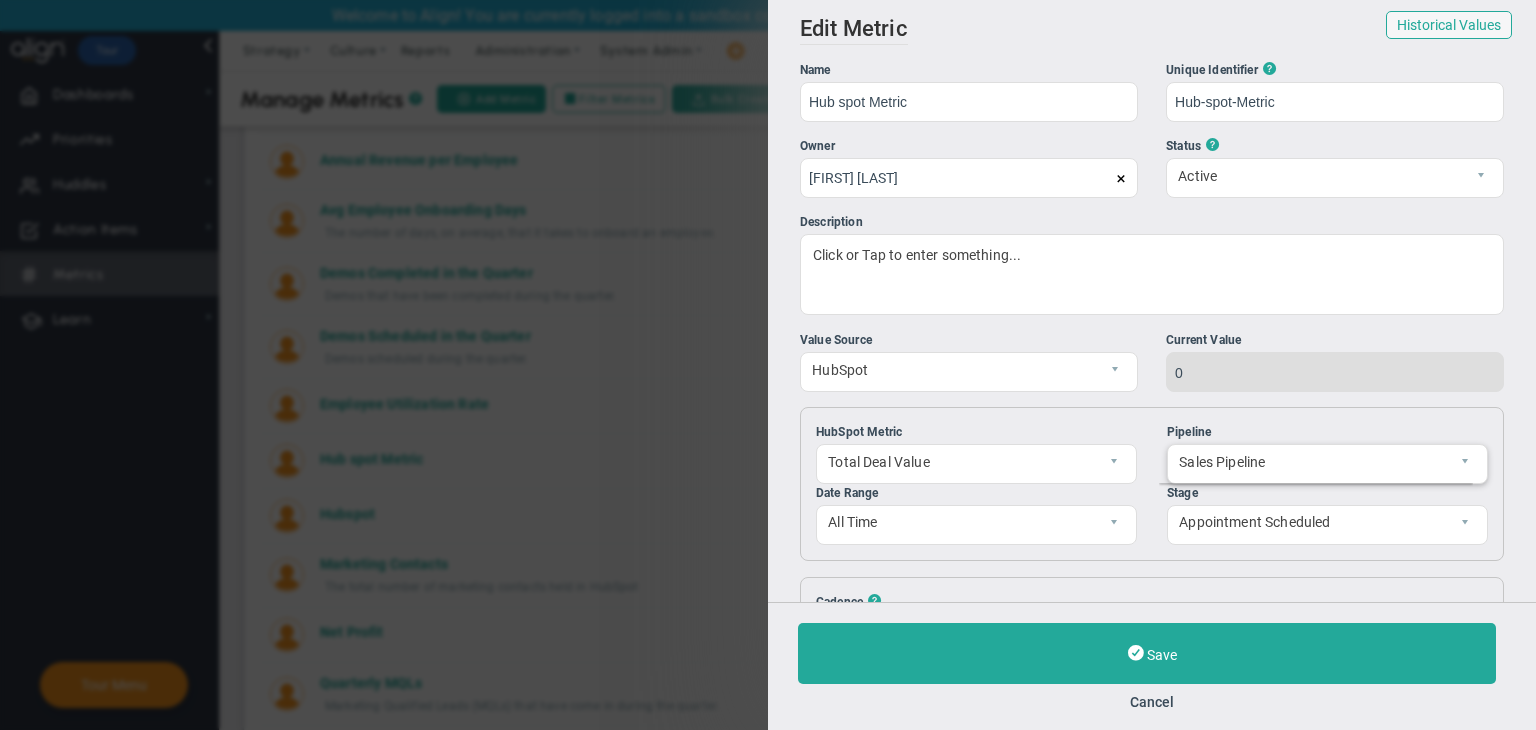 click on "Pipeline" at bounding box center [1327, 432] 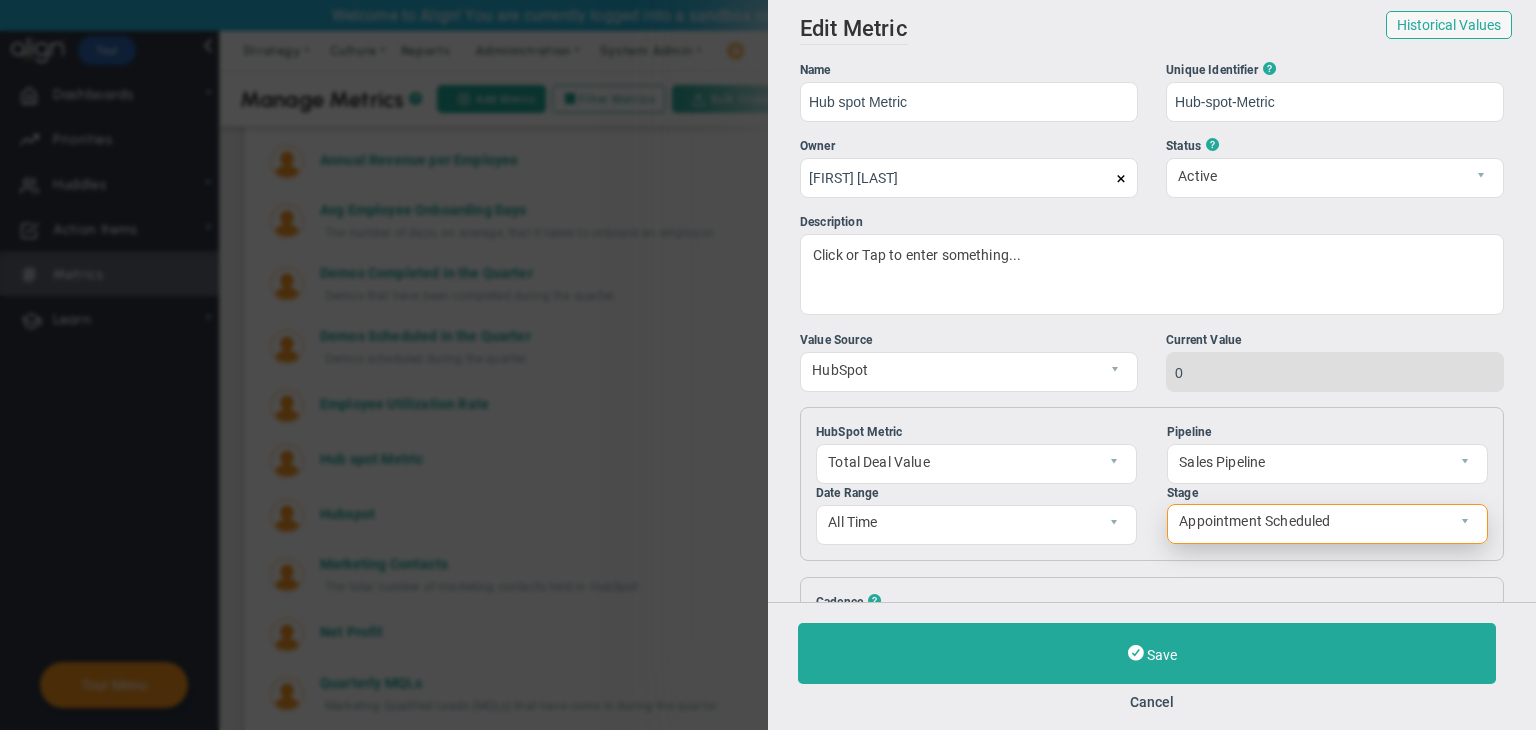 click on "Appointment Scheduled" at bounding box center [1310, 522] 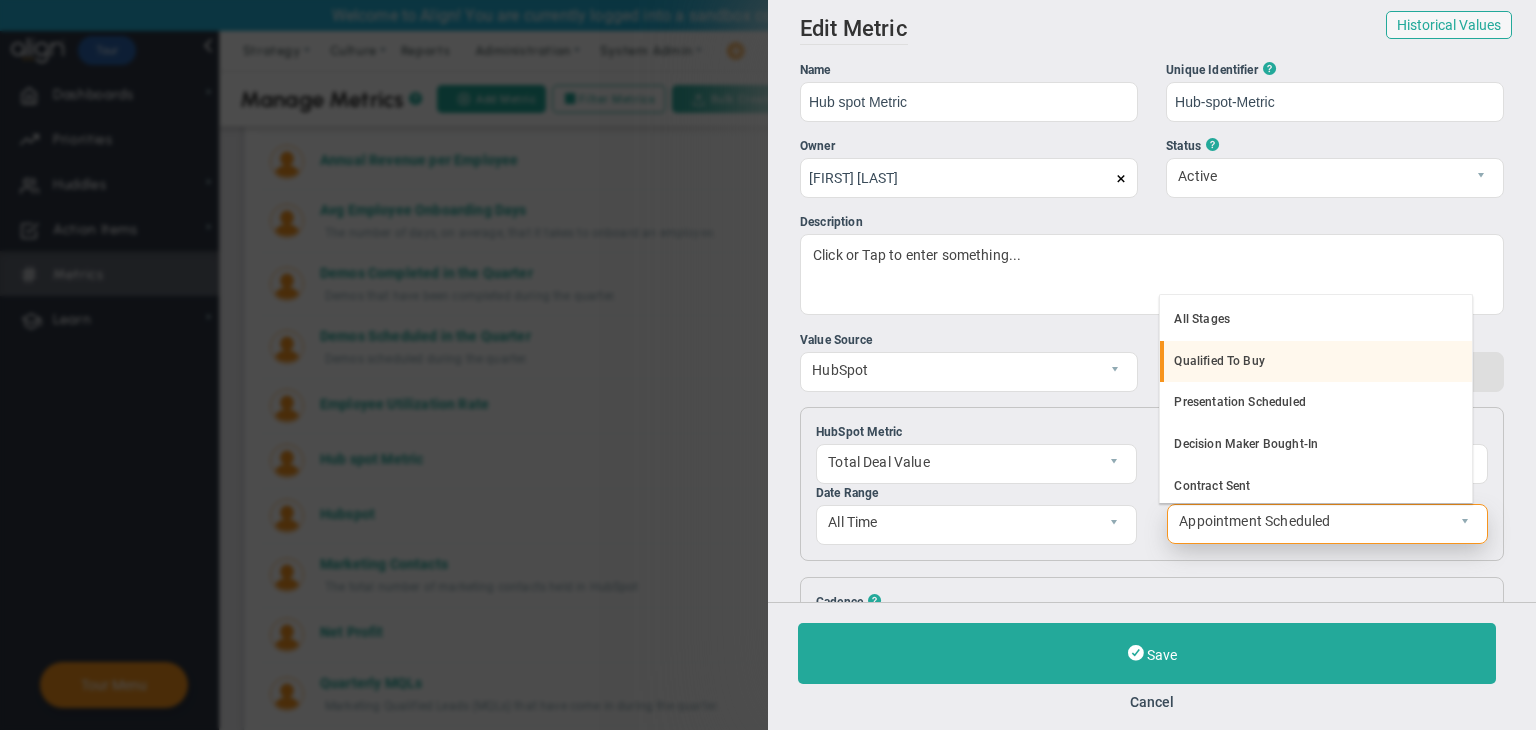 click on "Qualified To Buy" at bounding box center [1316, 362] 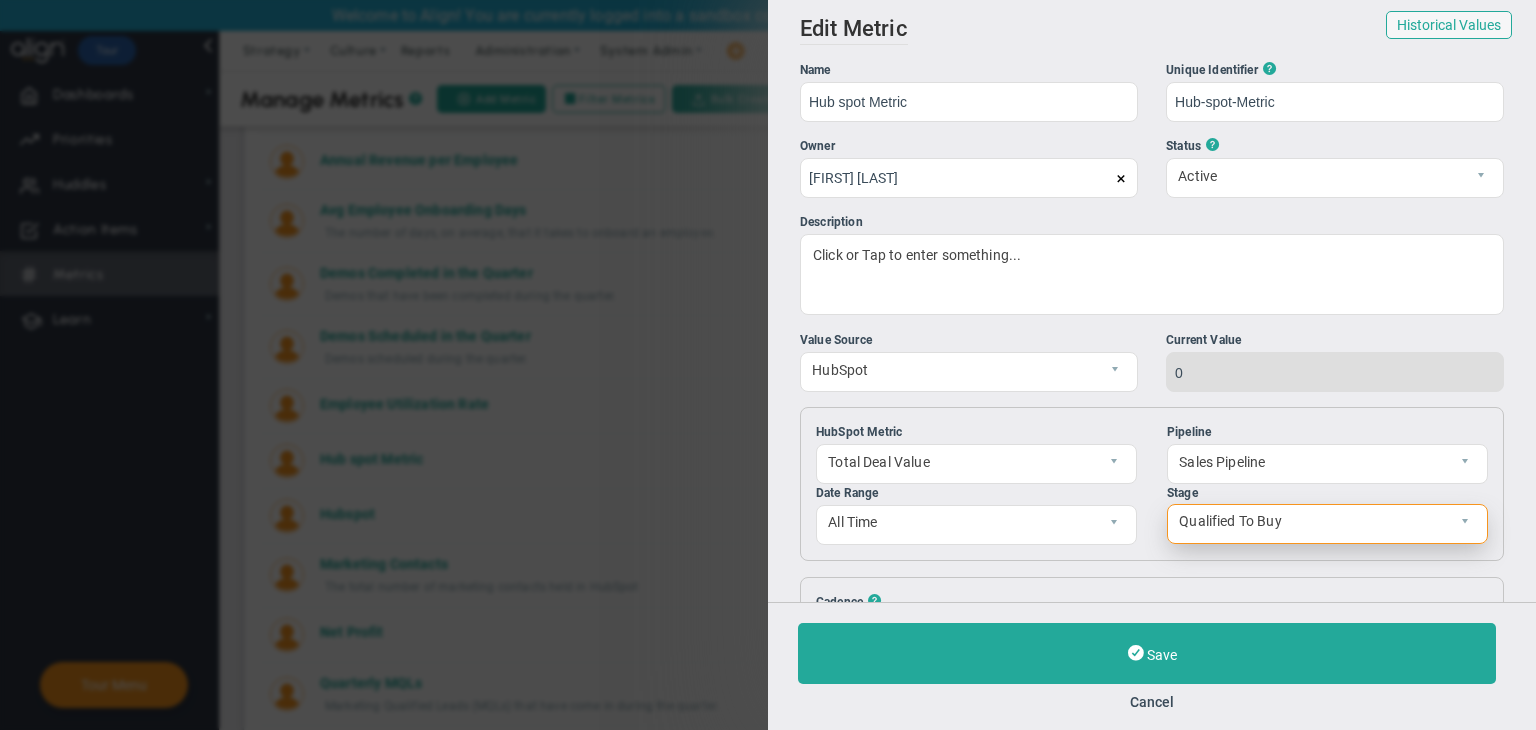 click on "Qualified To Buy" at bounding box center [1310, 522] 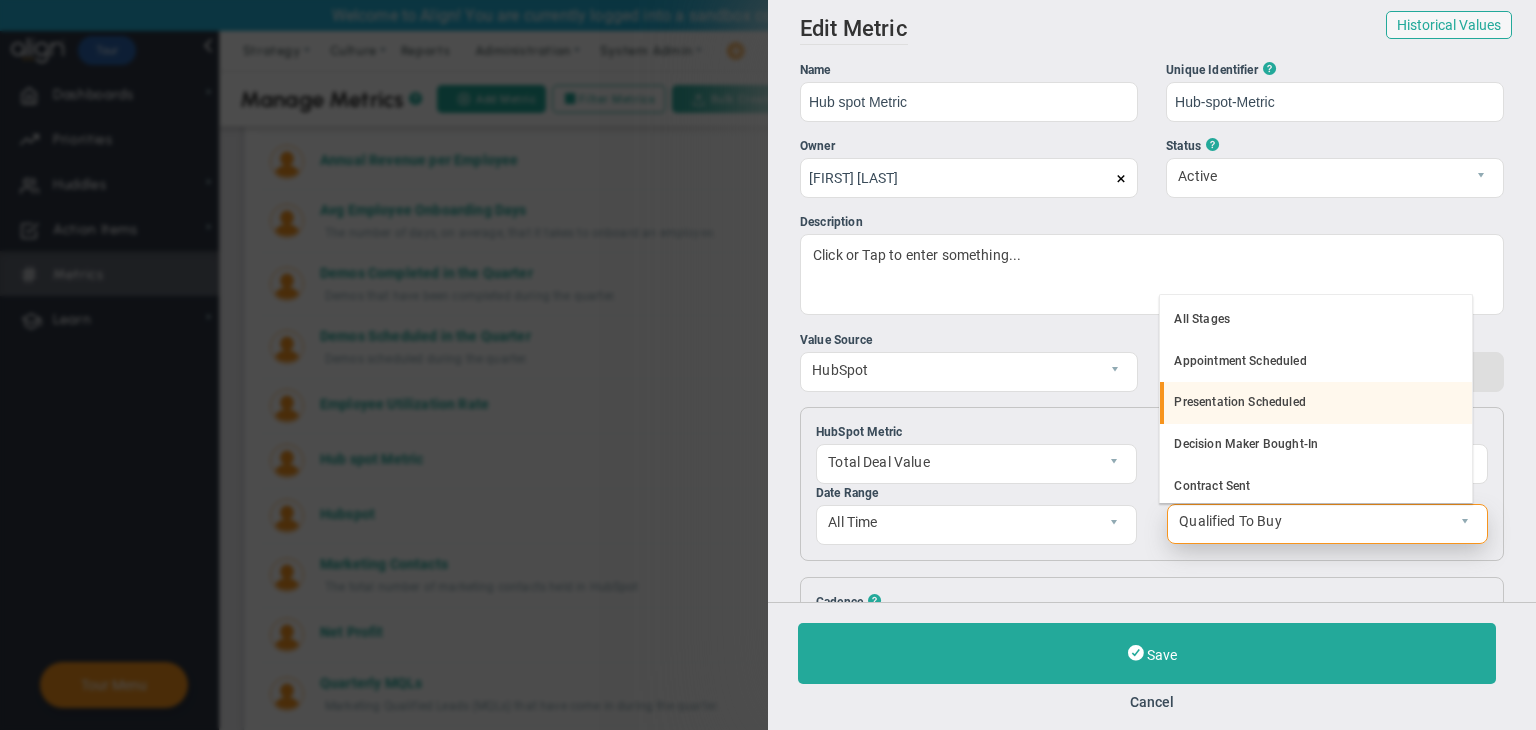 click on "Presentation Scheduled" at bounding box center [1316, 403] 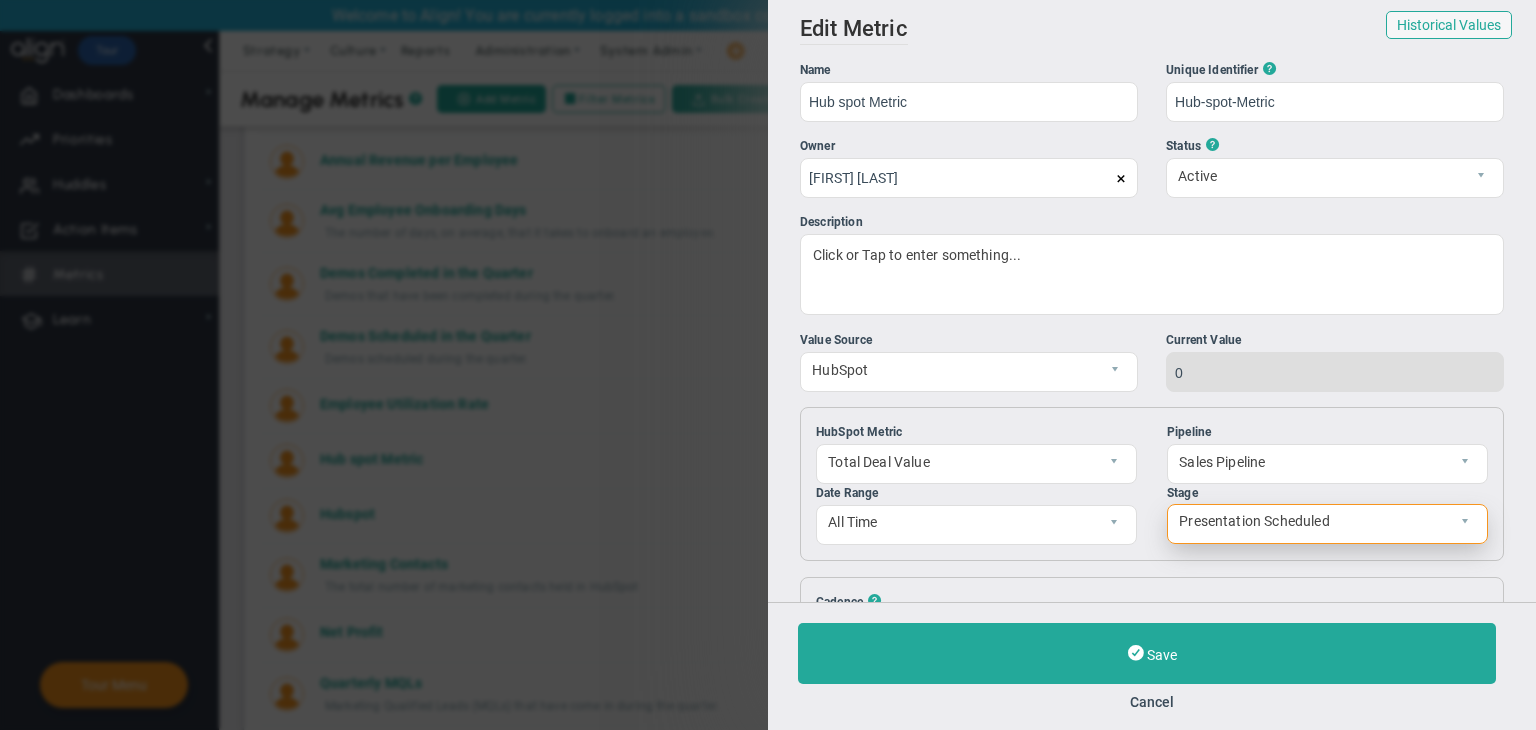 click on "Presentation Scheduled" at bounding box center (1310, 522) 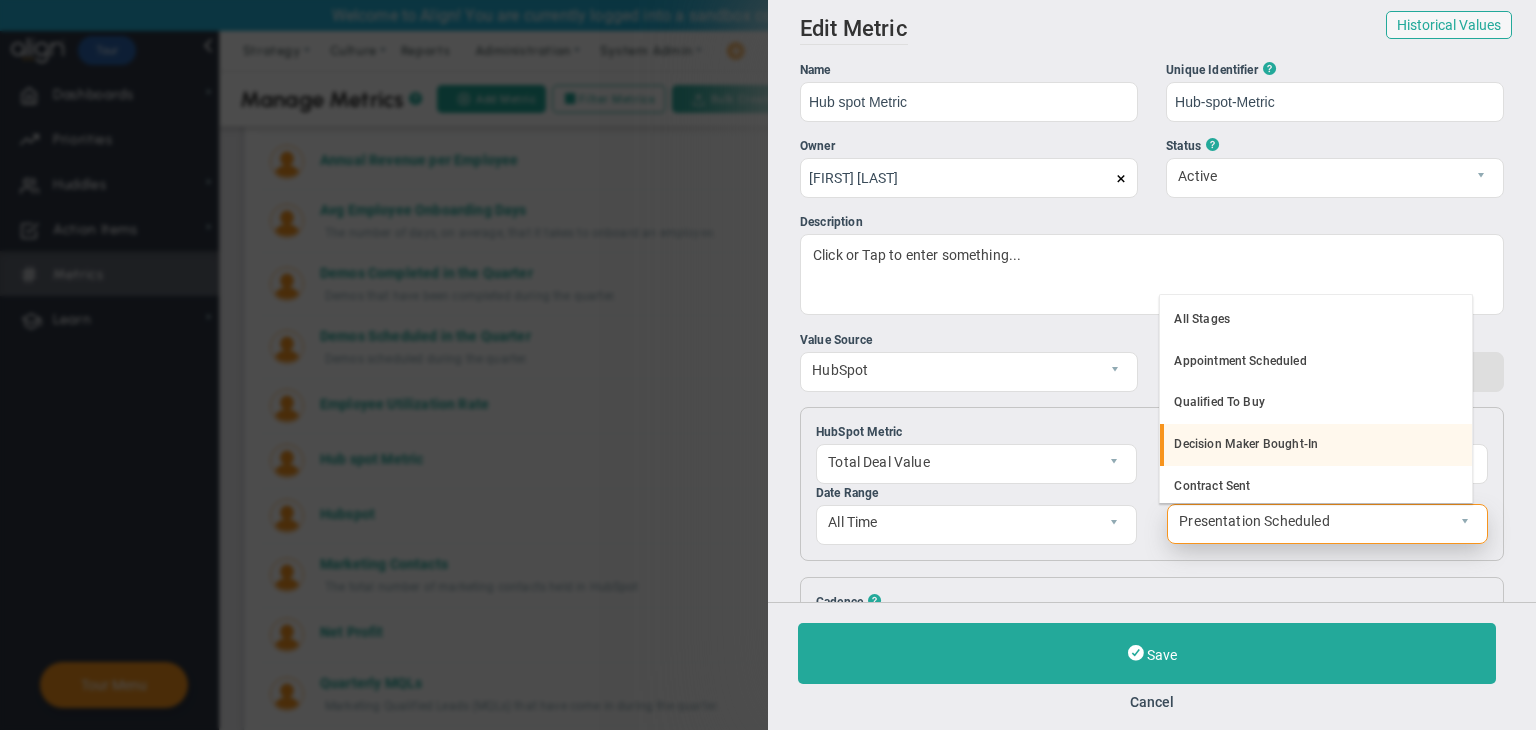 click on "Decision Maker Bought-In" at bounding box center [1316, 445] 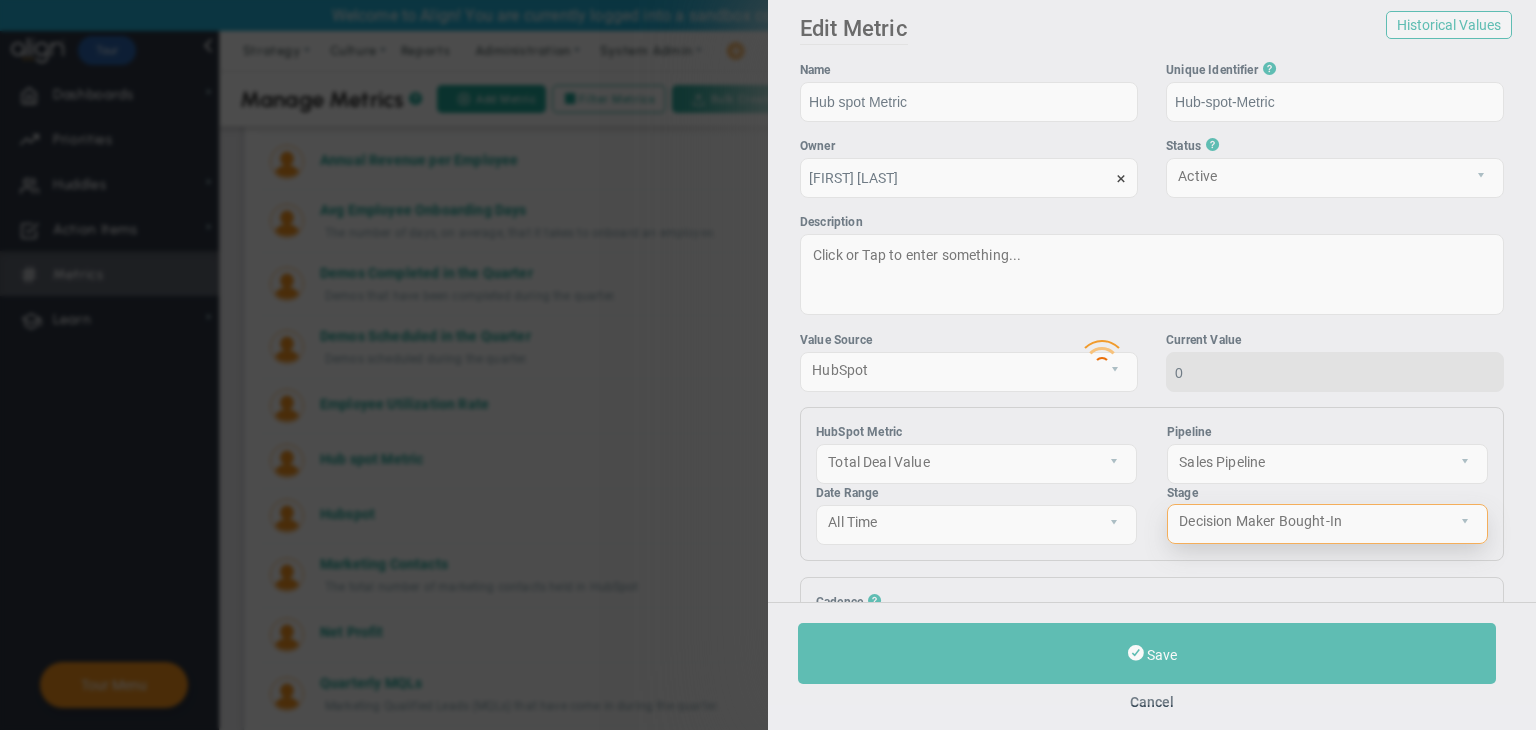 scroll, scrollTop: 8, scrollLeft: 0, axis: vertical 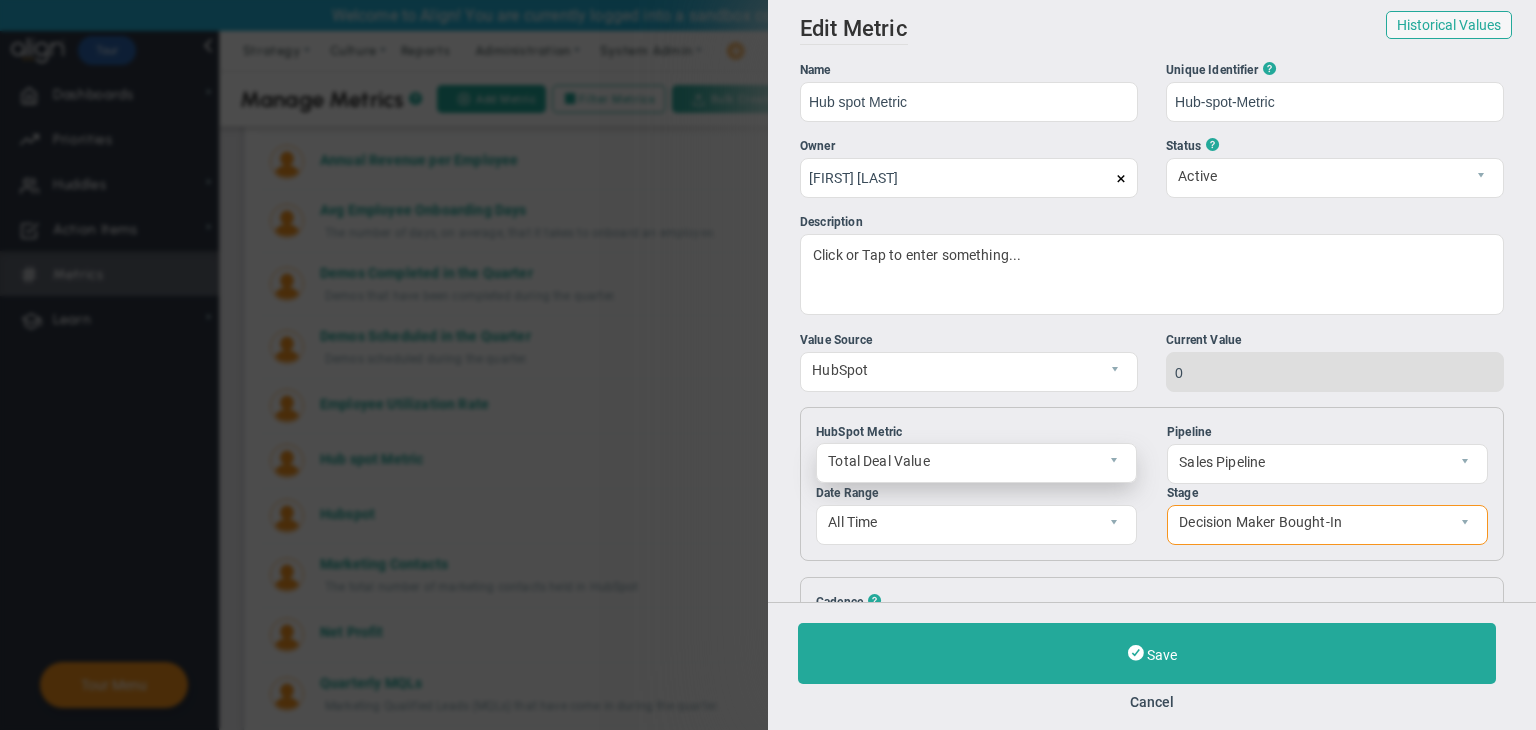 click on "Total Deal Value" at bounding box center (959, 461) 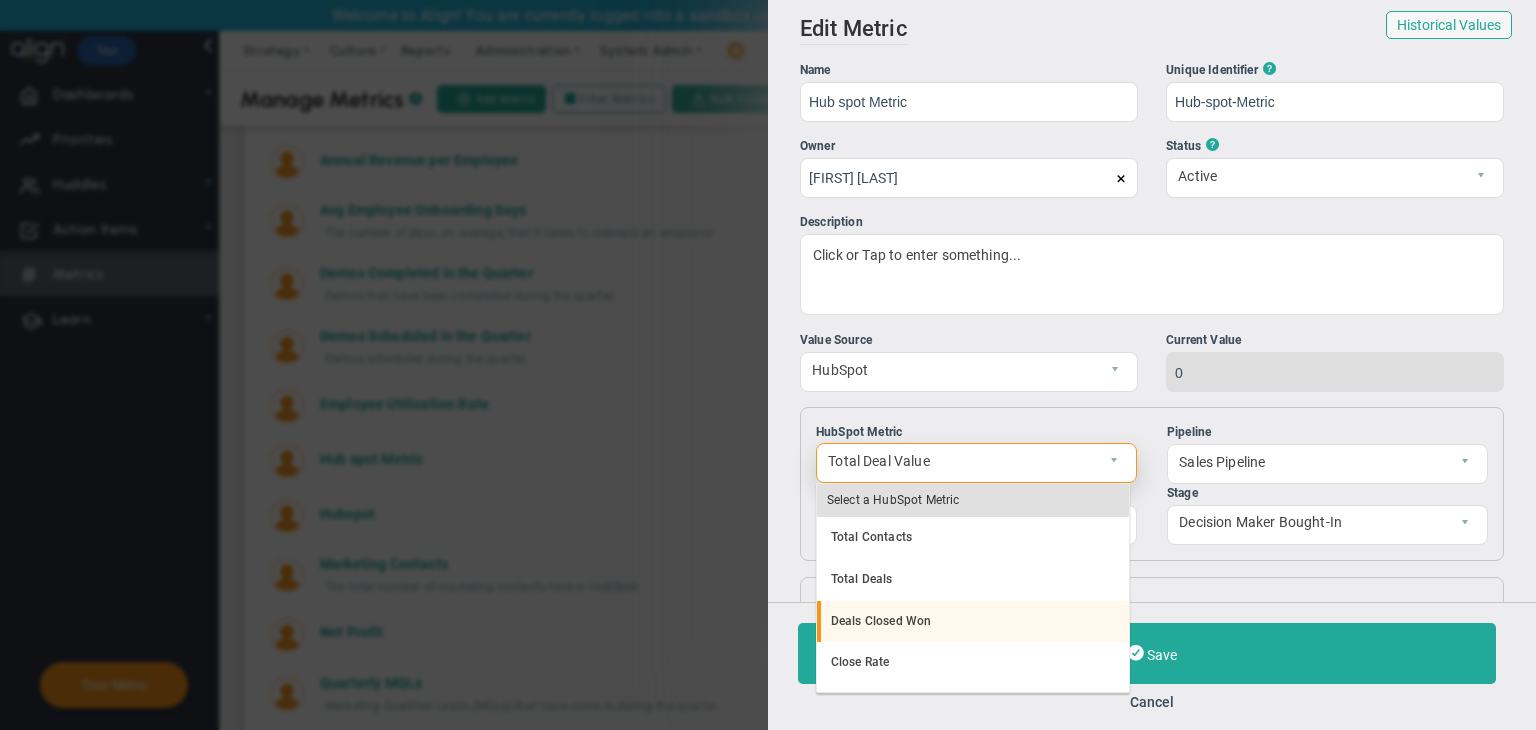 click on "Deals Closed Won" at bounding box center (973, 622) 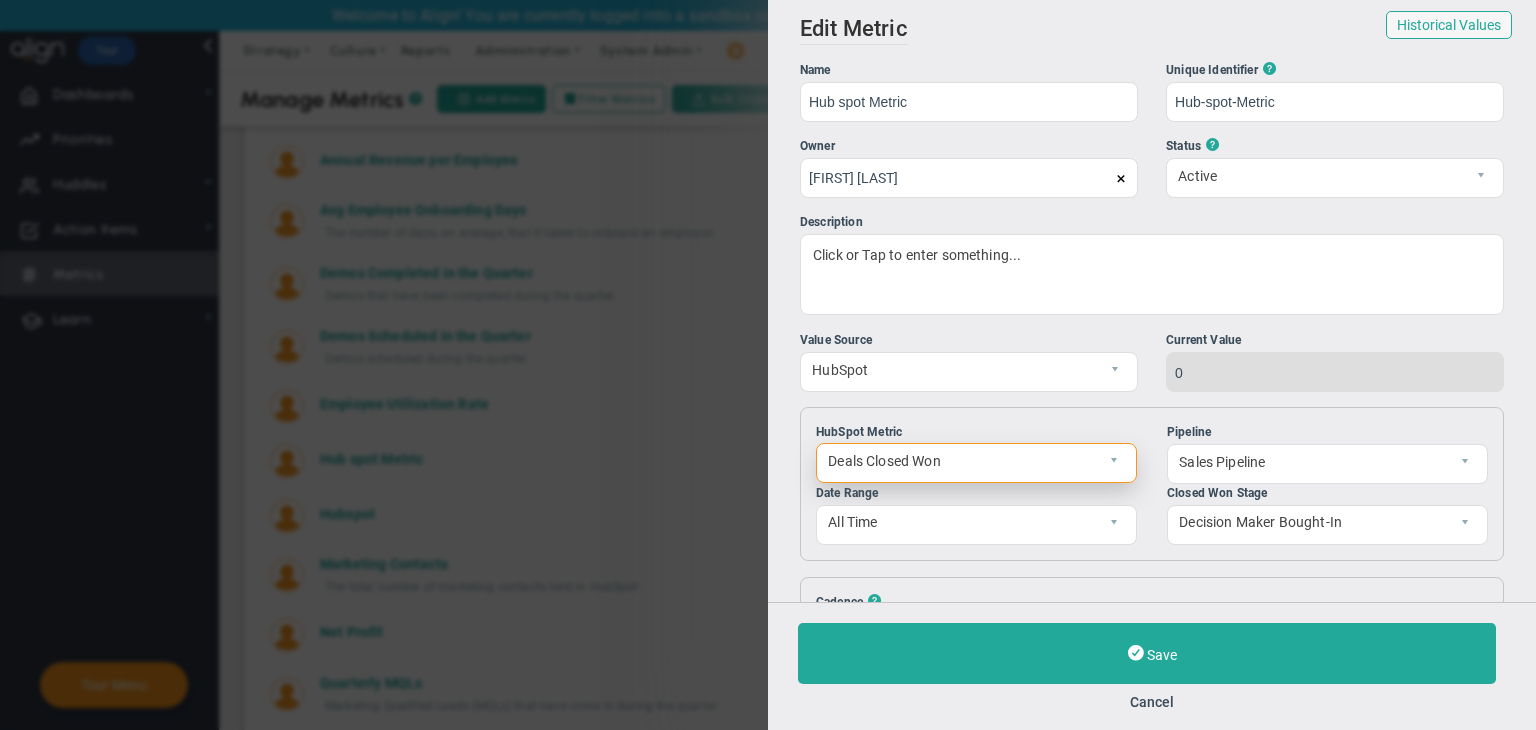 click on "Deals Closed Won" at bounding box center [959, 461] 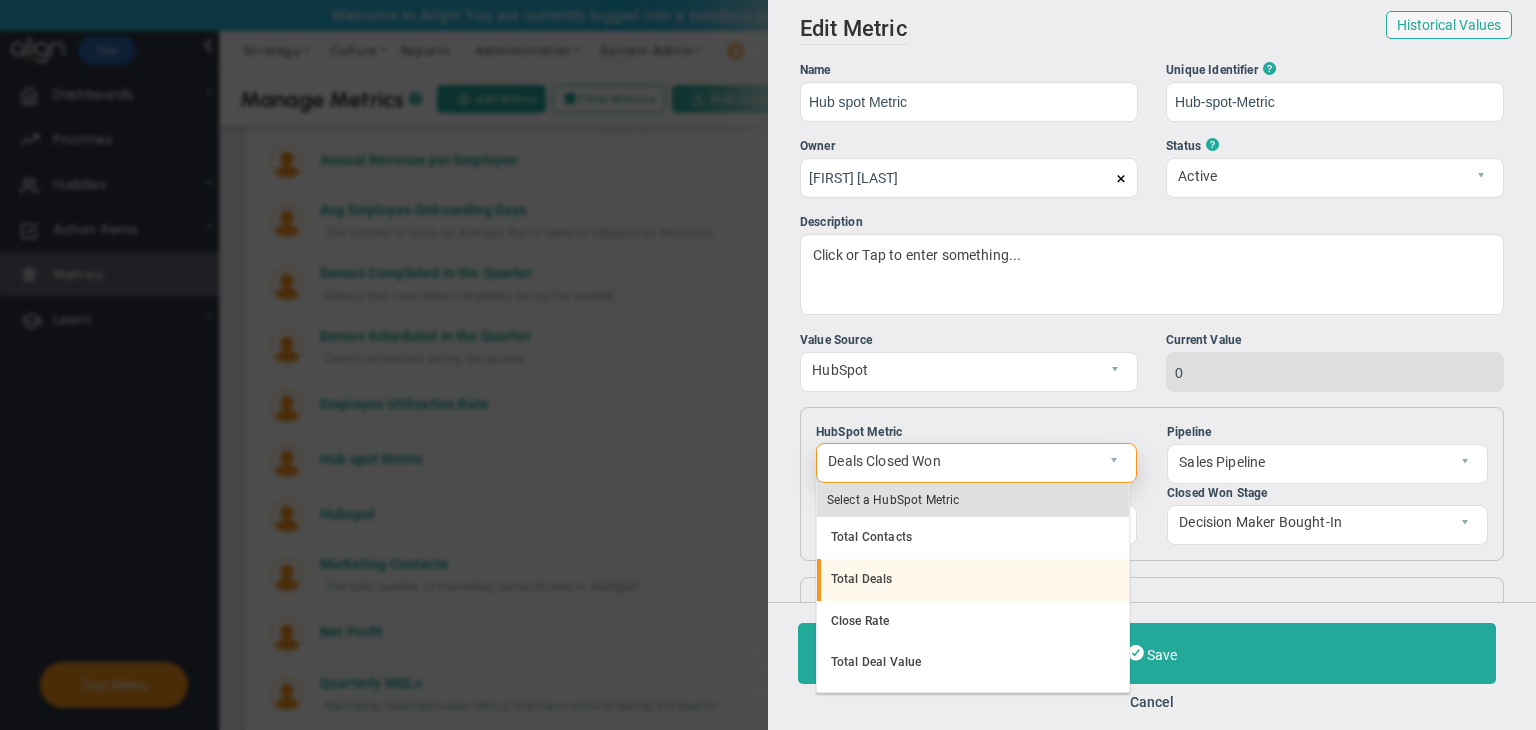 click on "Total Deals" at bounding box center [973, 580] 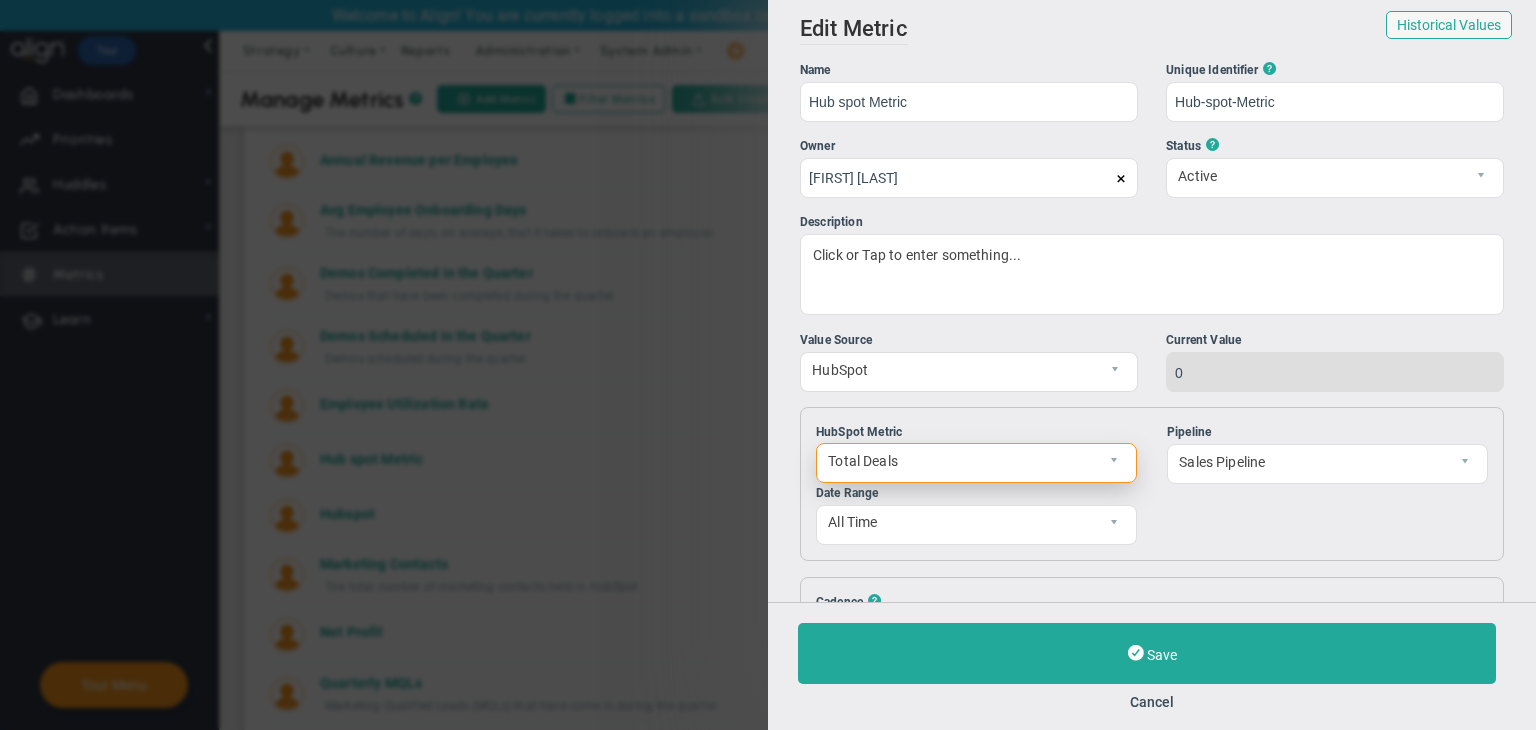 click on "Total Deals" at bounding box center (959, 461) 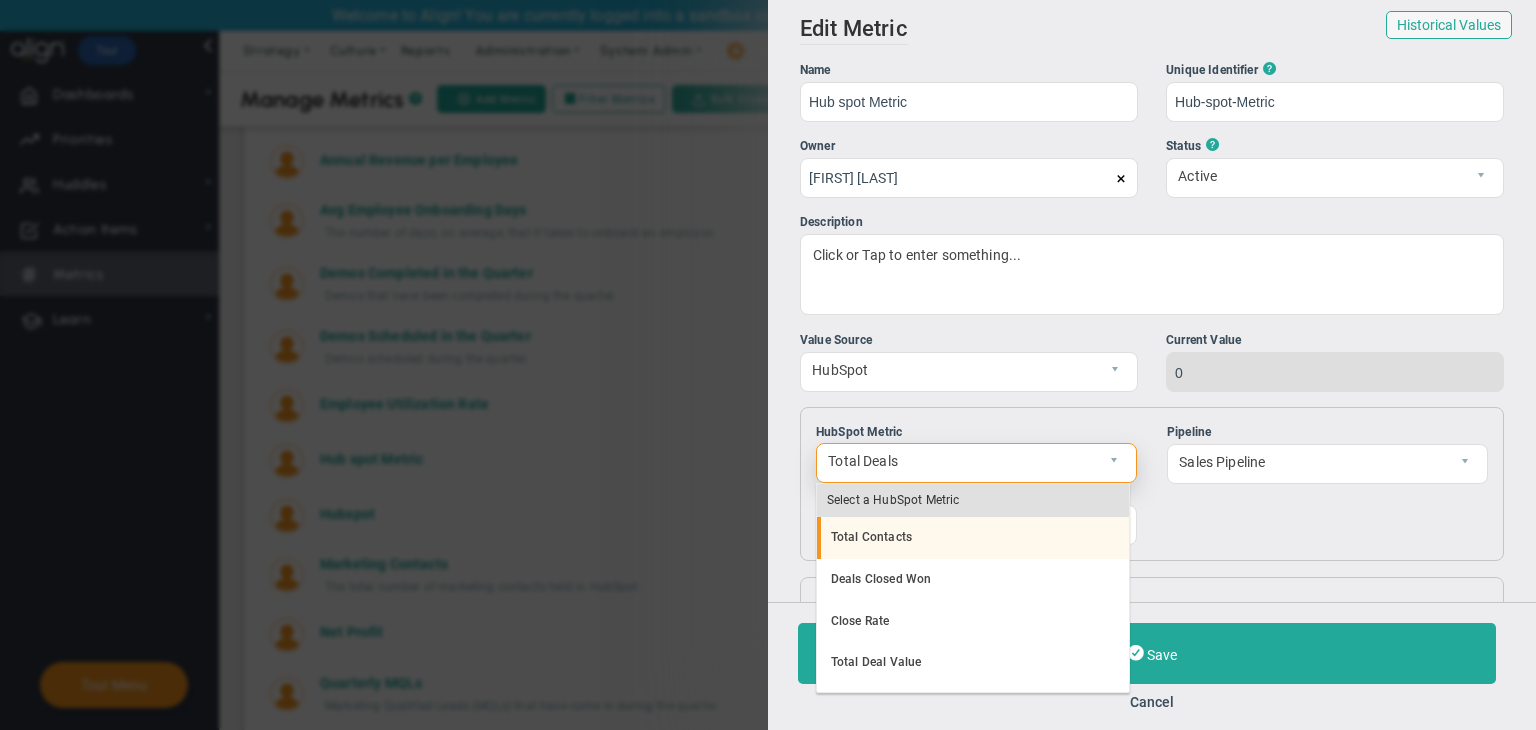 click on "Total Contacts" at bounding box center (973, 538) 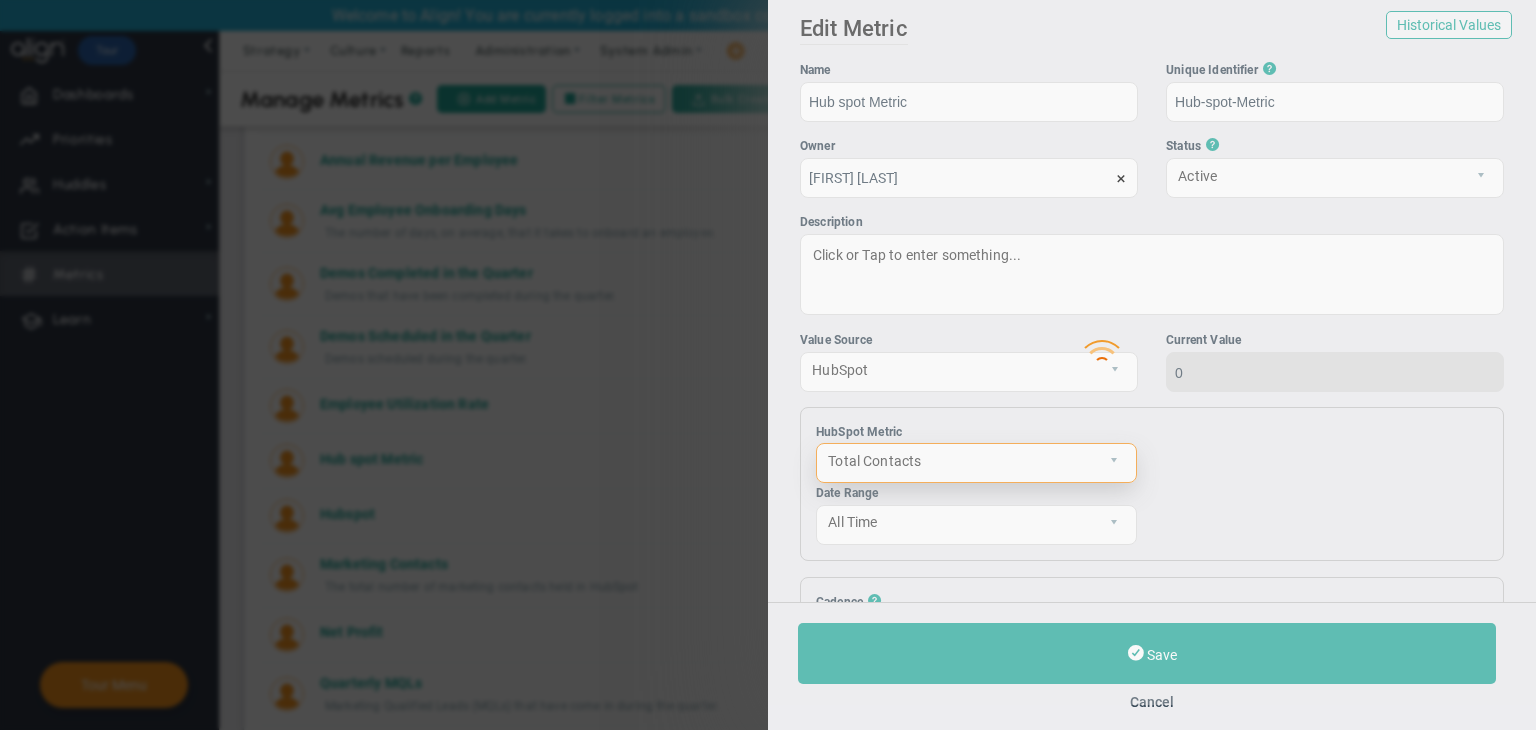type on "4" 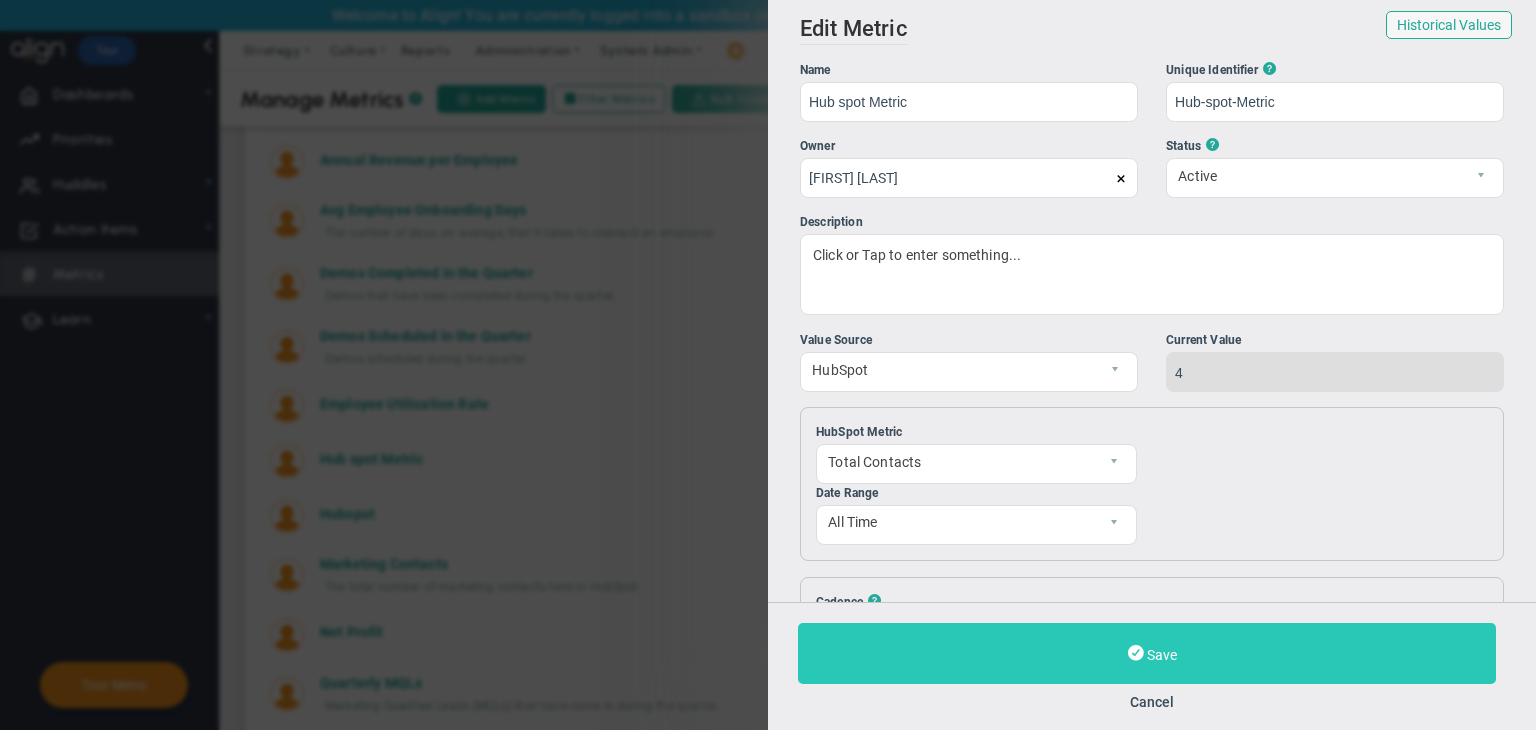 click on "Save" at bounding box center [1147, 653] 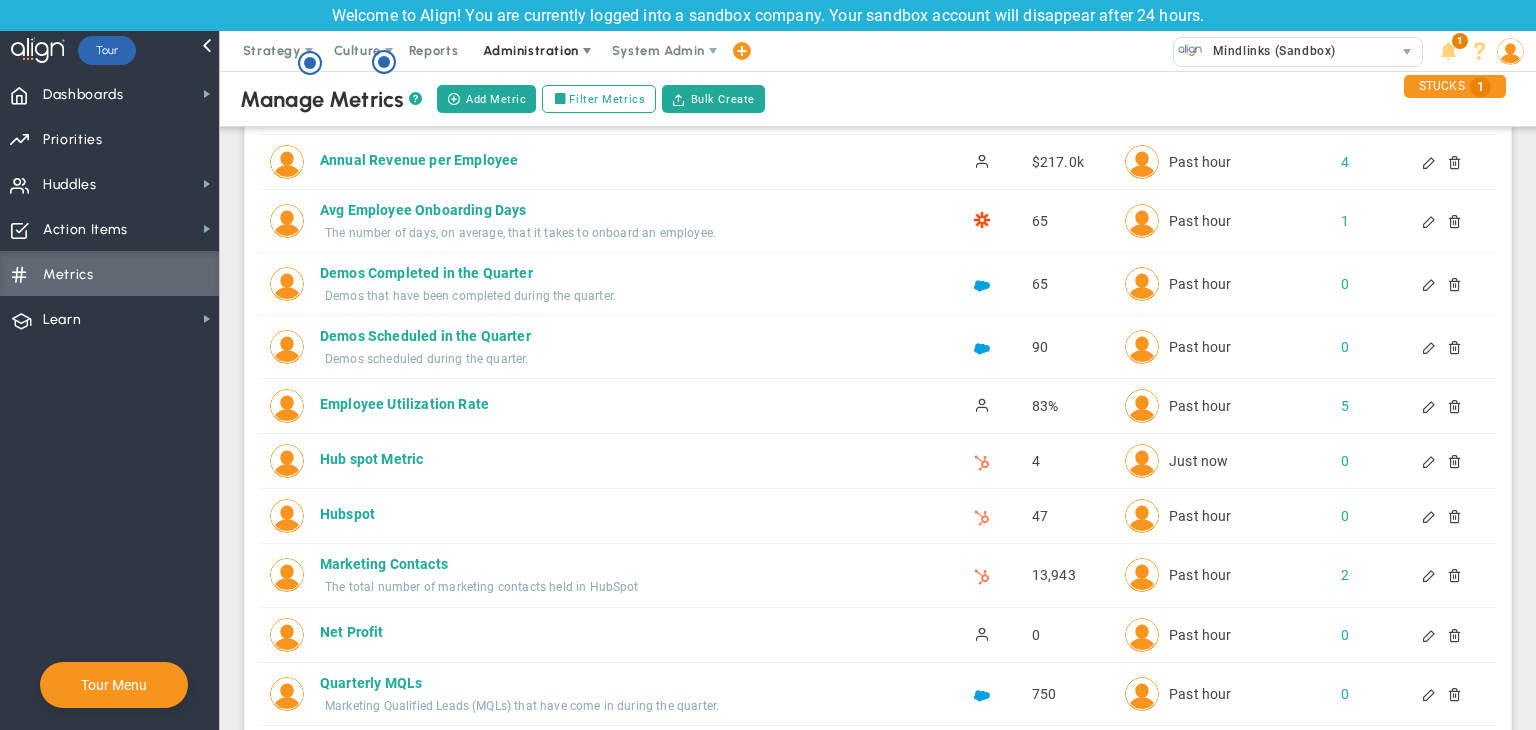 click on "Administration" at bounding box center [532, 51] 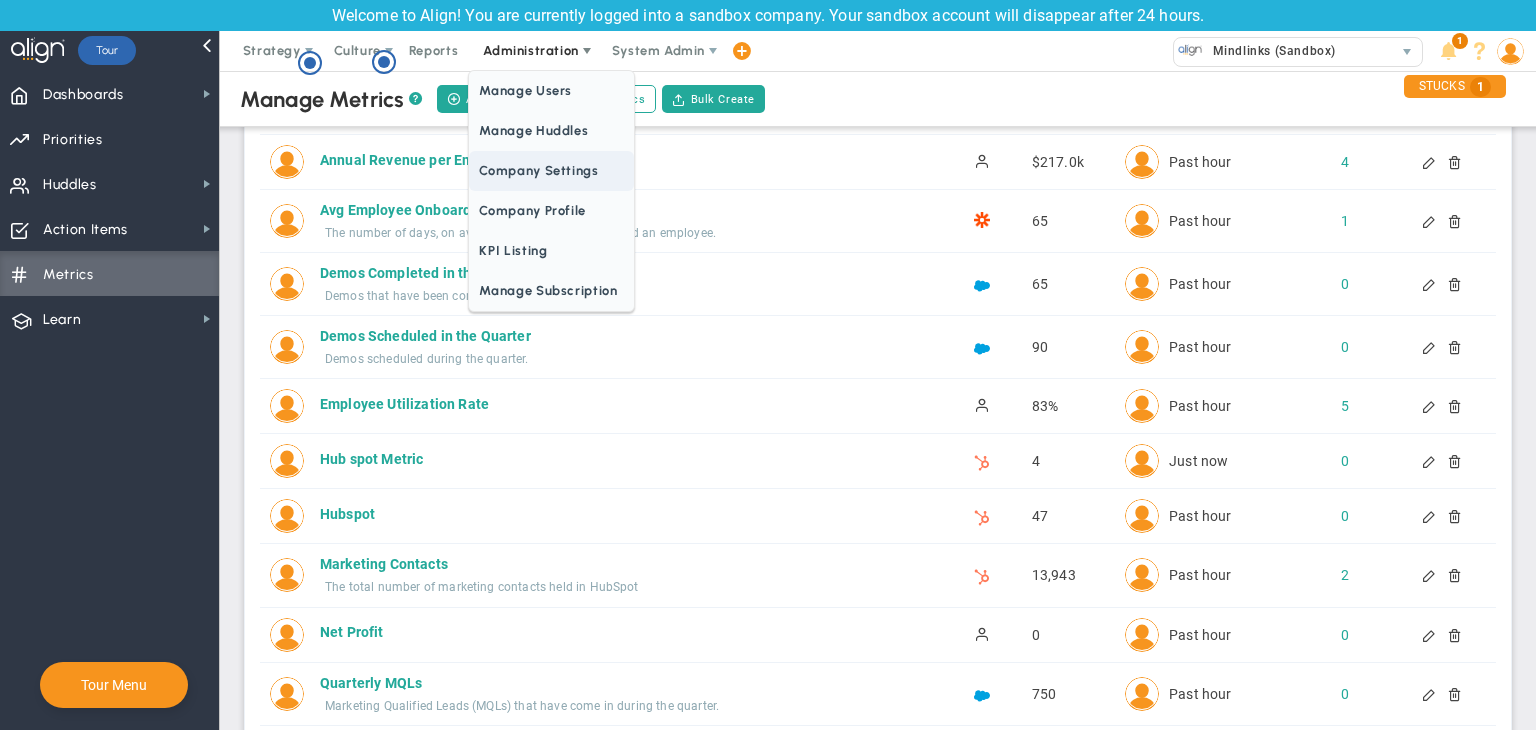 click on "Company Settings" at bounding box center (551, 171) 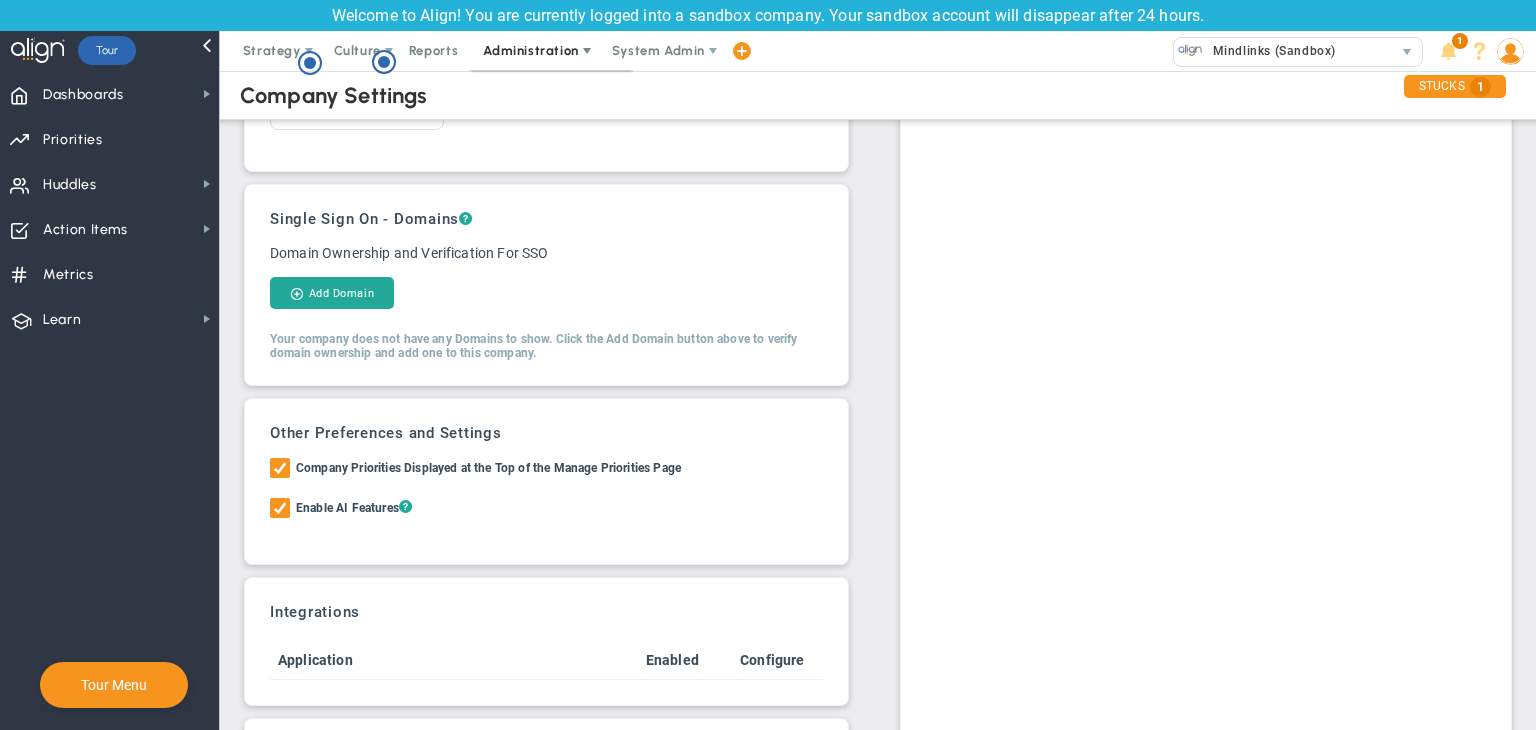 scroll, scrollTop: 0, scrollLeft: 0, axis: both 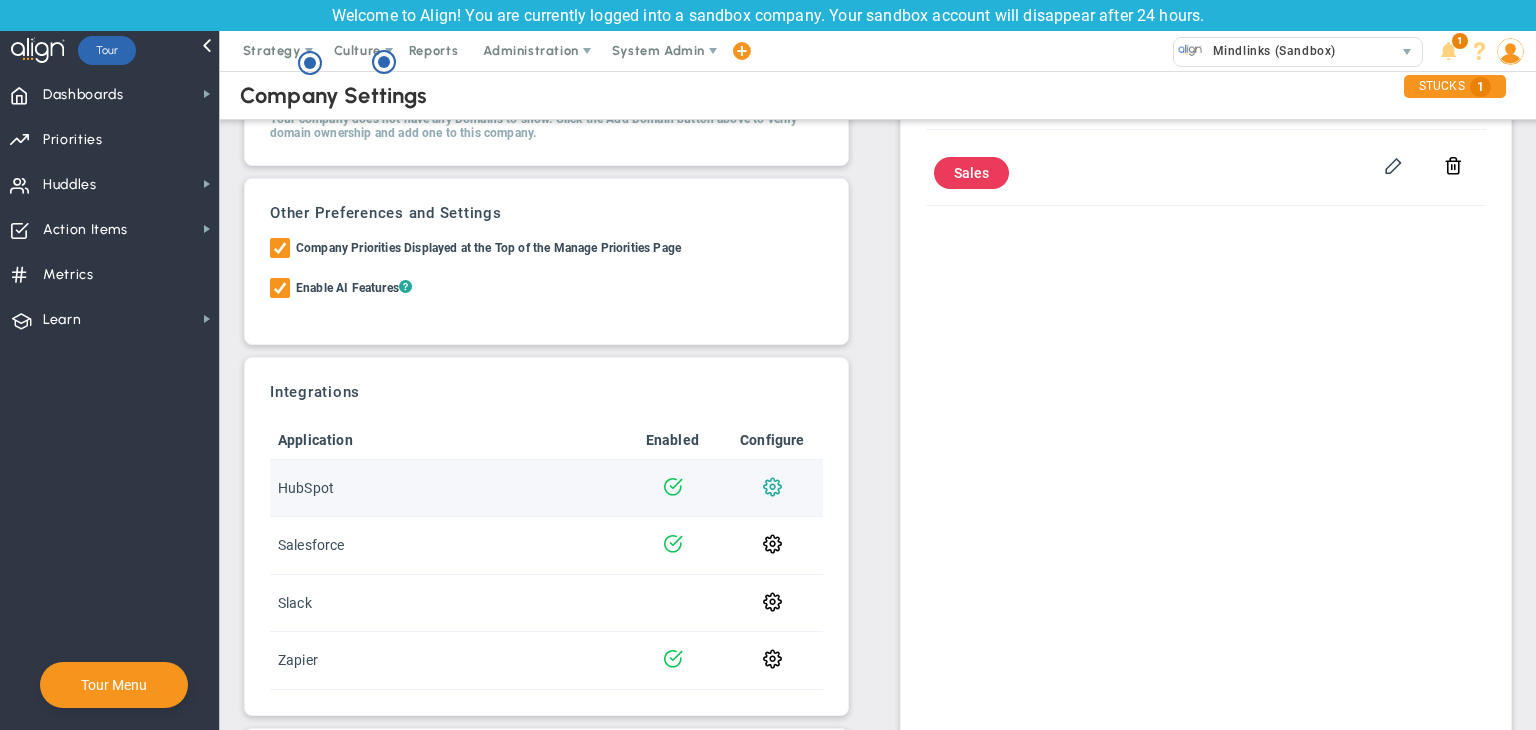 click 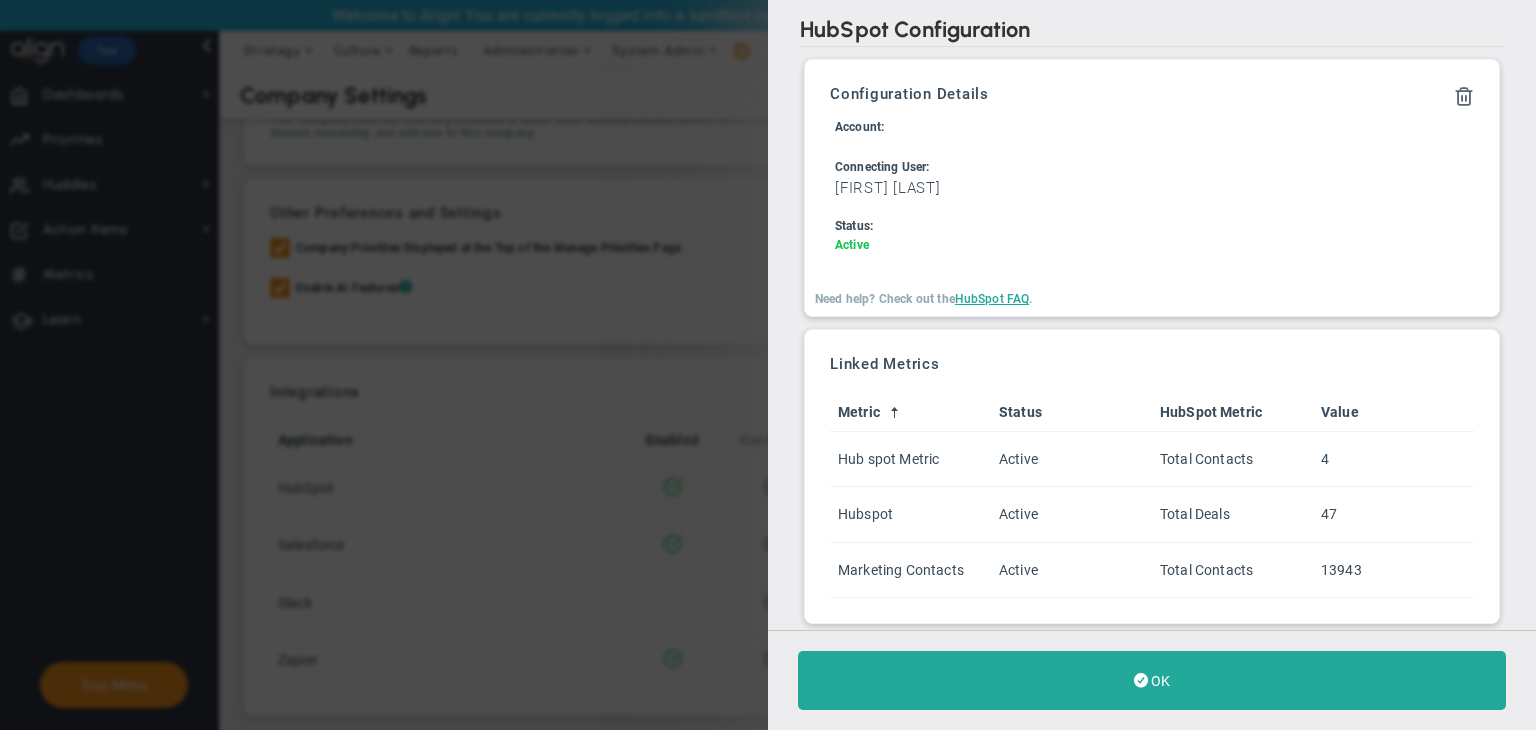 click on "HubSpot Configuration
Sync your key metrics and sales numbers directly into Align. With this integration, you can use Align for keeping track of the high level metrics that are driving business results, while doing more granular analysis using your existing workflows in HubSpot.
Sync sales and marketing metrics directly into Align
Link up HubSpot metrics to KPIs and Critical Numbers
Connect to HubSpot
Configuration Details
." at bounding box center [768, 365] 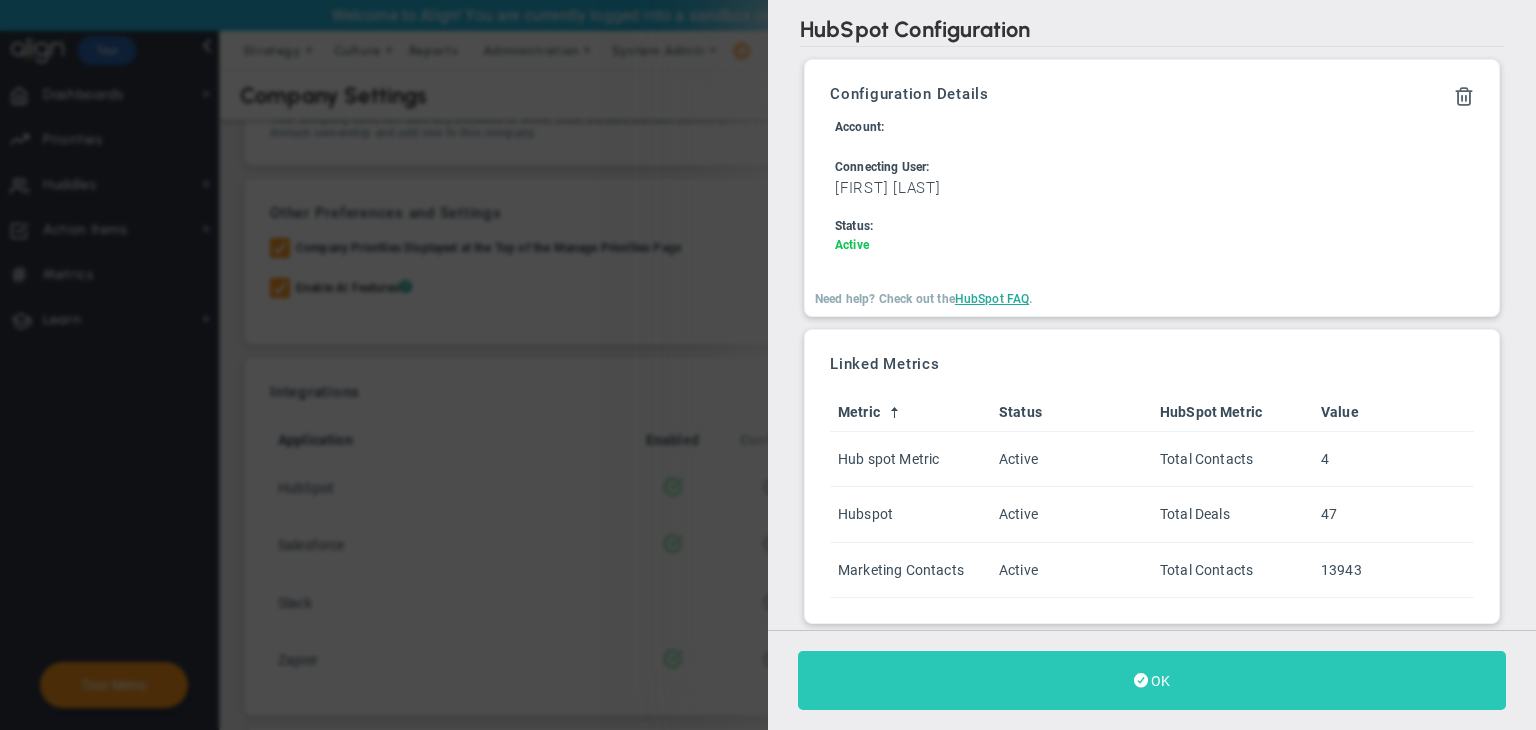 click on "OK" at bounding box center [1152, 680] 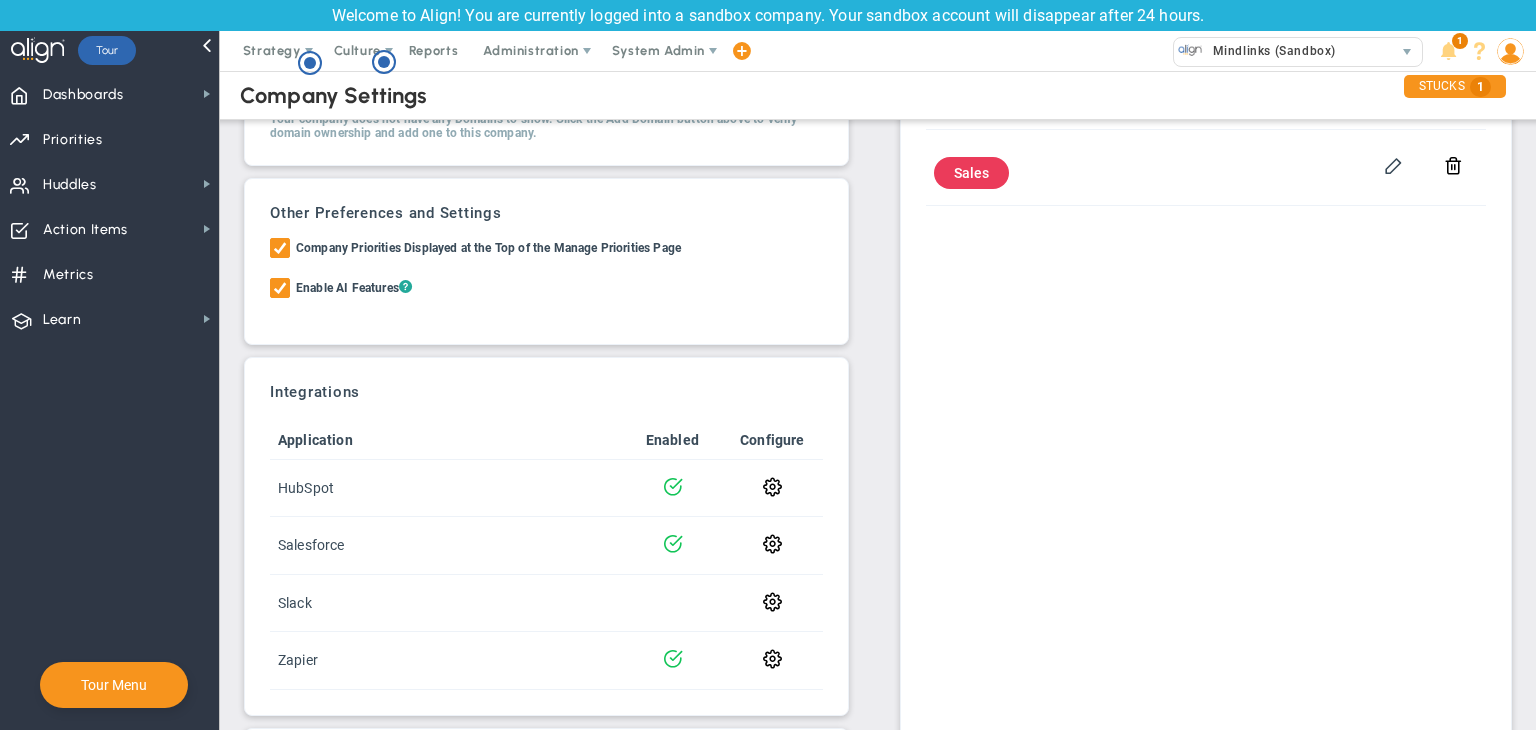 scroll, scrollTop: 368, scrollLeft: 0, axis: vertical 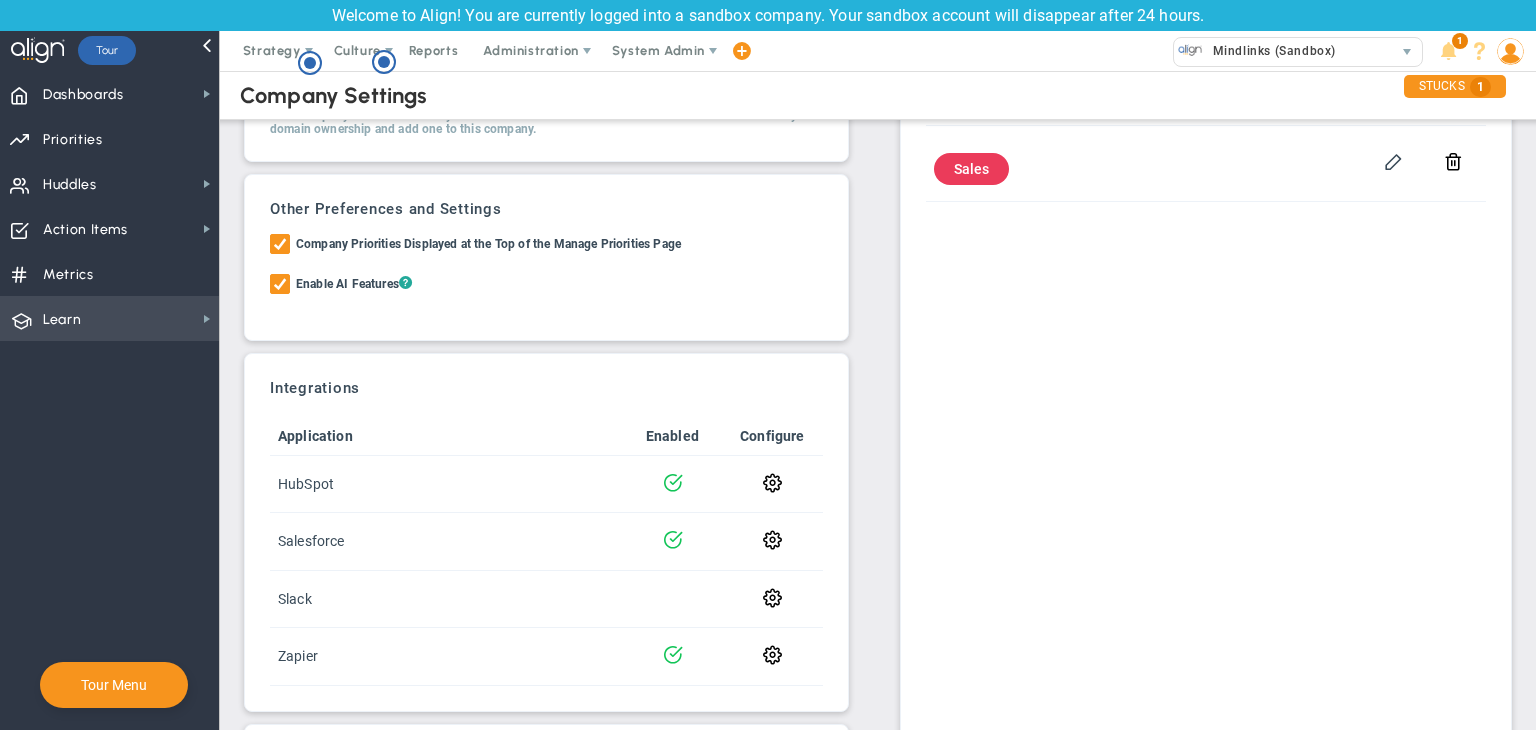 click on "Learn" at bounding box center [62, 320] 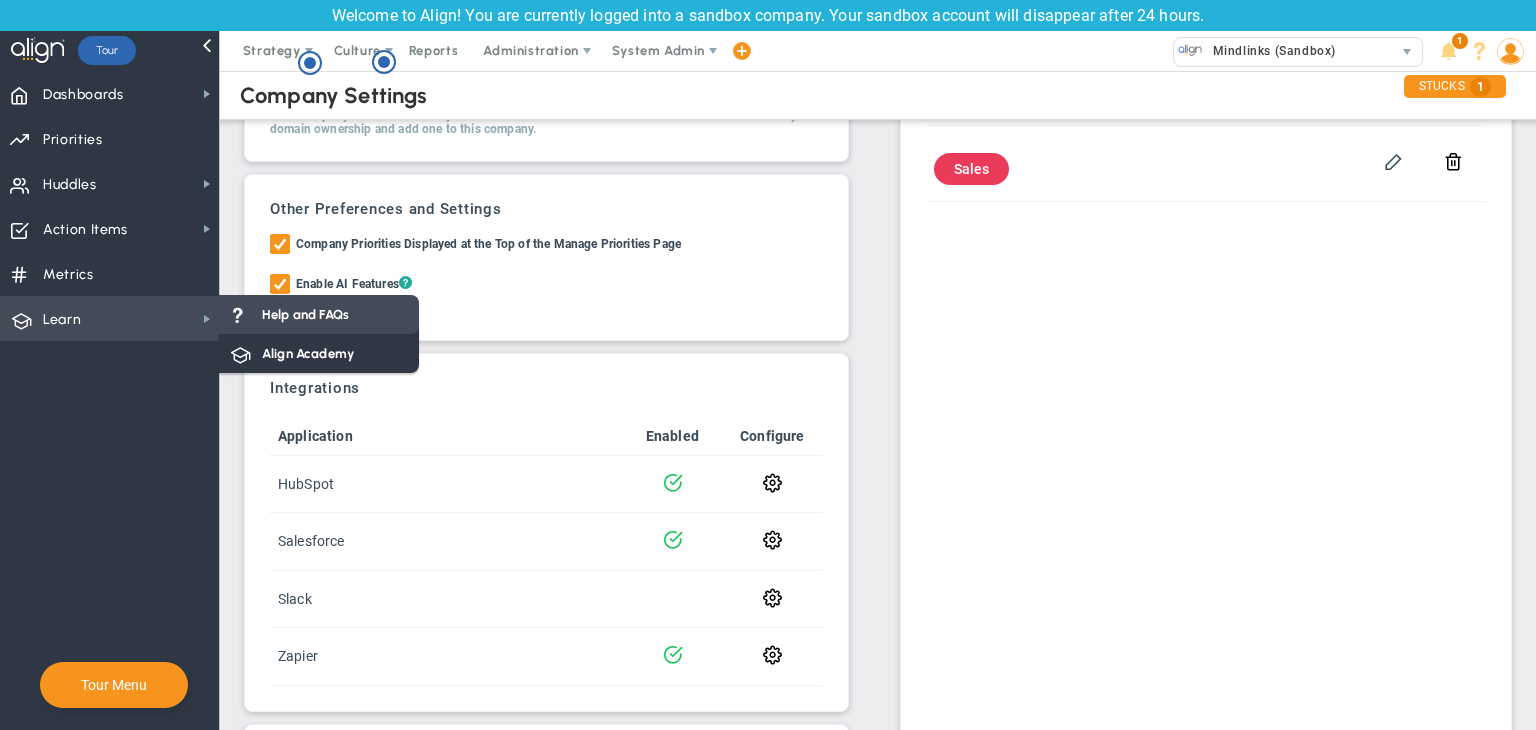 click on "Help and FAQs" at bounding box center [305, 314] 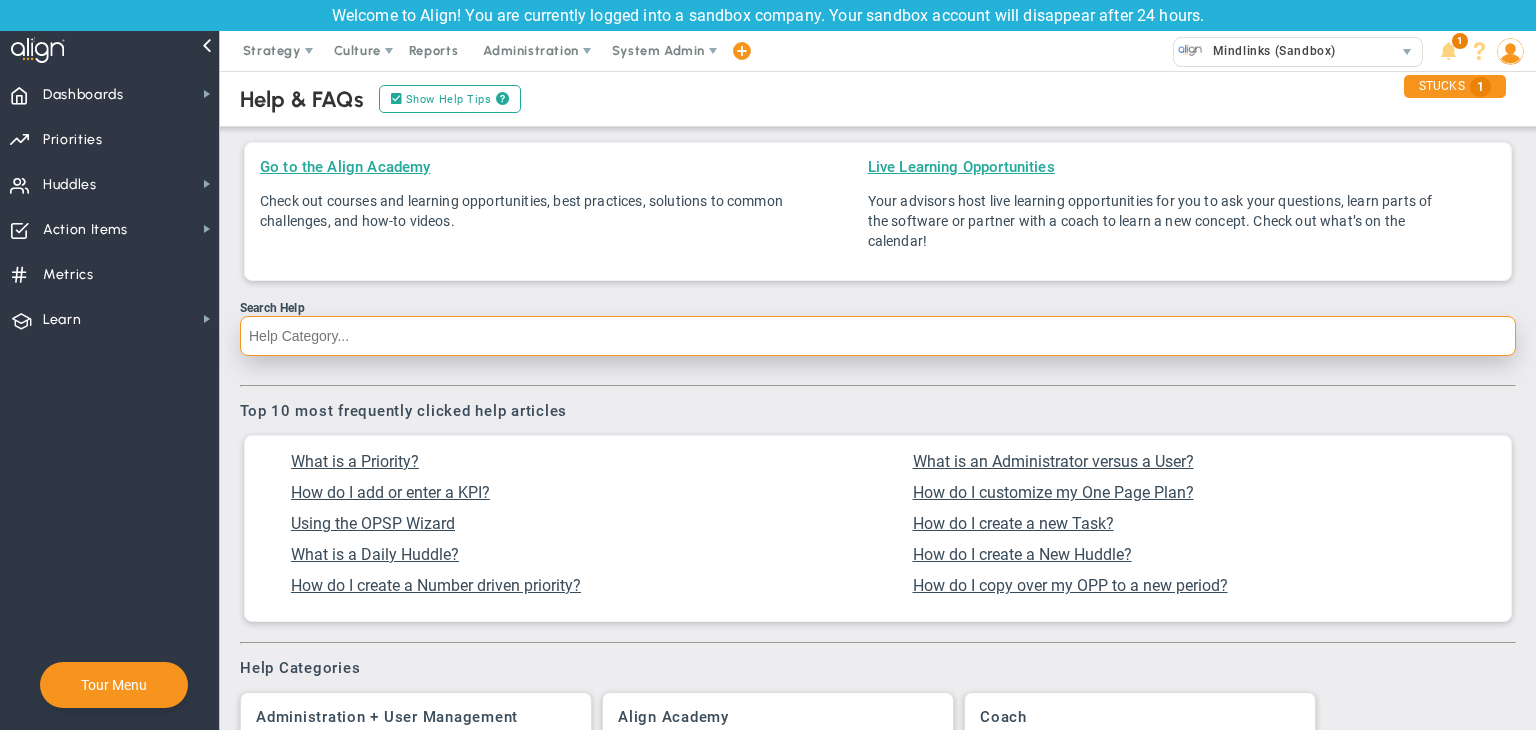 click on "Search Help" at bounding box center (878, 336) 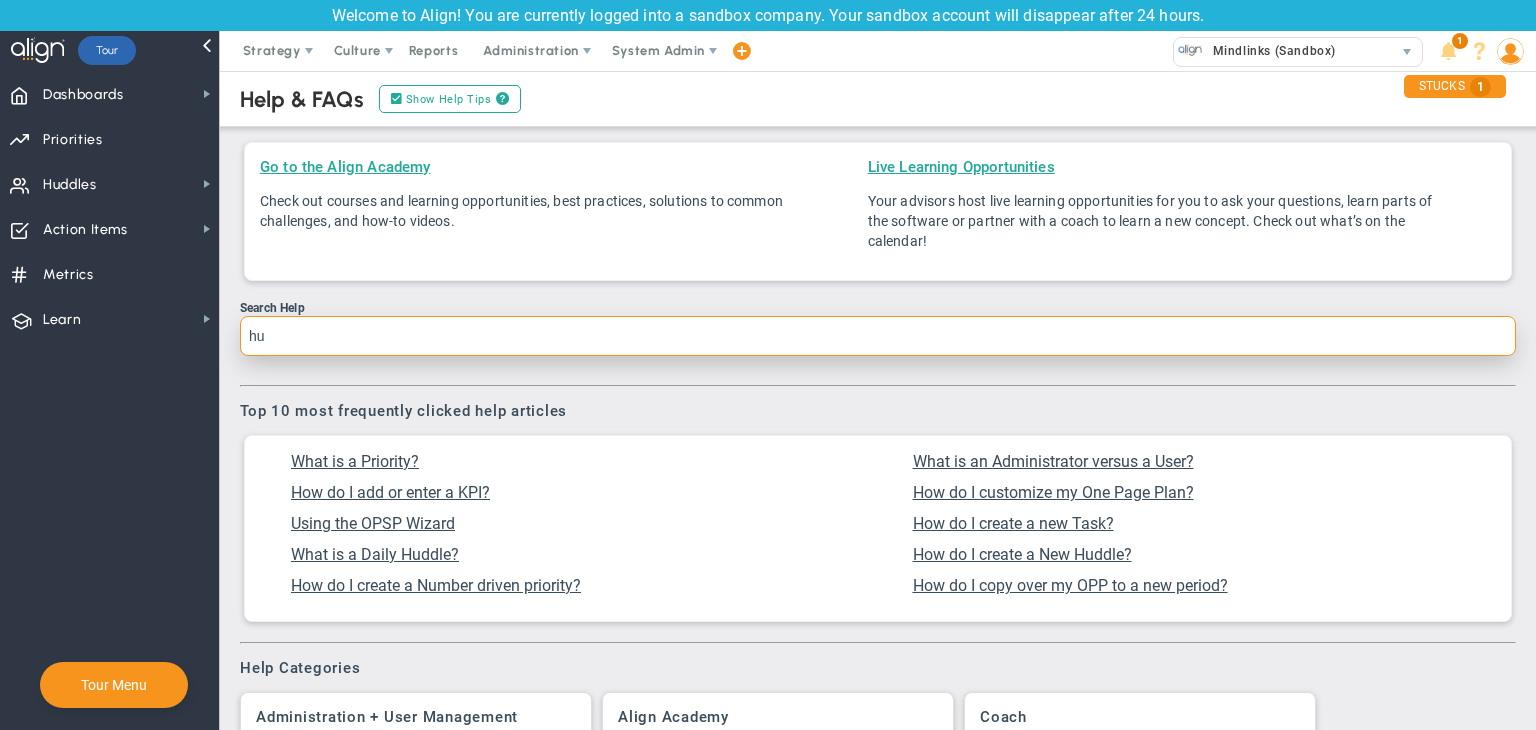 scroll, scrollTop: 0, scrollLeft: 0, axis: both 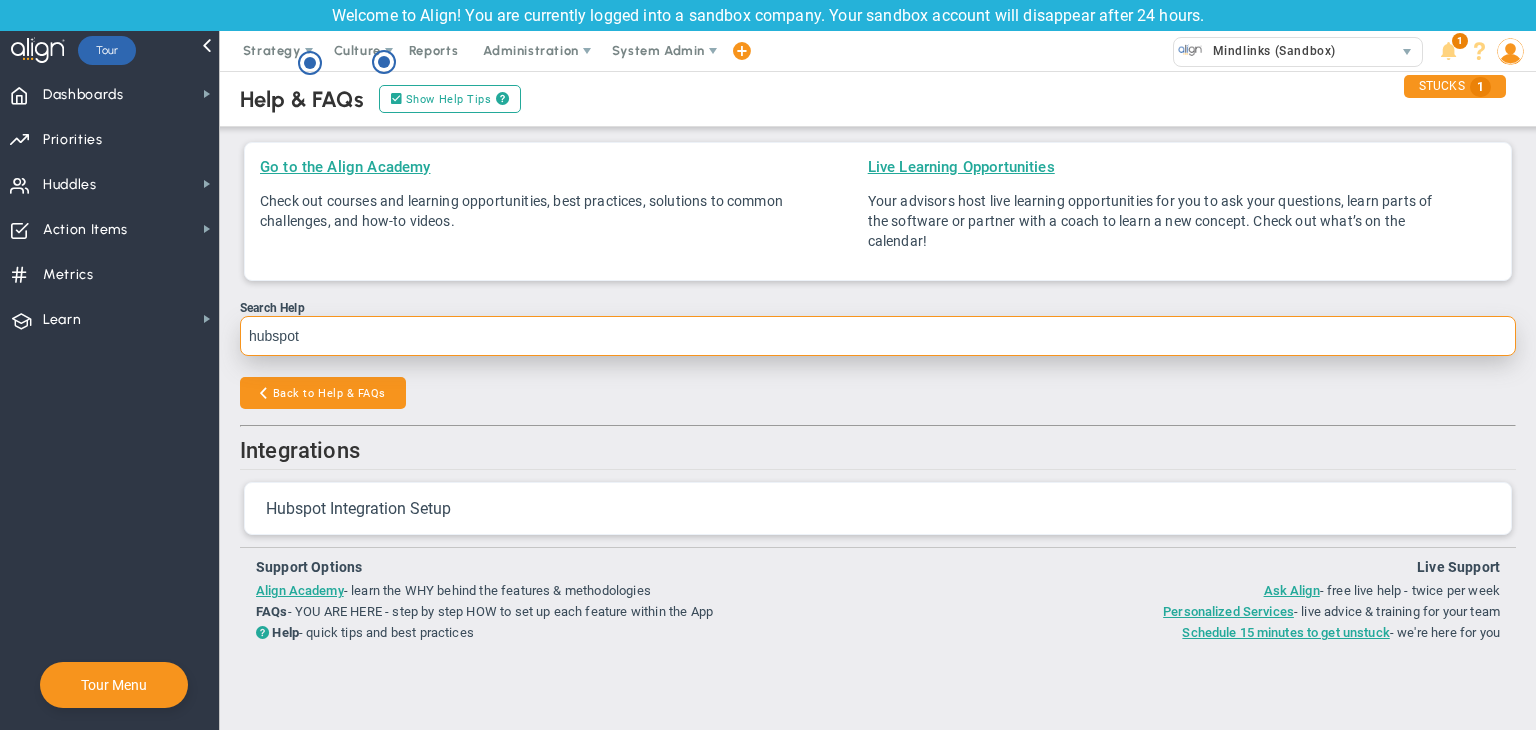 type on "hubspot" 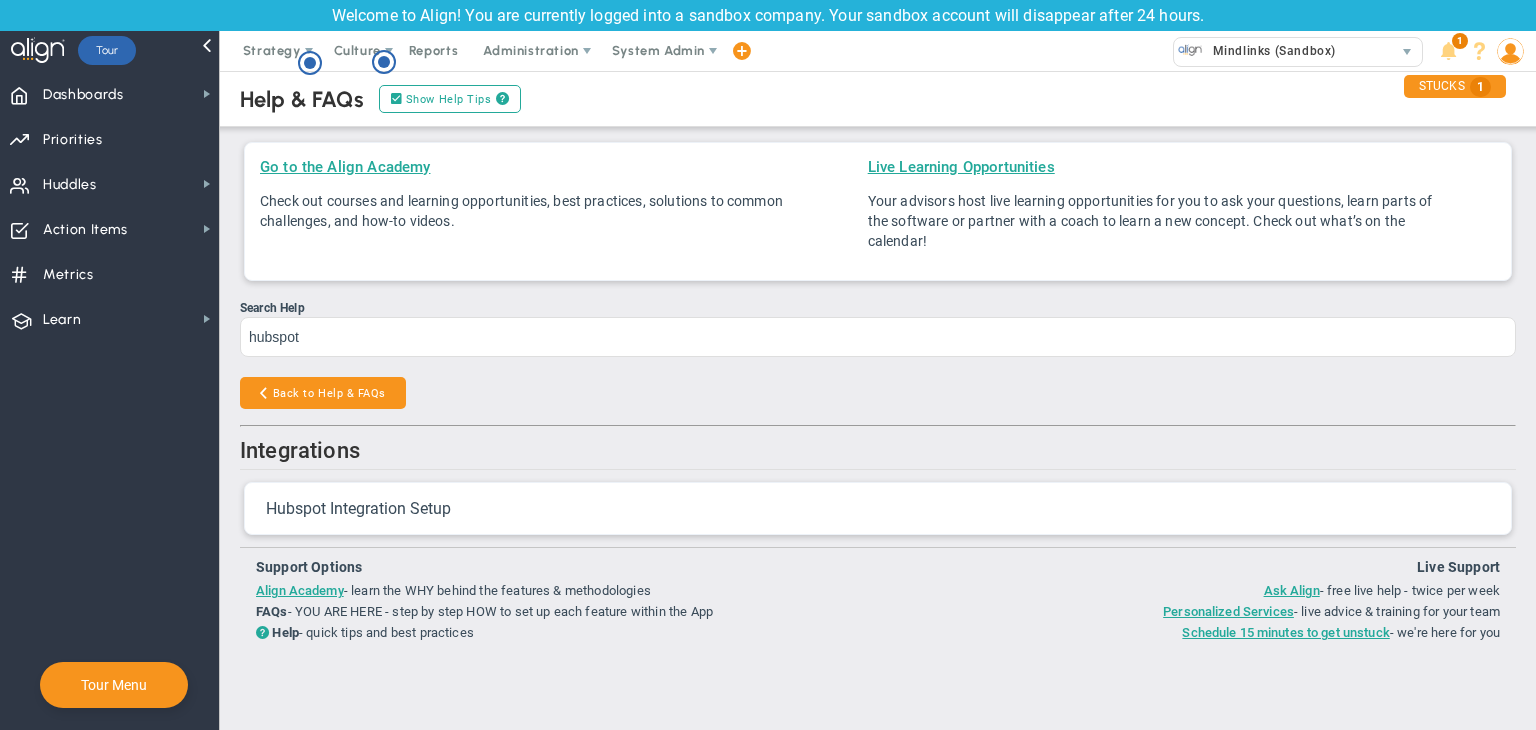 click on "Hubspot Integration Setup" at bounding box center (358, 508) 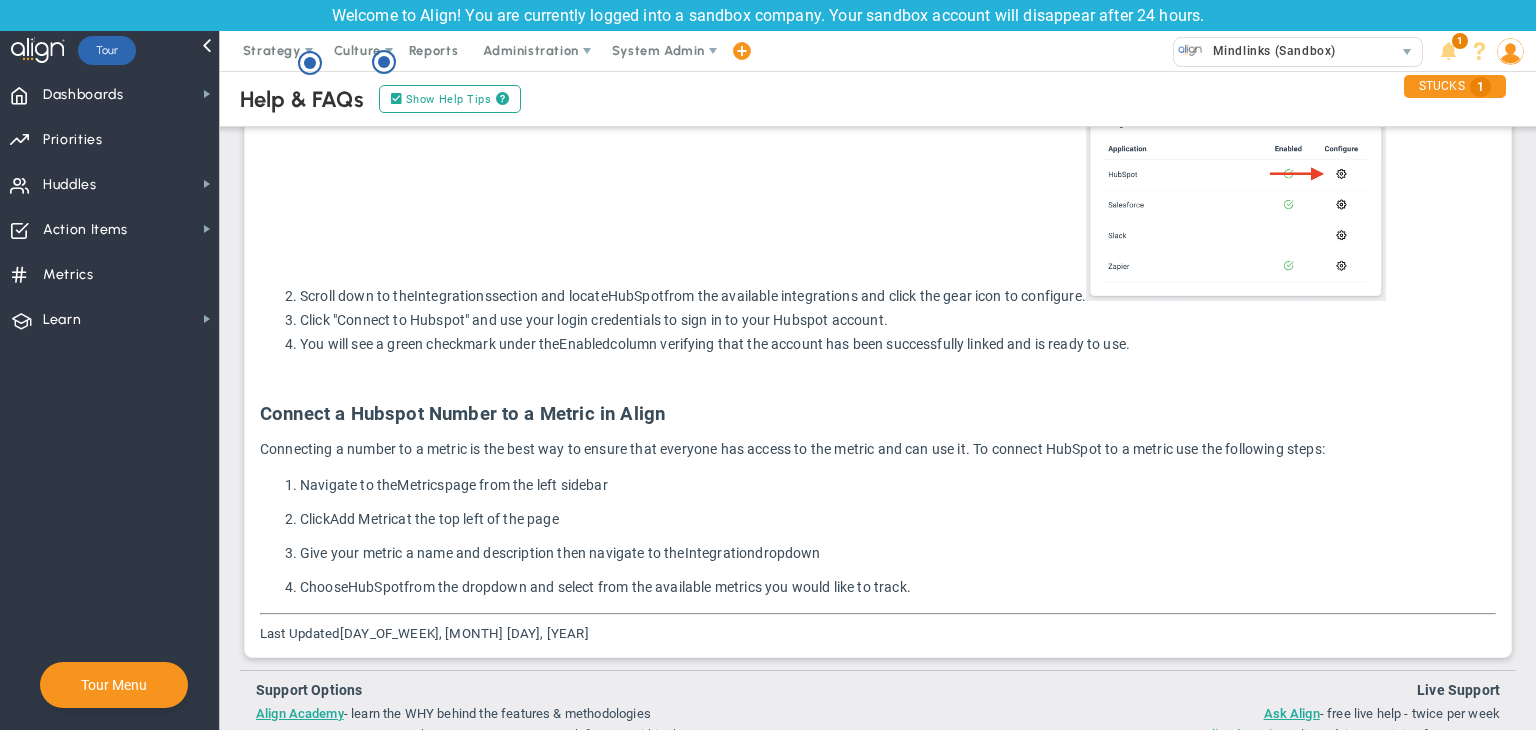 scroll, scrollTop: 819, scrollLeft: 0, axis: vertical 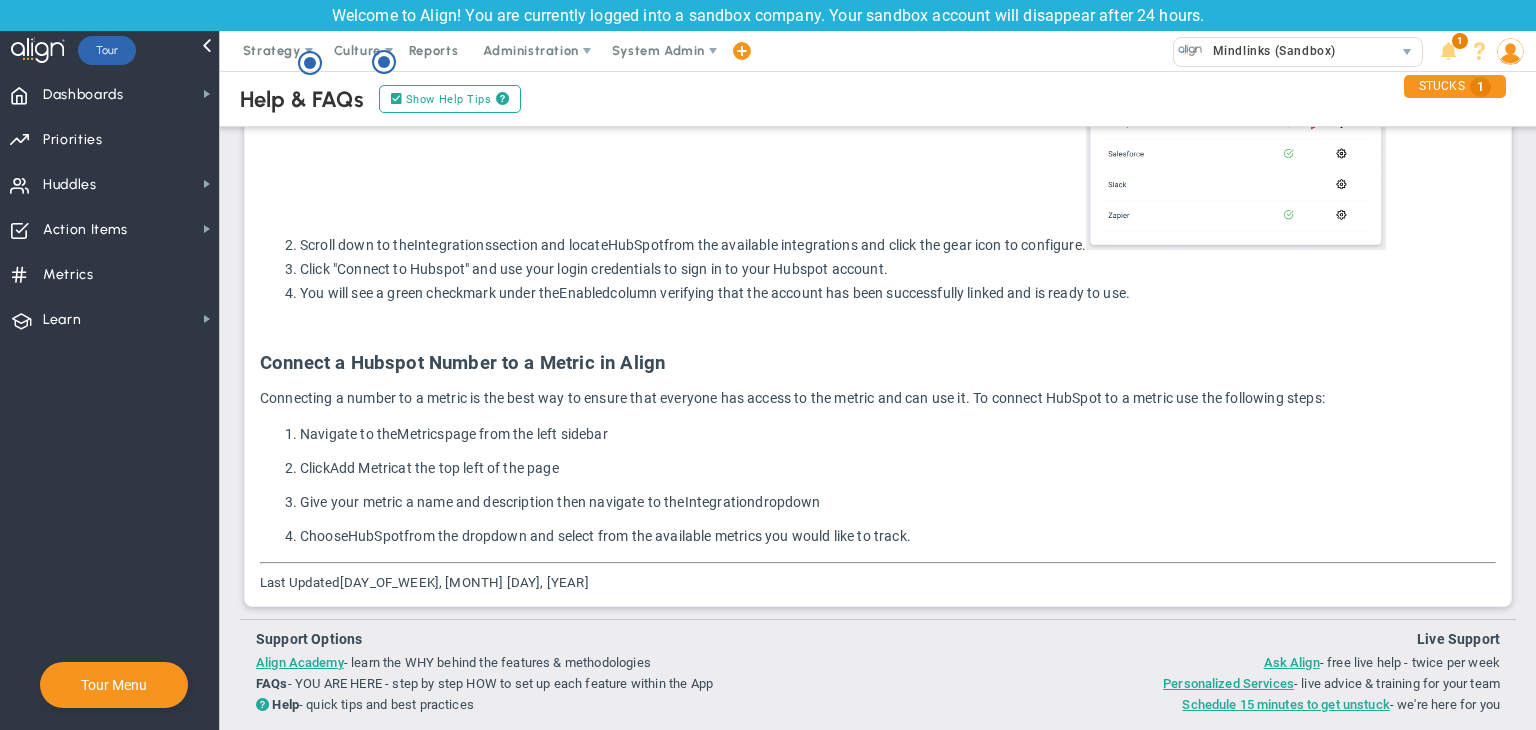 drag, startPoint x: 877, startPoint y: 353, endPoint x: 927, endPoint y: 404, distance: 71.42129 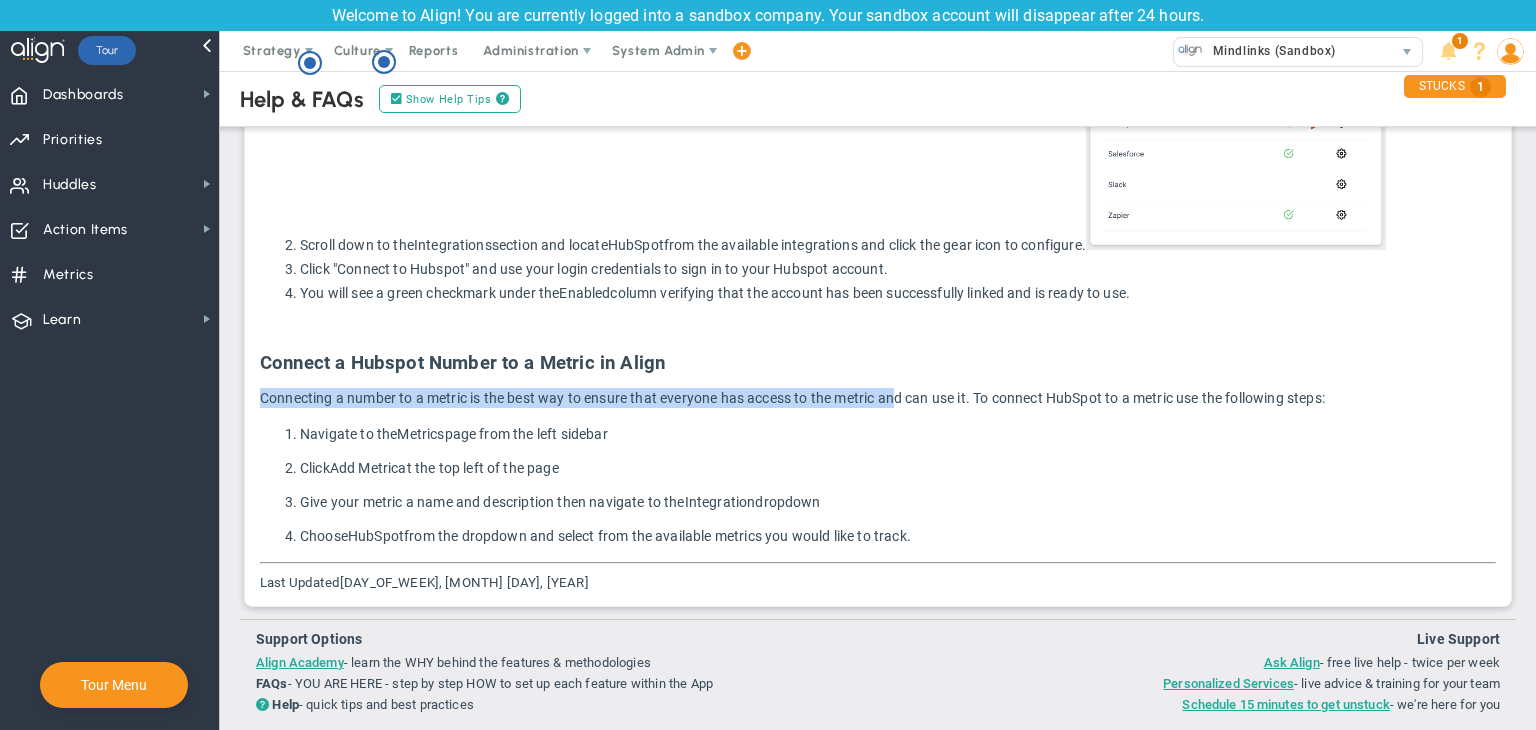 scroll, scrollTop: 719, scrollLeft: 0, axis: vertical 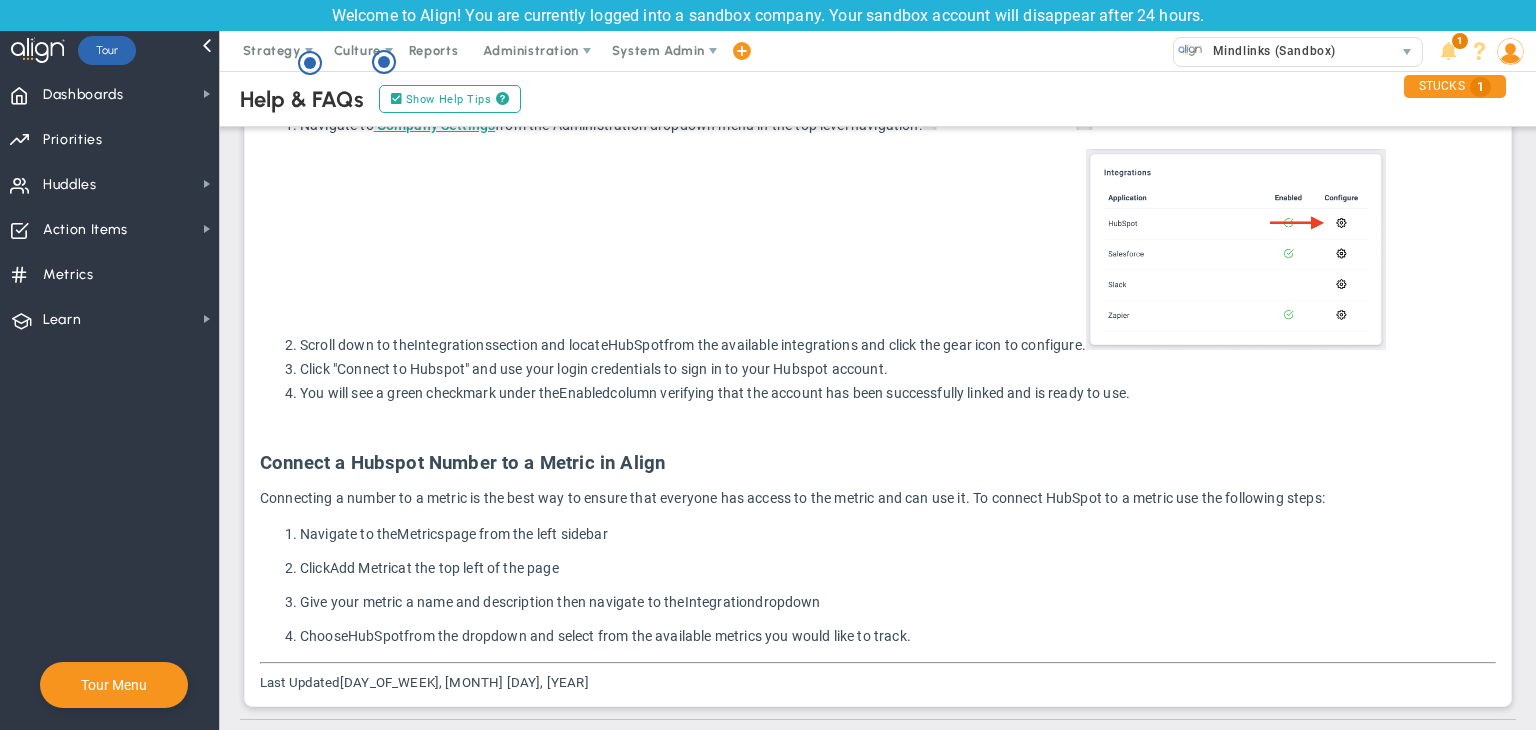 click on "Automate your Hubspot CRM Data with the native Husbpot <--> Align integration! The HubSpot integration is an account level integration and only able to be added by Admins on the account. If you are not an admin you will need to contact an admin in the account. To activate the integration you’ll need to first connect your Align account with HubSpot. Navigate to Company Settings from the Administration dropdown menu in the top level navigation. Scroll down to the Integrations section and locate HubSpot from the available integrations and click the gear icon to configure. Click "Connect to Hubspot" and use your login credentials to sign in to your Hubspot account. You will see a green checkmark under the Enabled column verifying that the account has been successfully linked and is ready to use. Connect a Hubspot Number to a Metric in Align Navigate to the Metrics page from the left sidebar Click Add Metric at the top left of the page Integration dropdown" at bounding box center (878, 214) 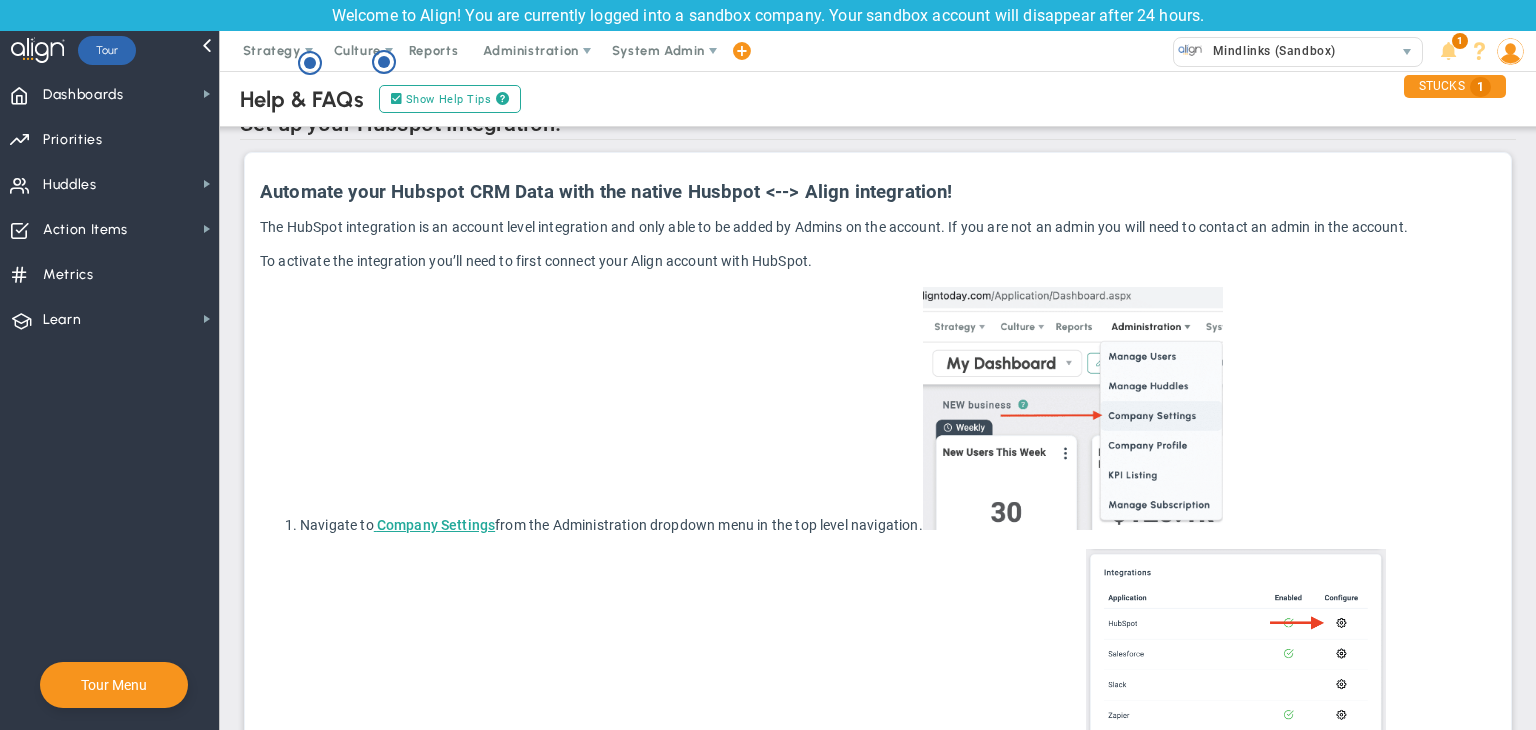 scroll, scrollTop: 19, scrollLeft: 0, axis: vertical 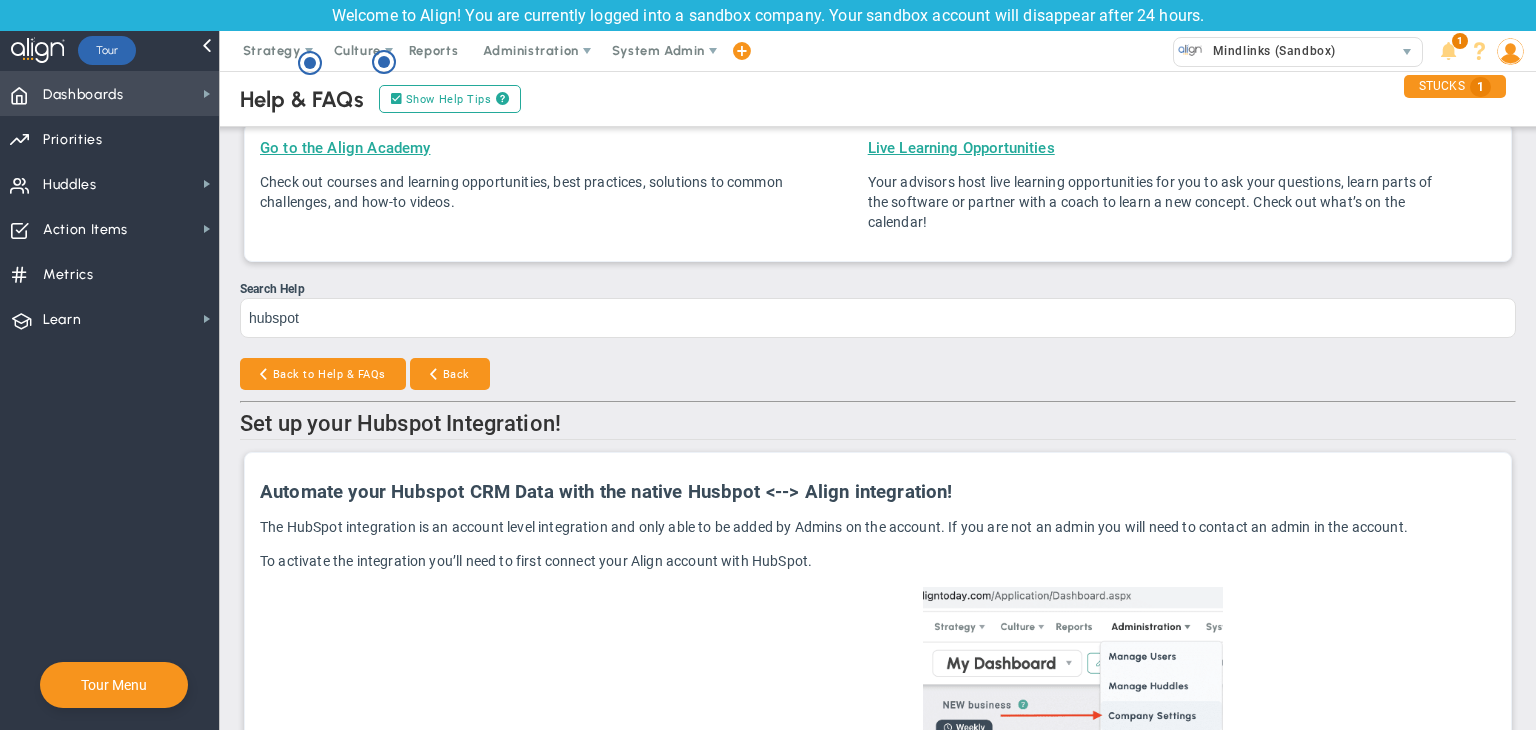 click on "Dashboards Dashboards" at bounding box center [109, 93] 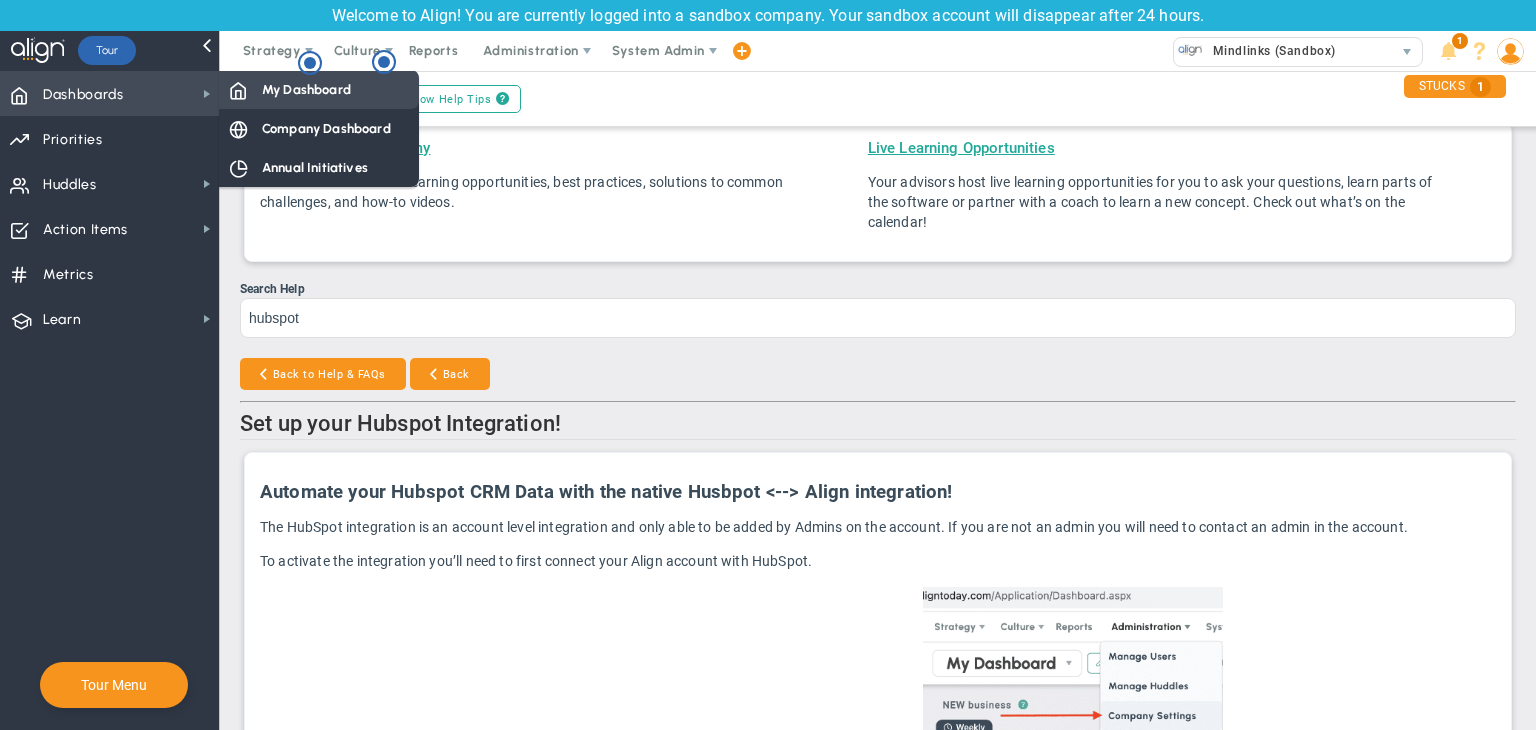 click on "My Dashboard" at bounding box center [319, 89] 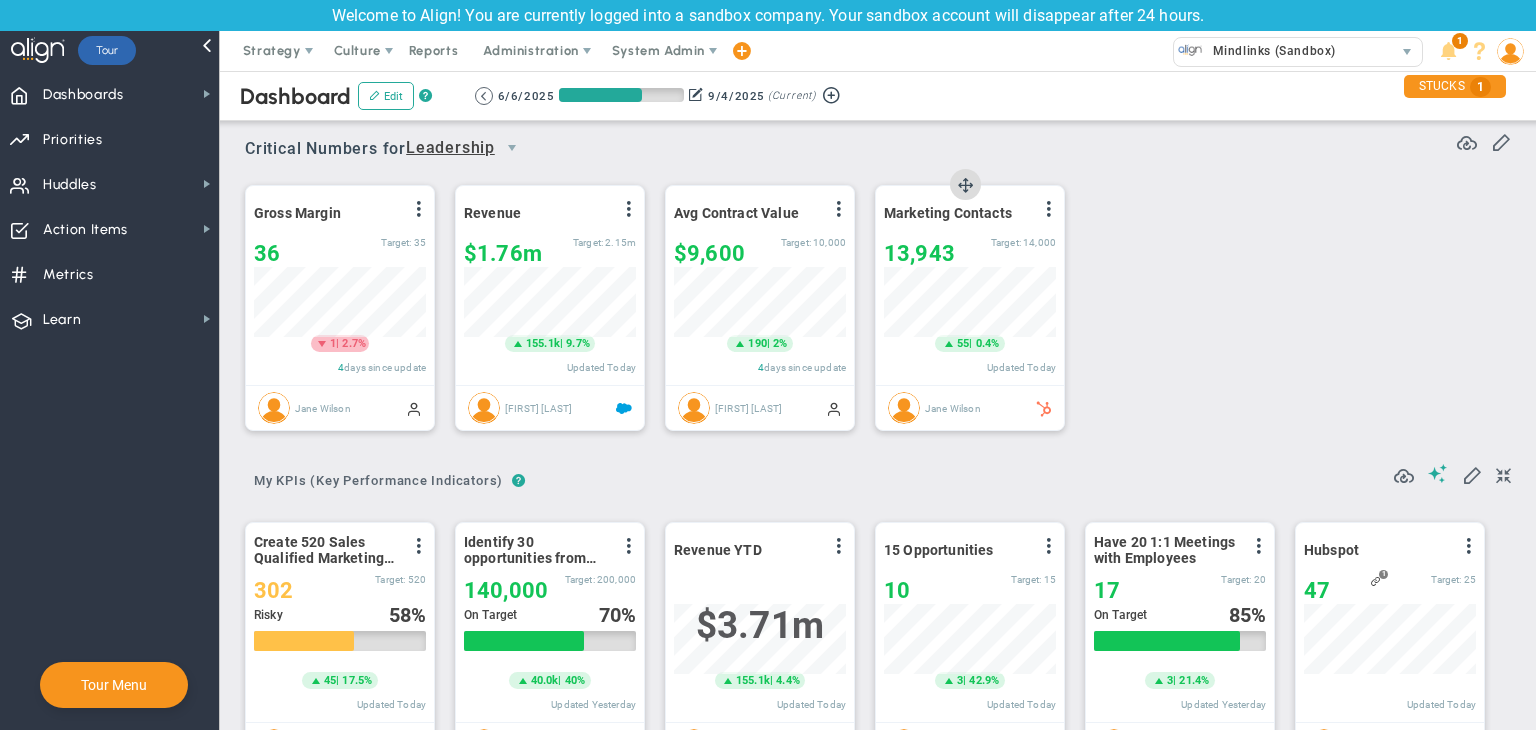 scroll, scrollTop: 999929, scrollLeft: 999827, axis: both 